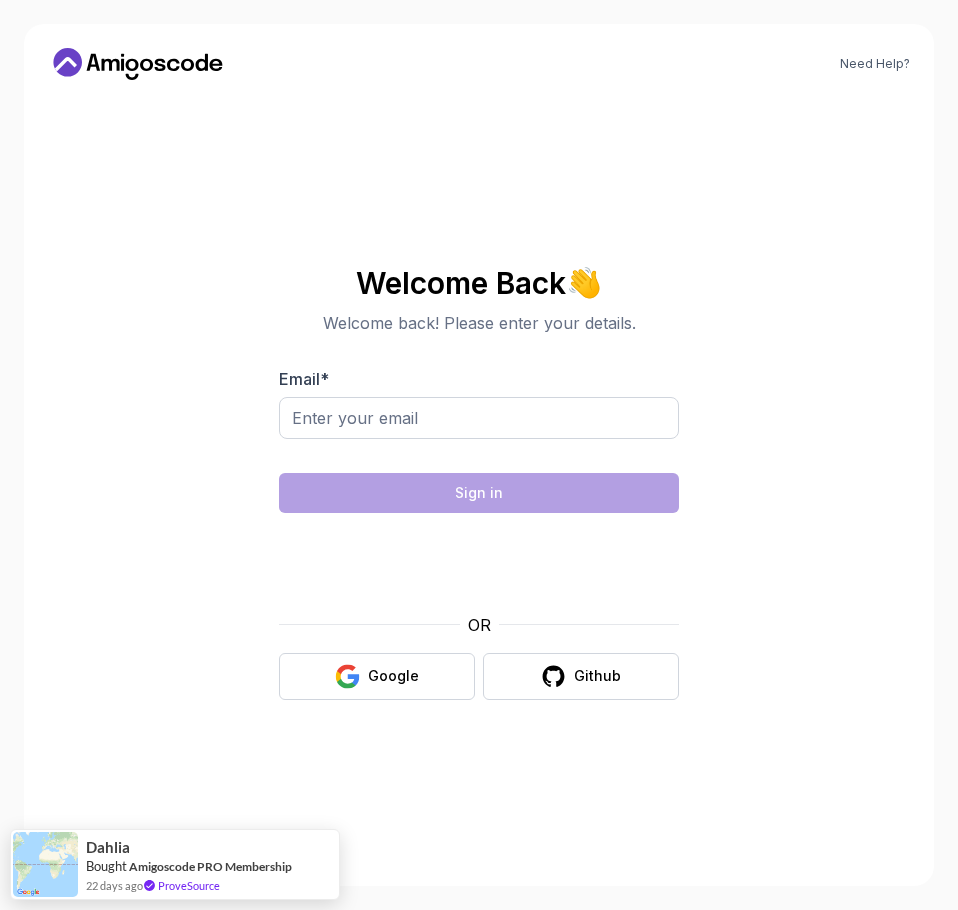 scroll, scrollTop: 0, scrollLeft: 0, axis: both 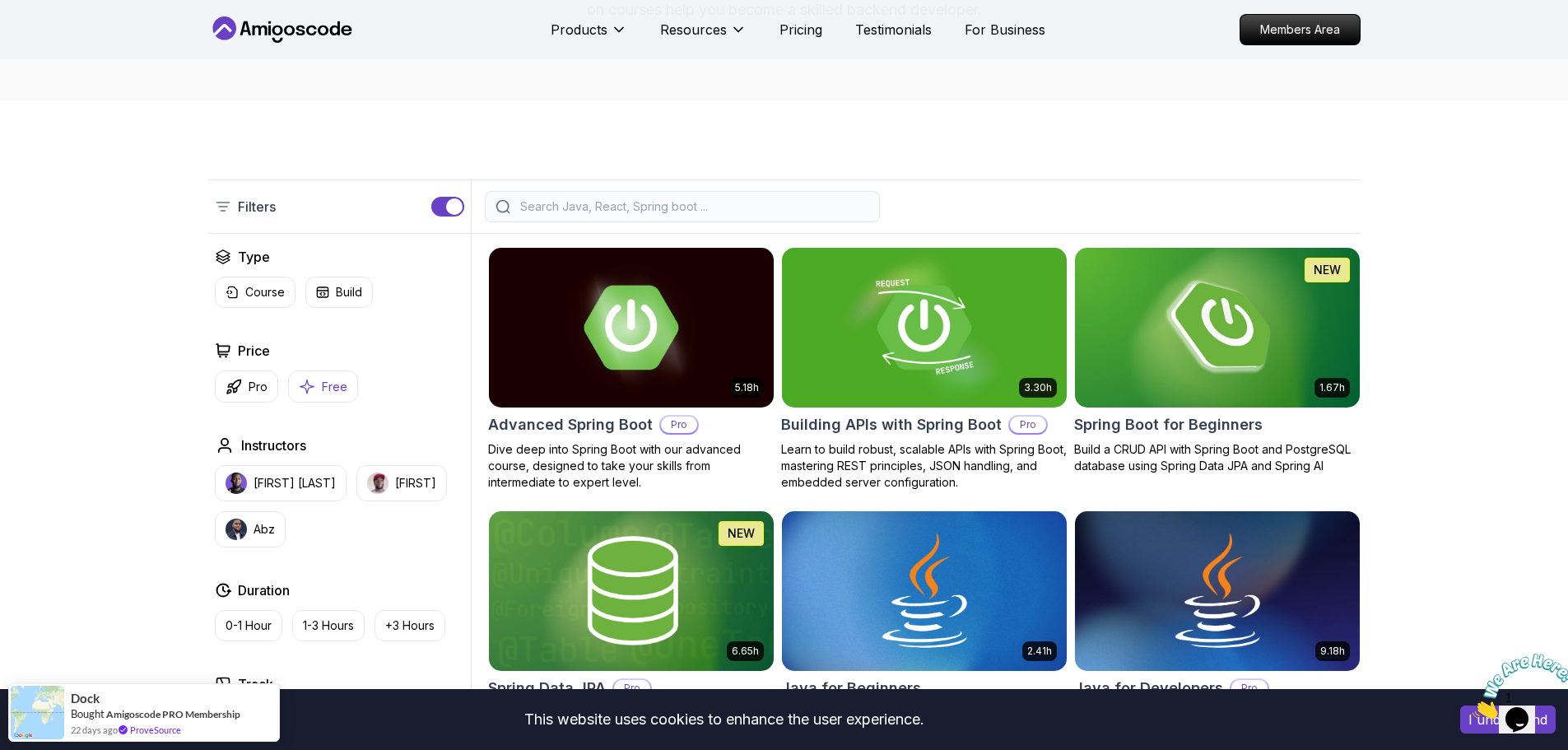 click on "Free" at bounding box center (323, 386) 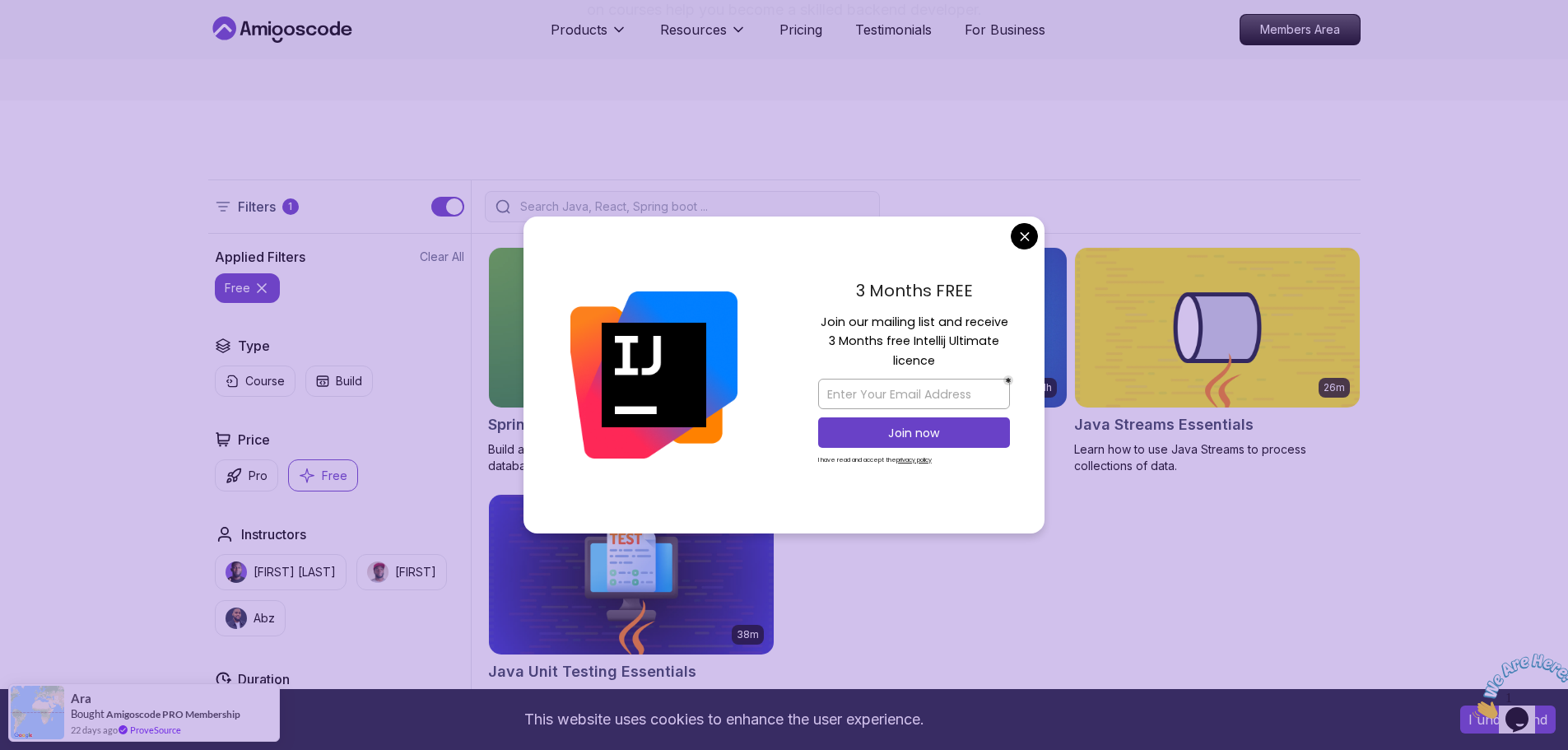 click on "This website uses cookies to enhance the user experience. I understand Products Resources Pricing Testimonials For Business Members Area Products Resources Pricing Testimonials For Business Members Area java Comprehensive Java Courses for Beginners and Experienced Developers Start learning Java. From Java basics to advanced Spring integration, our hands-on courses help you become a skilled backend developer. Filters 1 Filters 1 Applied Filters Clear All free Type Course Build Price Pro Free Instructors Nelson Djalo Richard Abz Duration 0-1 Hour 1-3 Hours +3 Hours Track Front End Back End Dev Ops Full Stack Level Junior Mid-level Senior 1.67h NEW Spring Boot for Beginners Build a CRUD API with Spring Boot and PostgreSQL database using Spring Data JPA and Spring AI 2.41h Java for Beginners Beginner-friendly Java course for essential programming skills and application development 26m Java Streams Essentials Learn how to use Java Streams to process collections of data. 38m Java Unit Testing Essentials     courses" at bounding box center (784, 797) 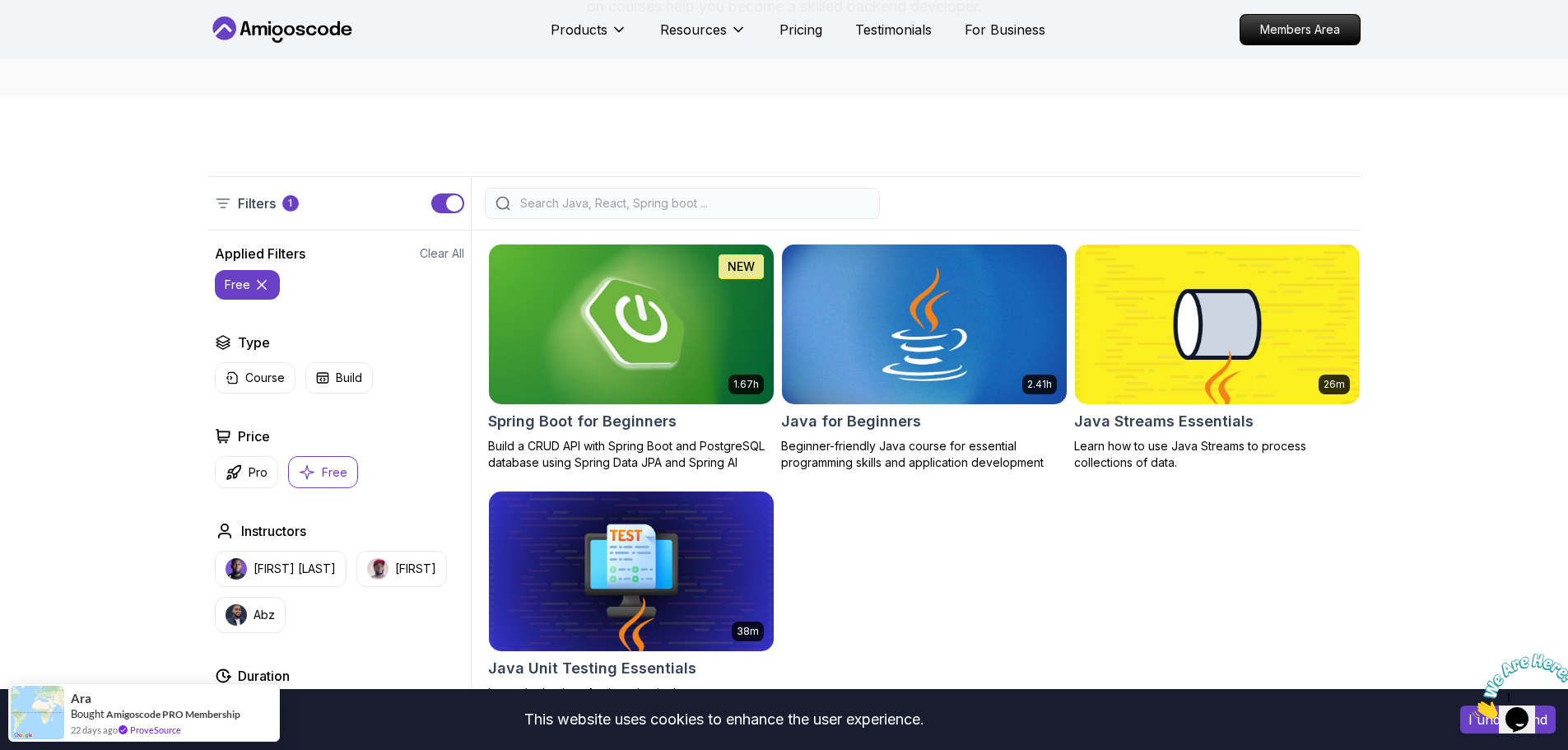 scroll, scrollTop: 247, scrollLeft: 0, axis: vertical 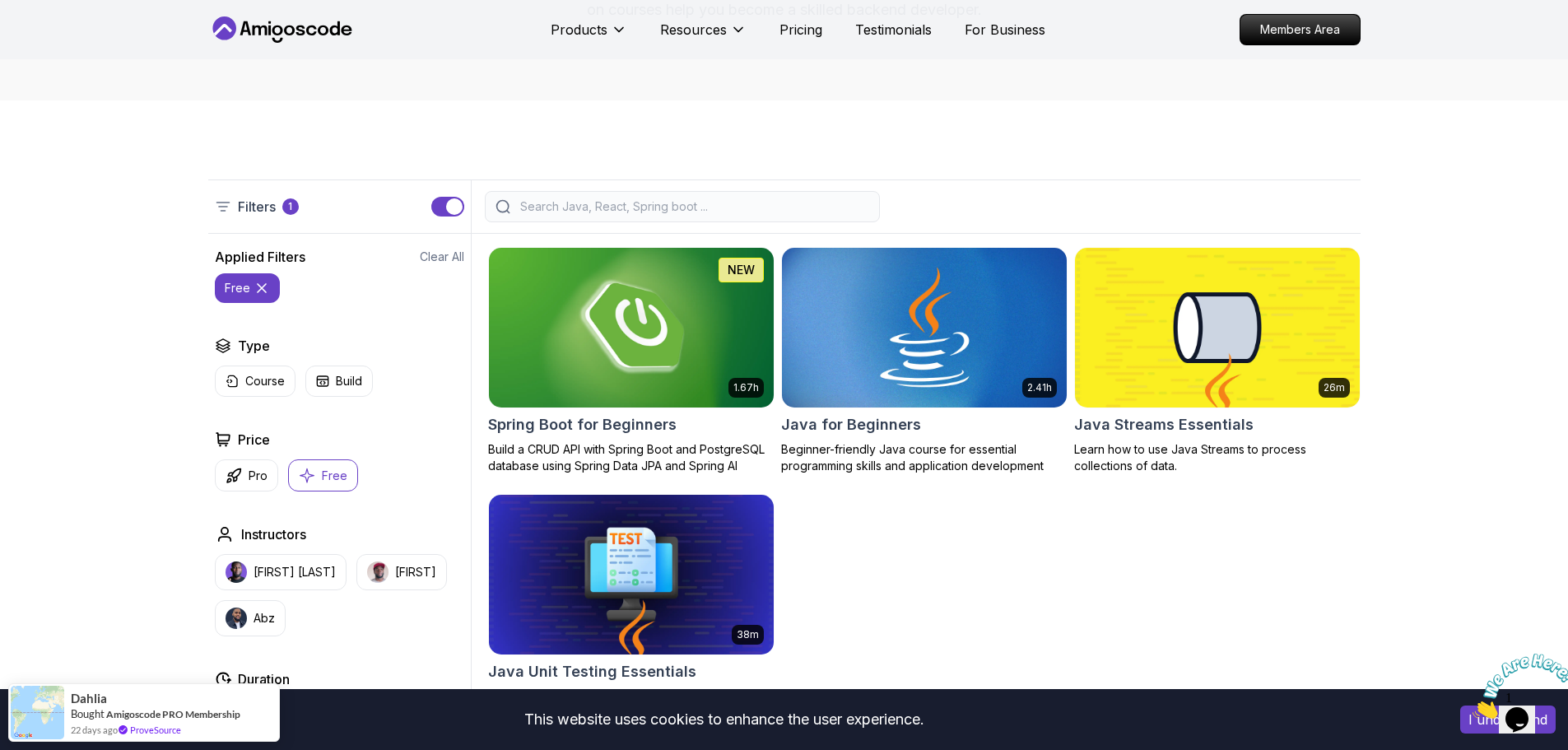 click at bounding box center (924, 327) 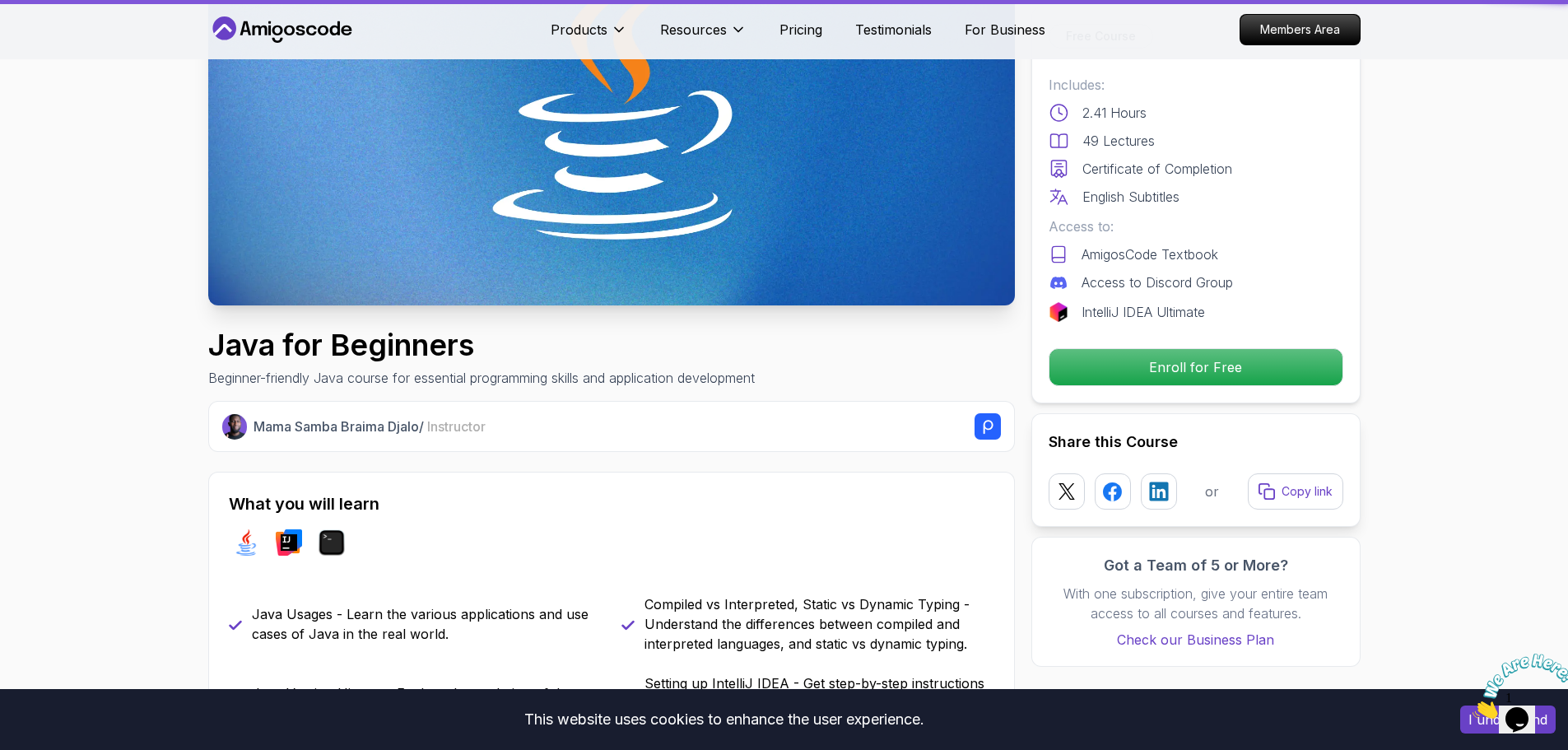 scroll, scrollTop: 0, scrollLeft: 0, axis: both 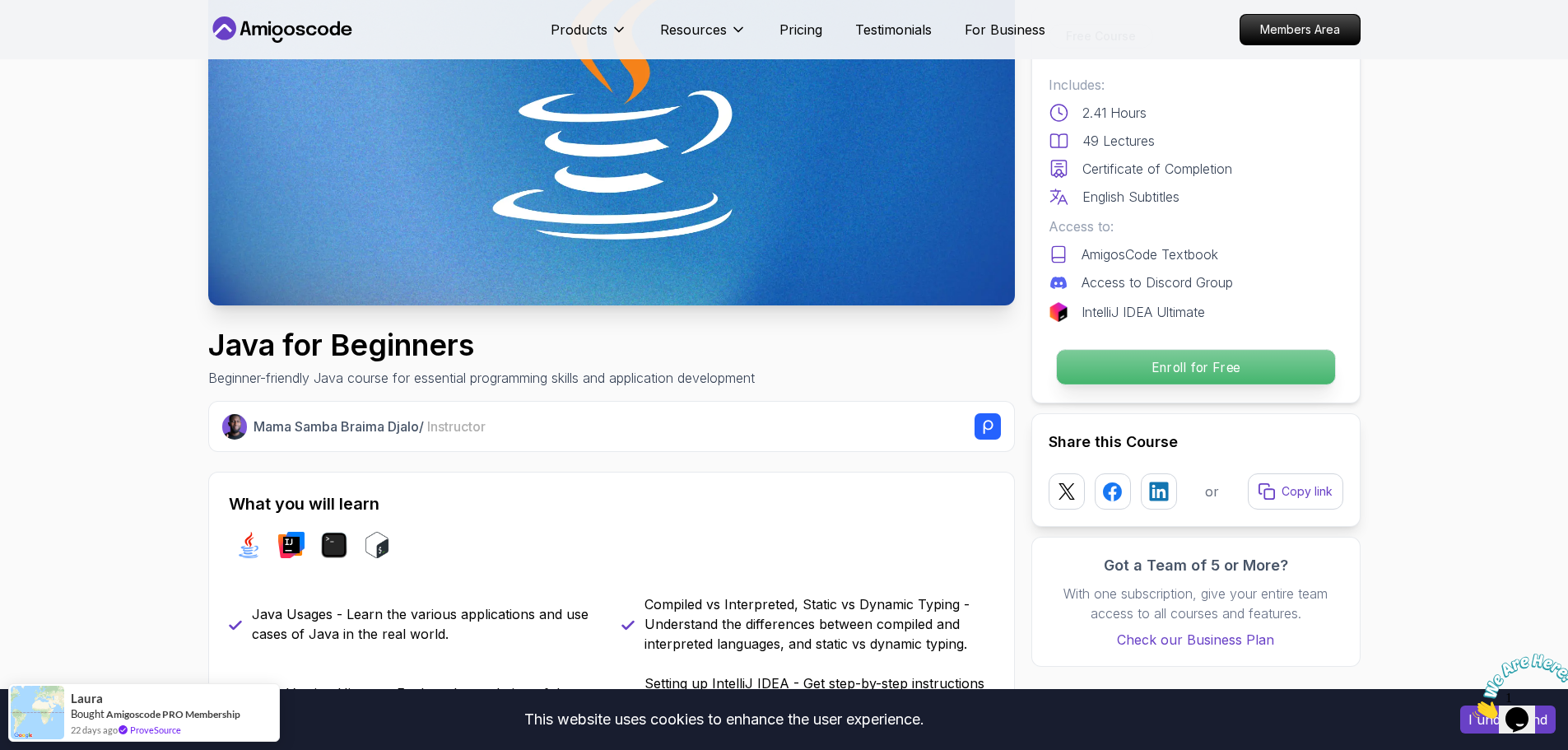click on "Enroll for Free" at bounding box center [1195, 367] 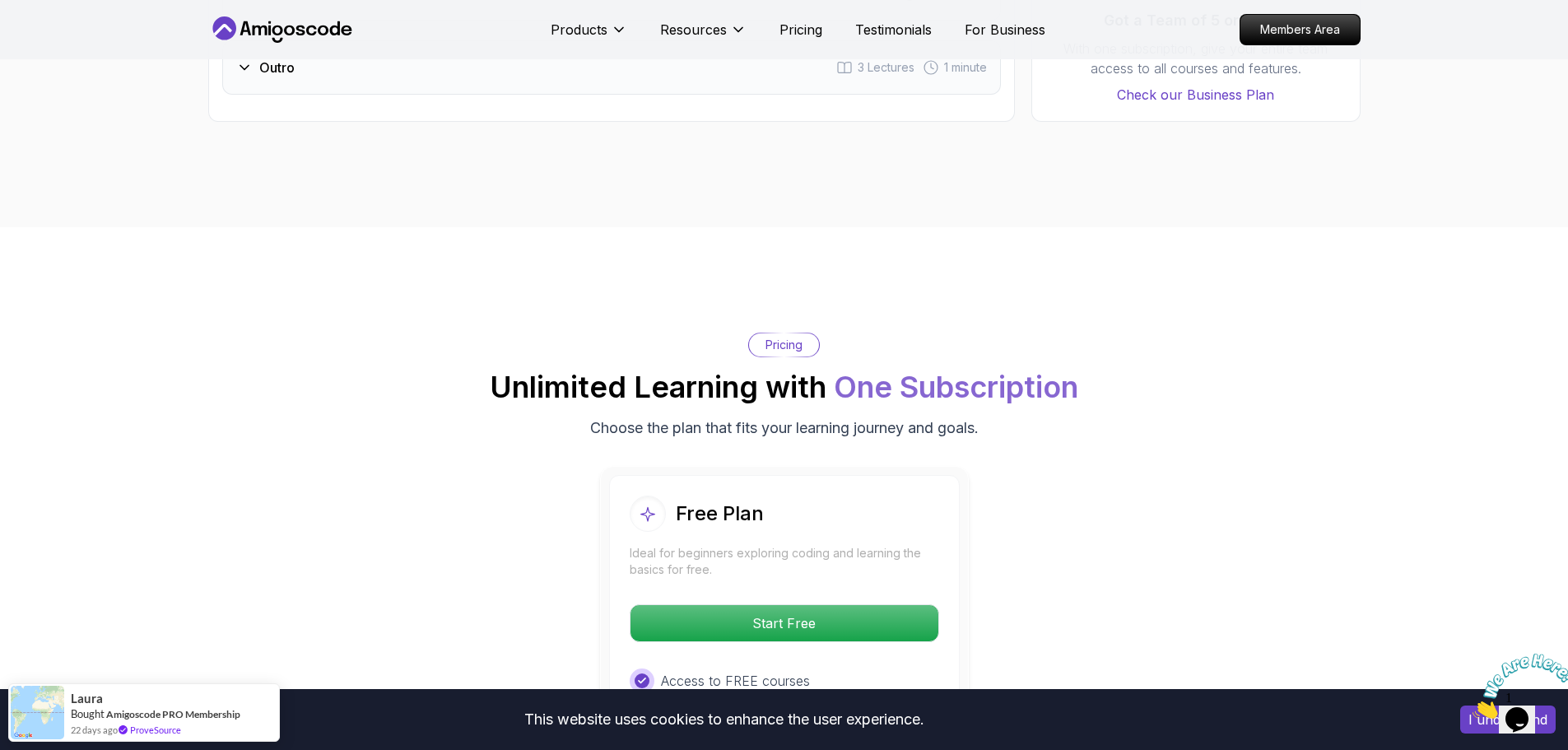 scroll, scrollTop: 3165, scrollLeft: 0, axis: vertical 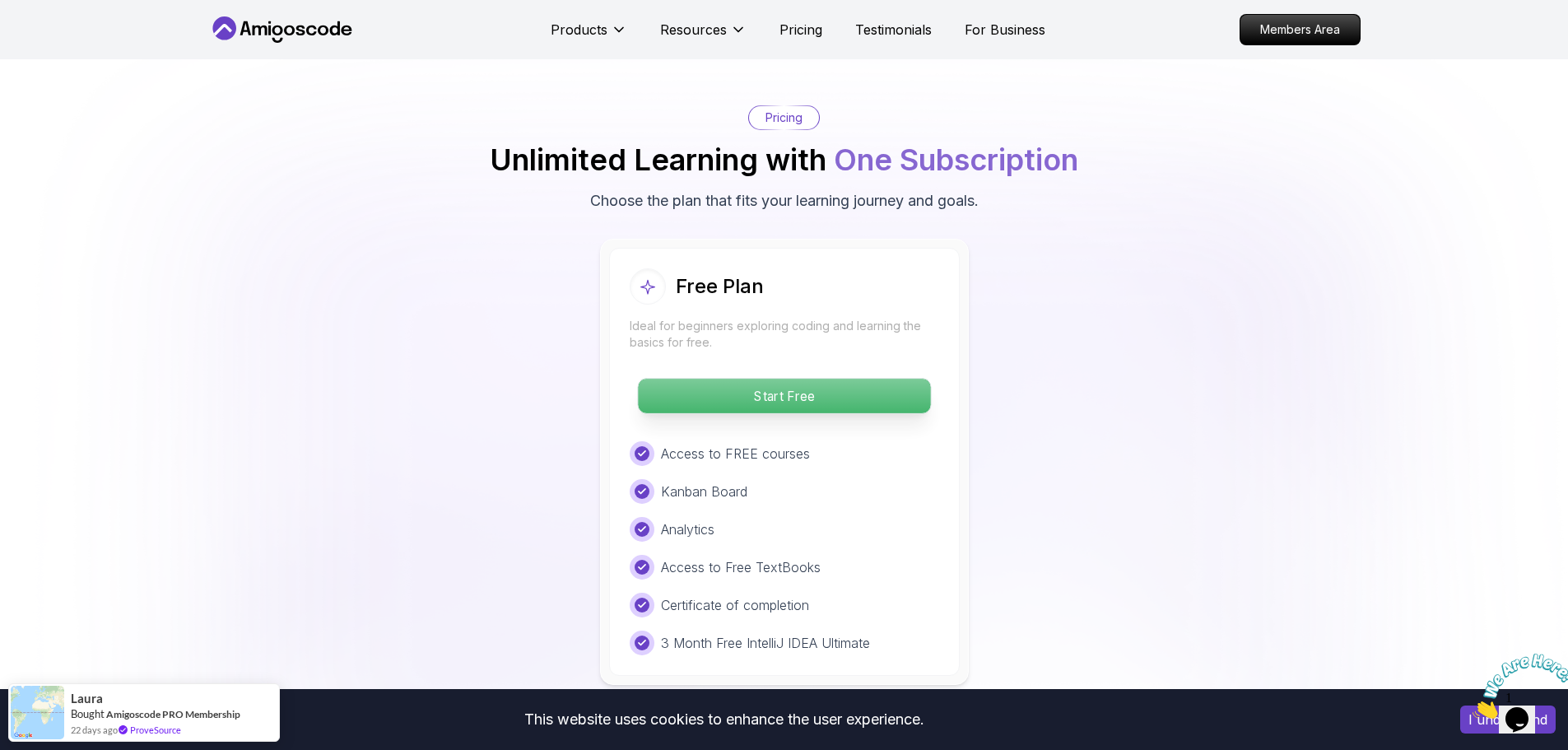 click on "Start Free" at bounding box center [784, 396] 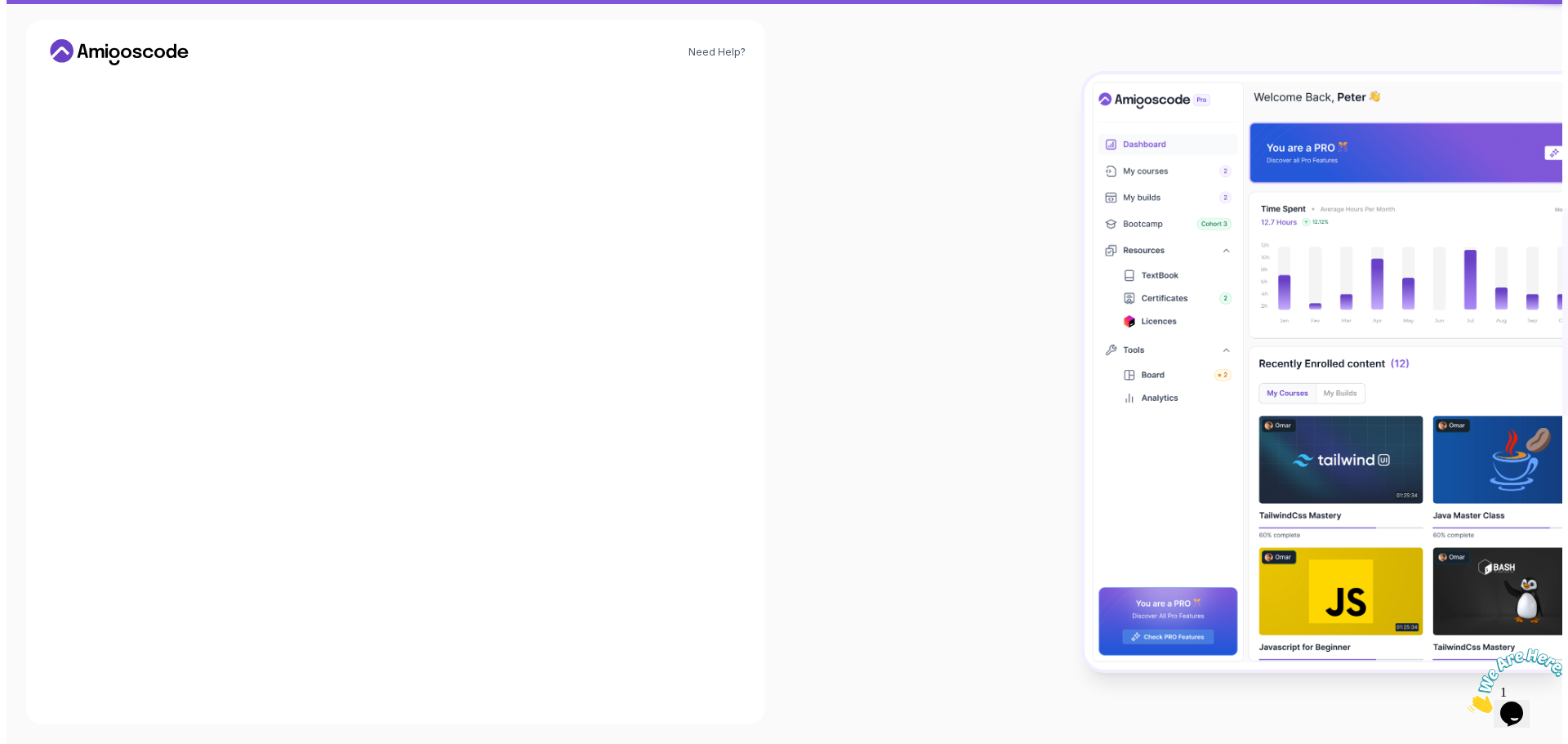 scroll, scrollTop: 0, scrollLeft: 0, axis: both 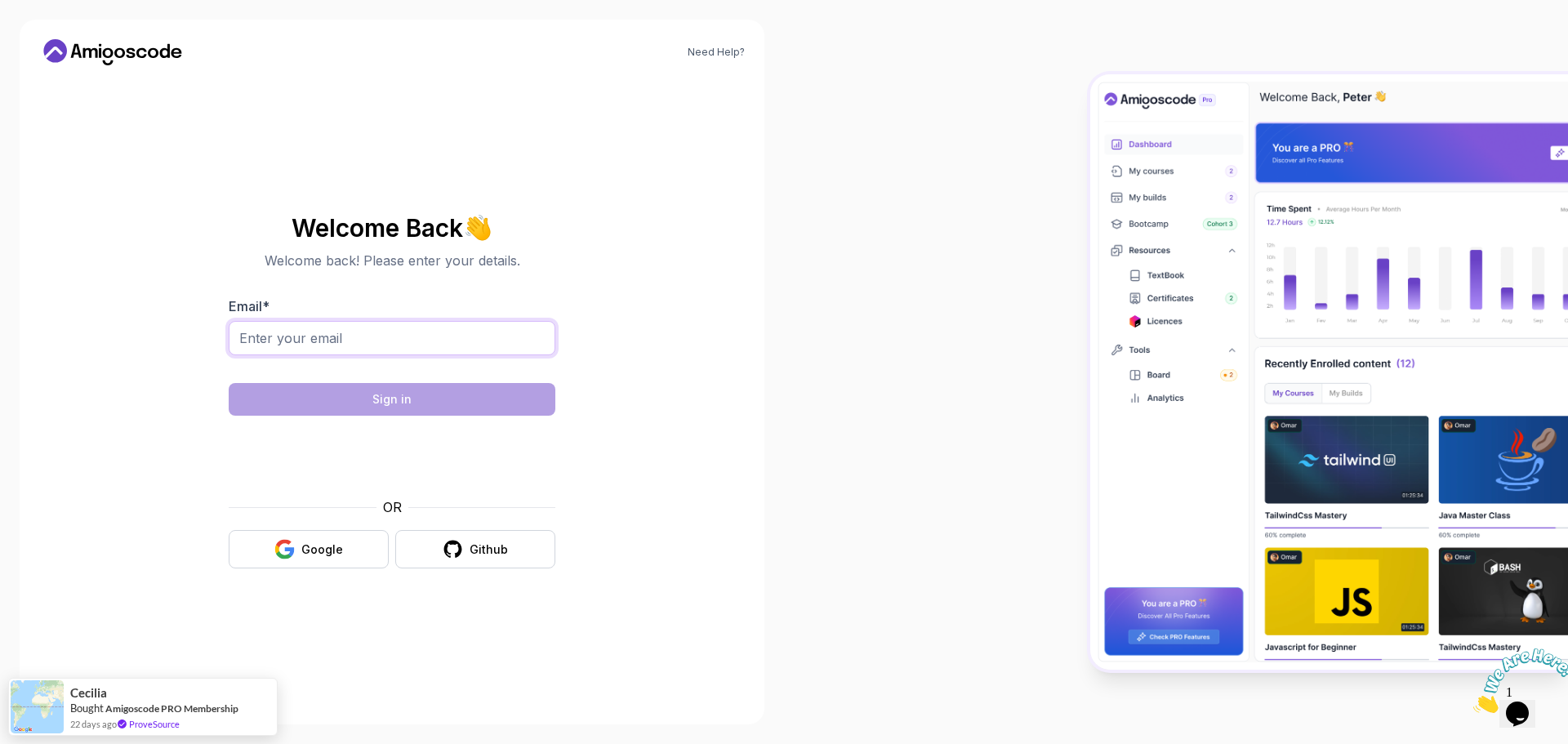 click on "Email *" at bounding box center [392, 338] 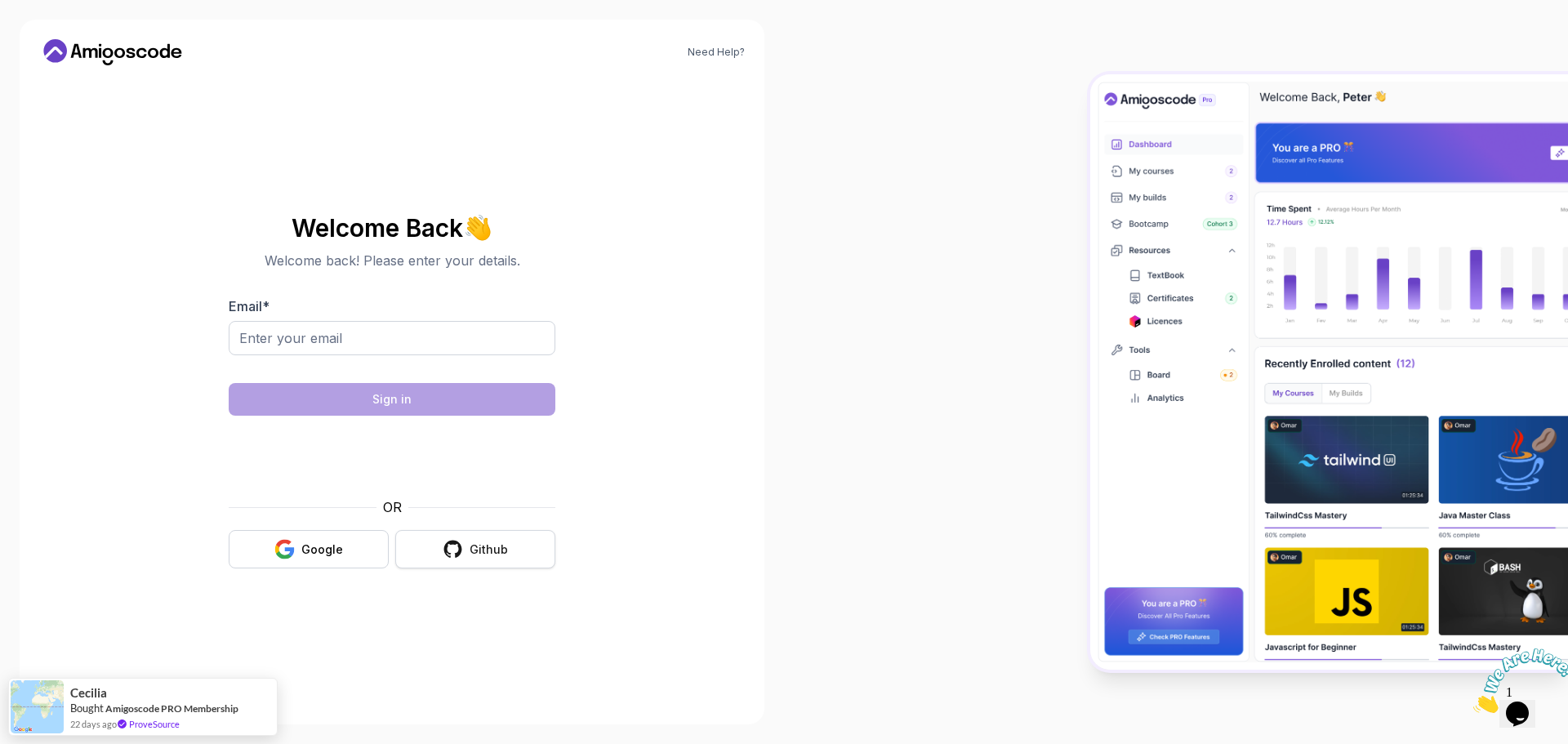 click on "Github" at bounding box center (488, 550) 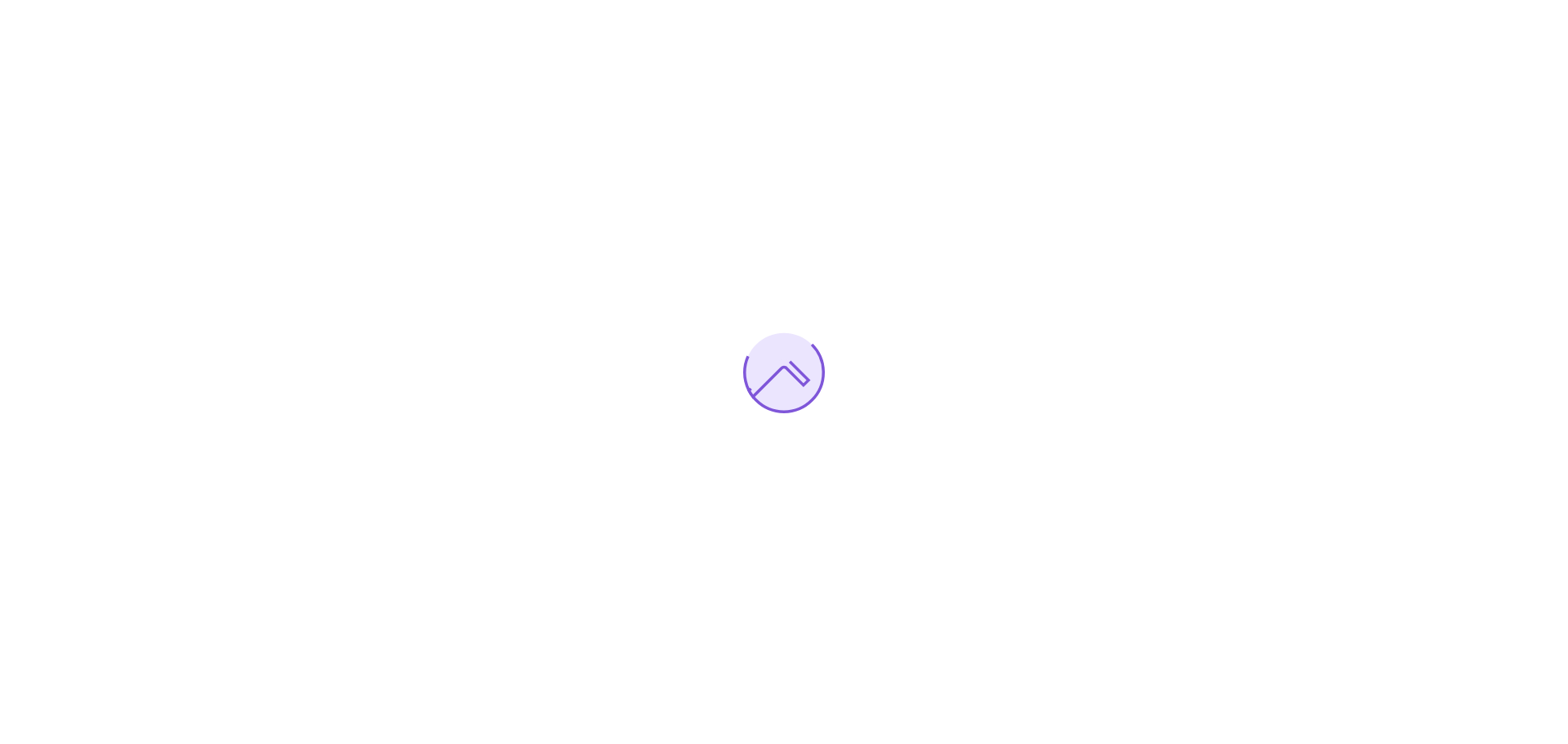 scroll, scrollTop: 0, scrollLeft: 0, axis: both 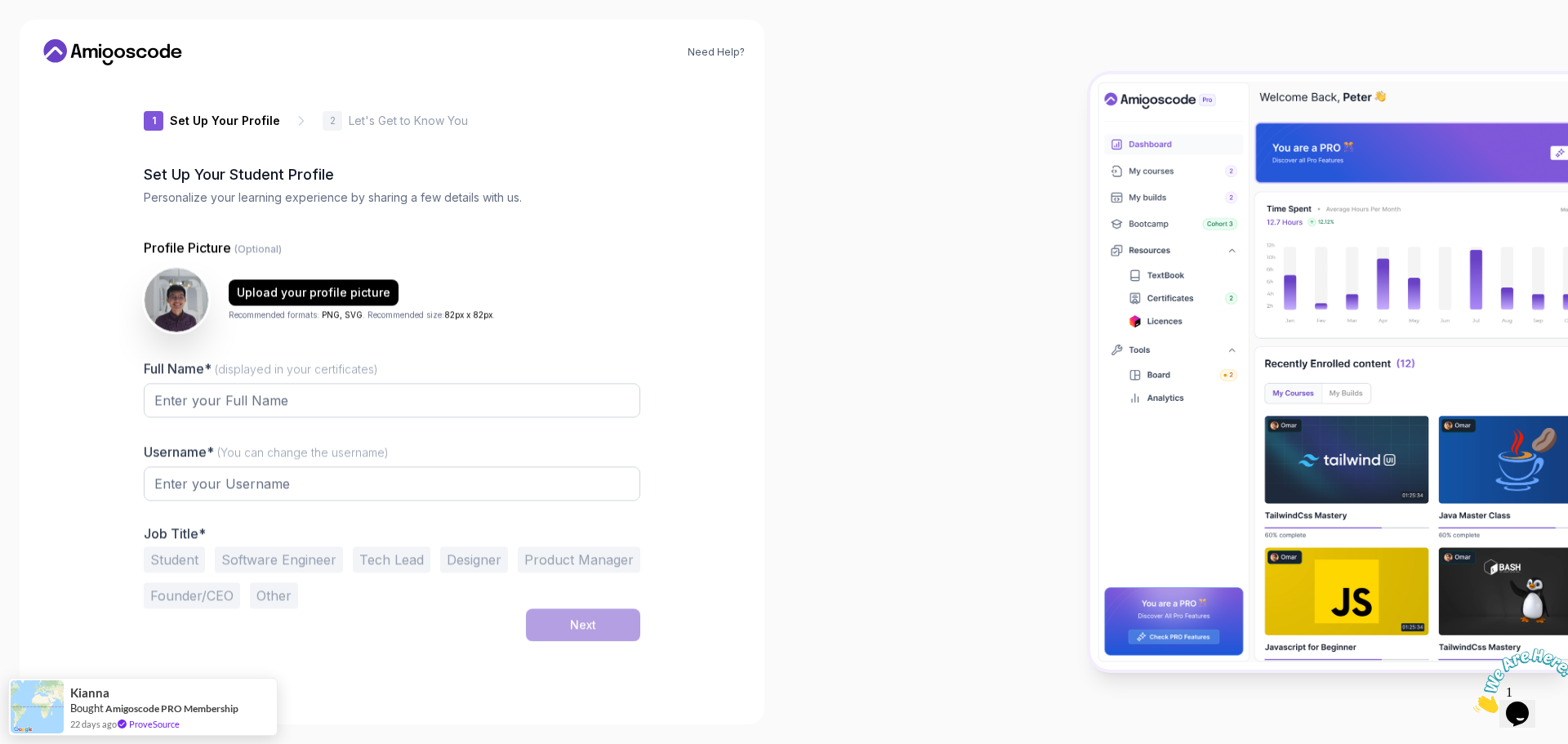 type on "[USERNAME]" 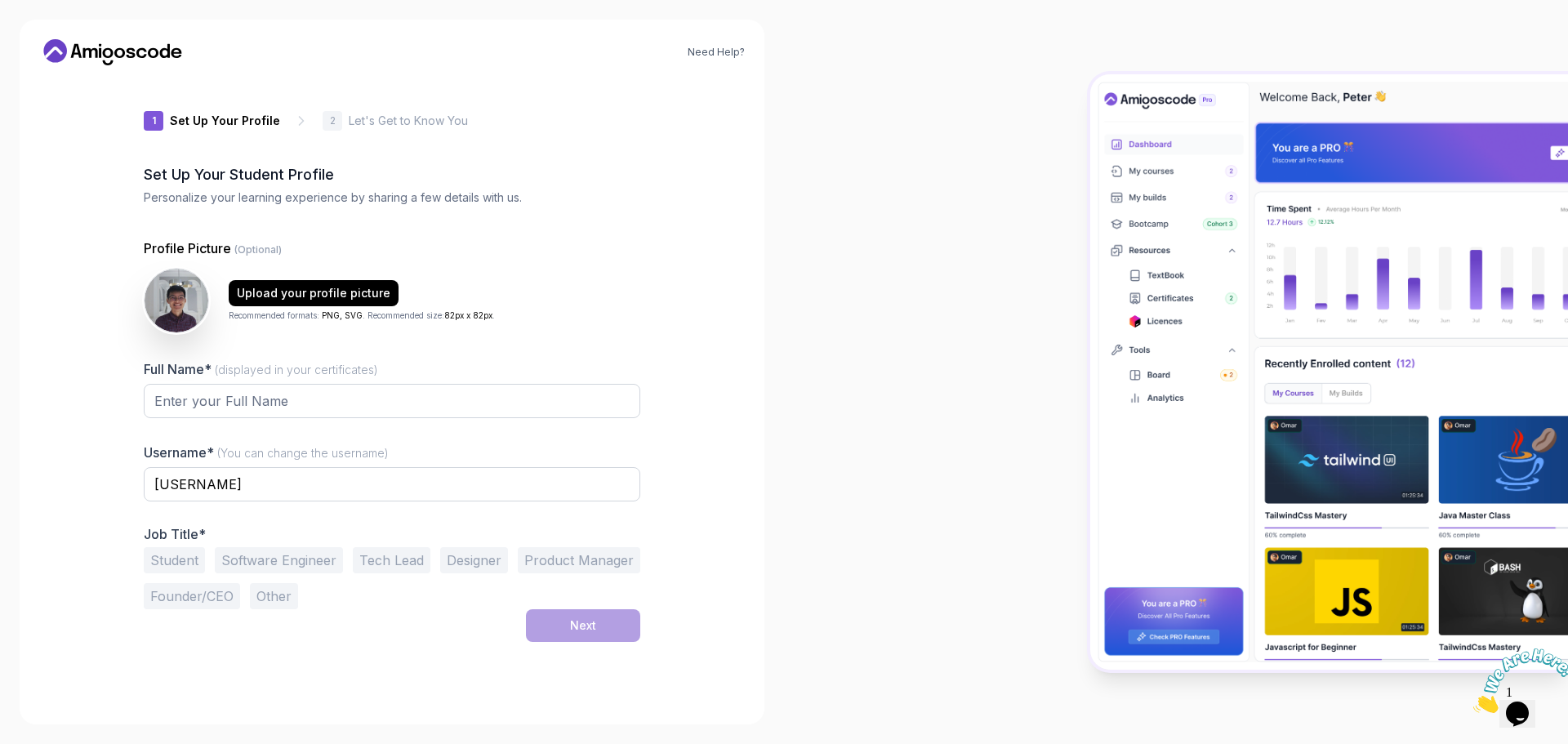 click on "Full Name*   (displayed in your certificates)" at bounding box center [392, 398] 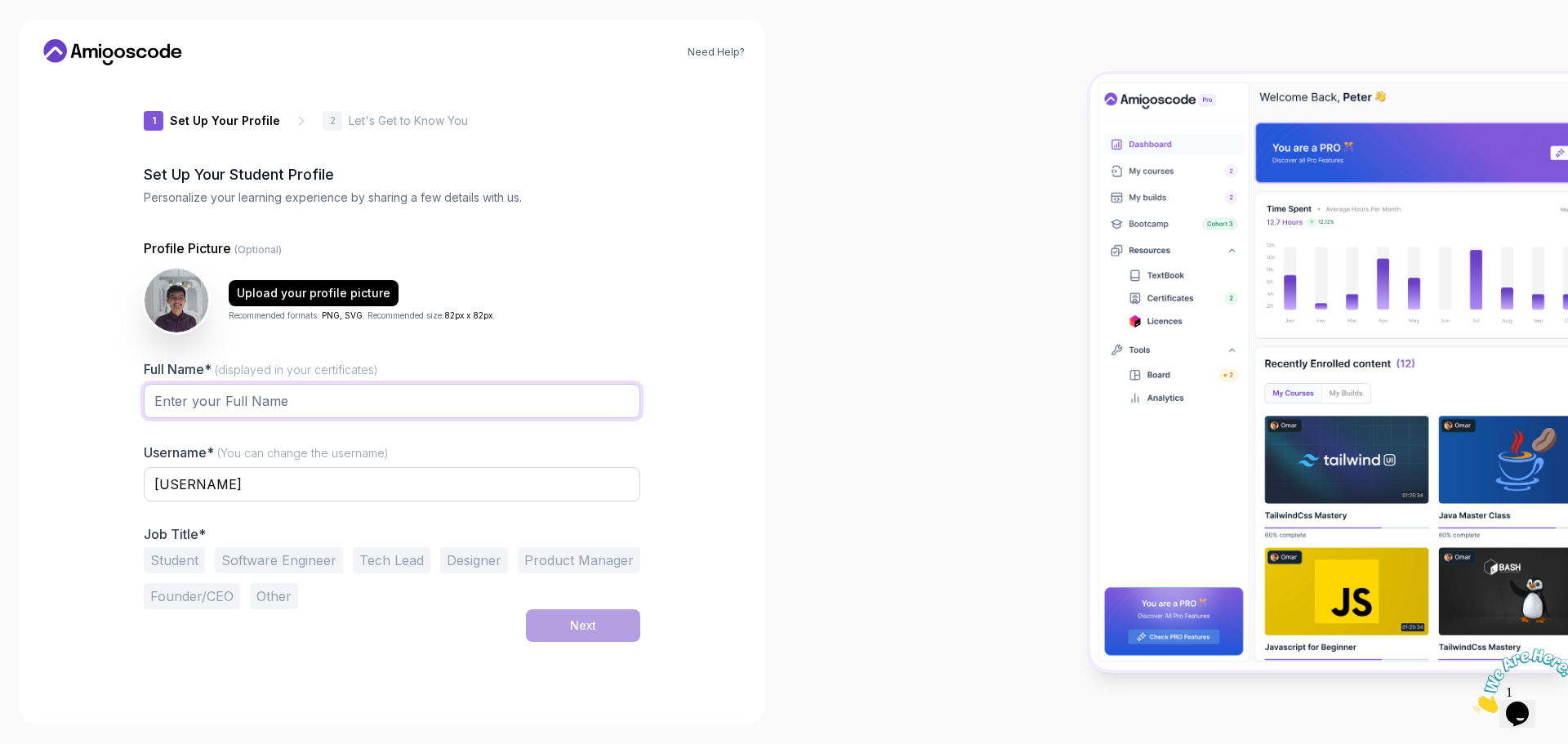click on "Full Name*   (displayed in your certificates)" at bounding box center (392, 401) 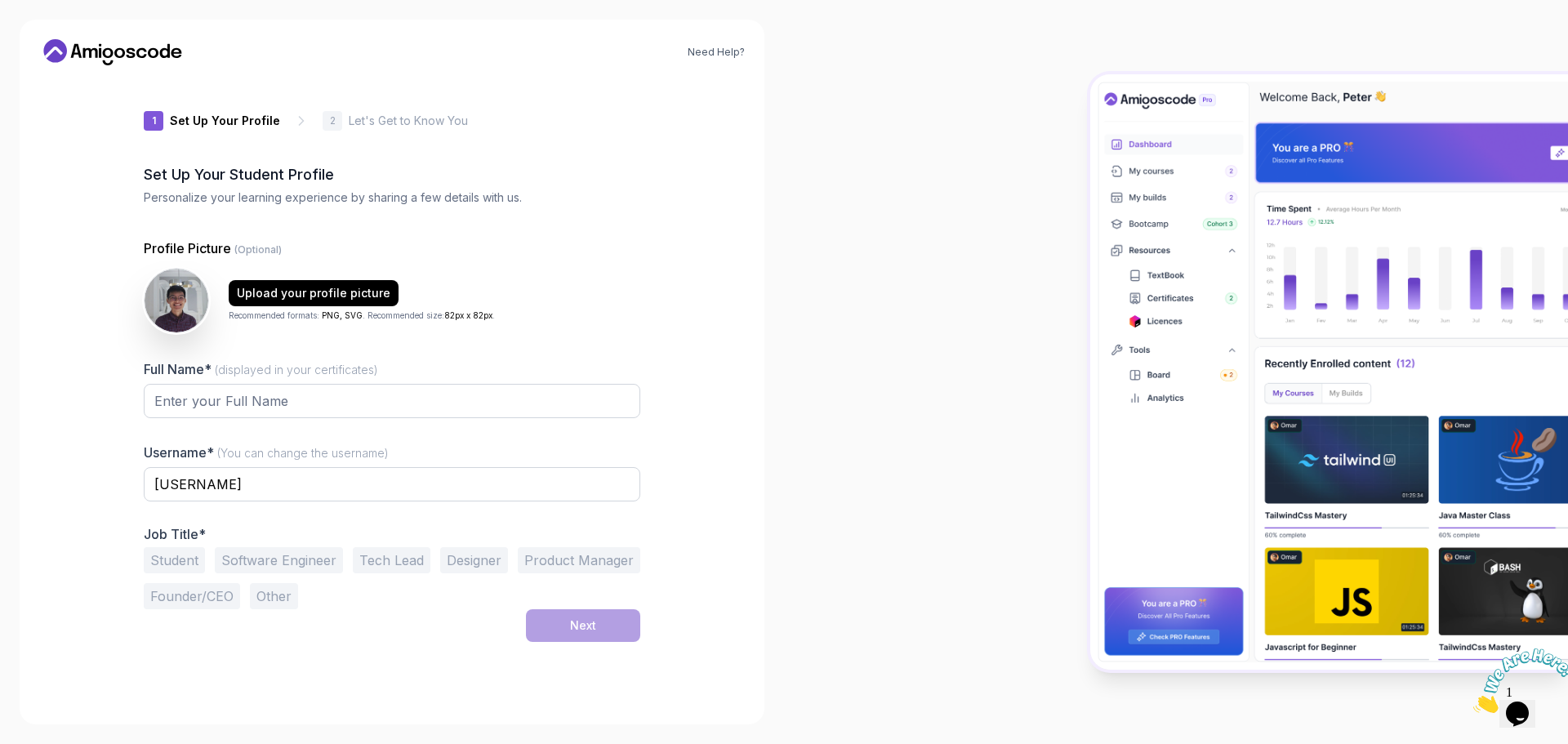 click at bounding box center (1176, 372) 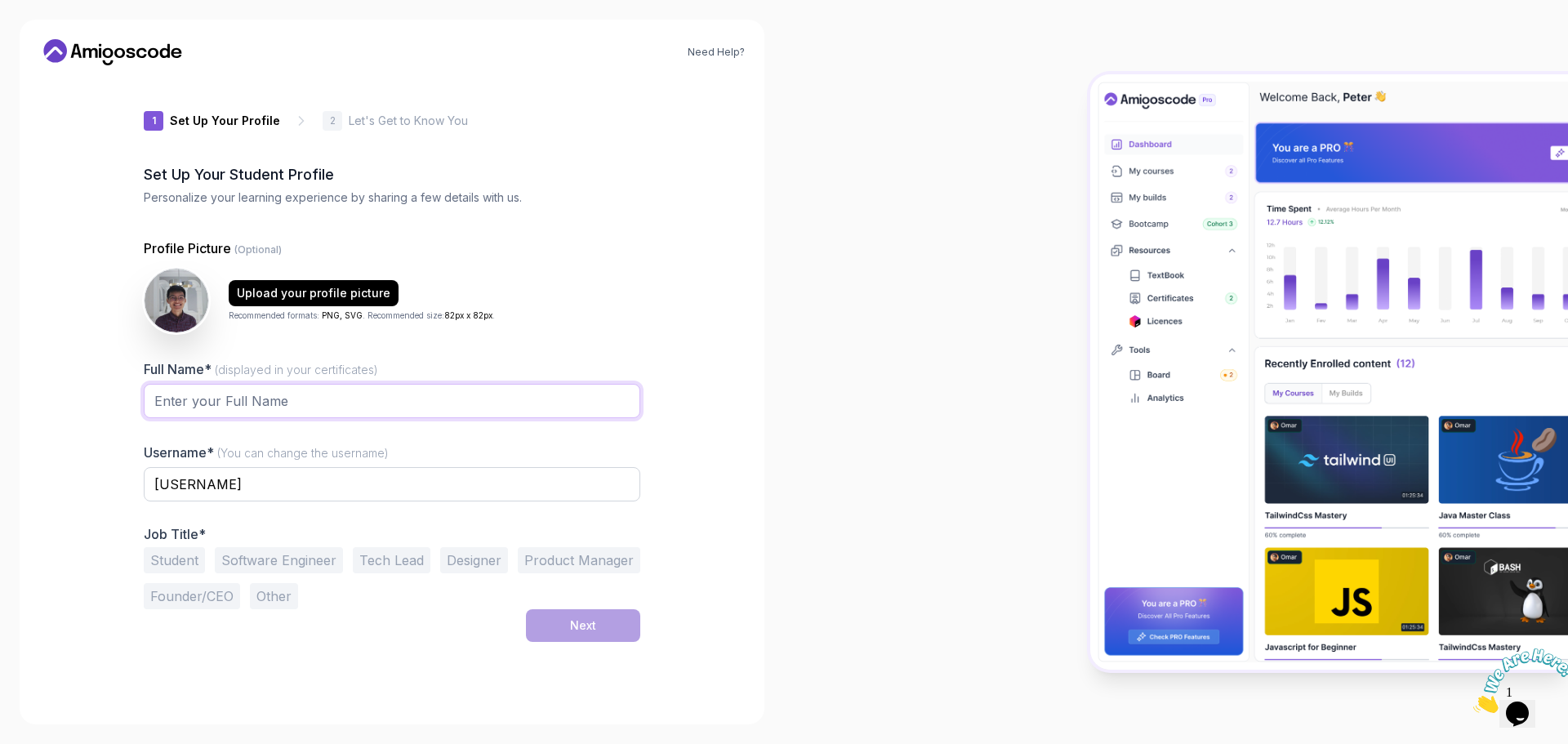 click on "Full Name*   (displayed in your certificates)" at bounding box center (392, 401) 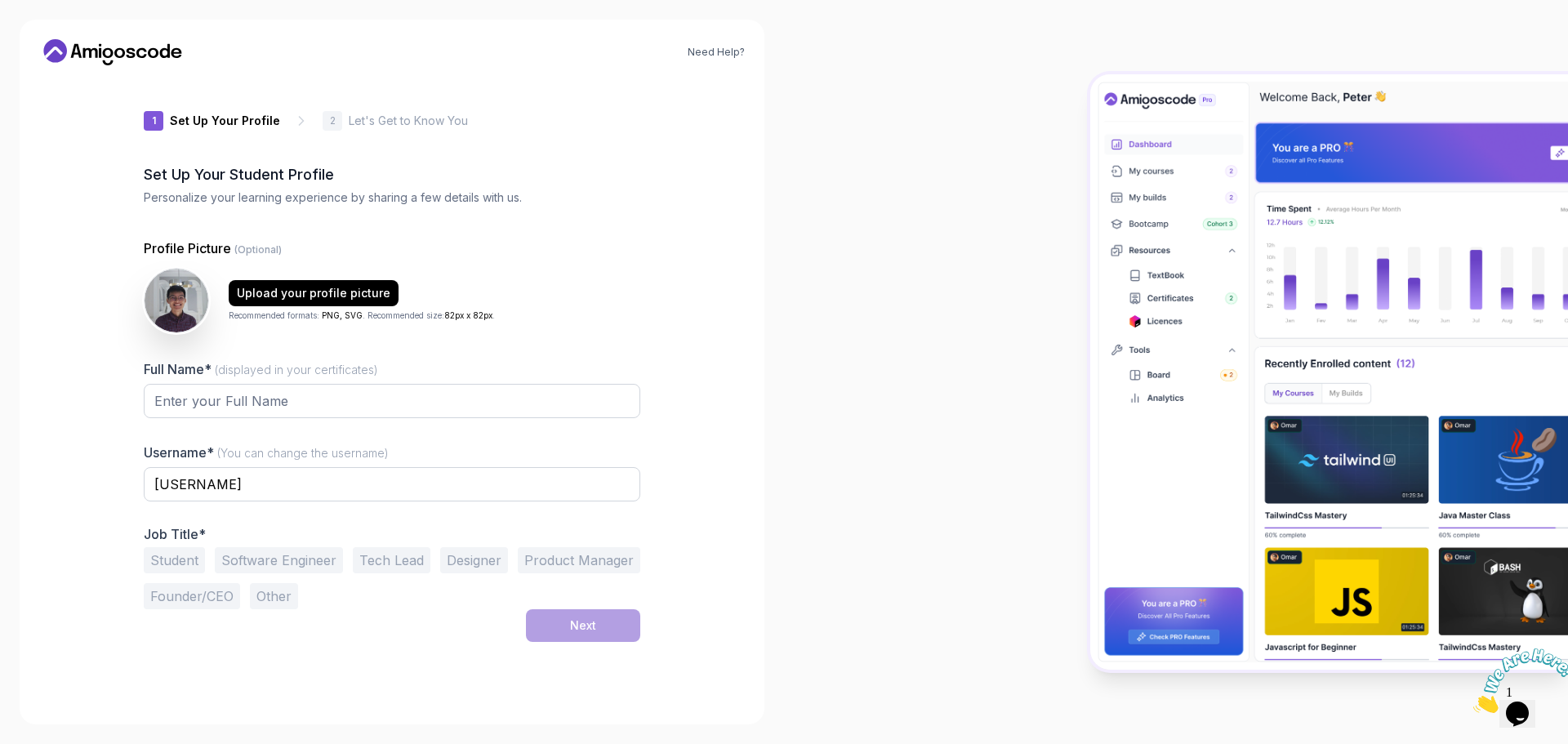 click at bounding box center [1176, 372] 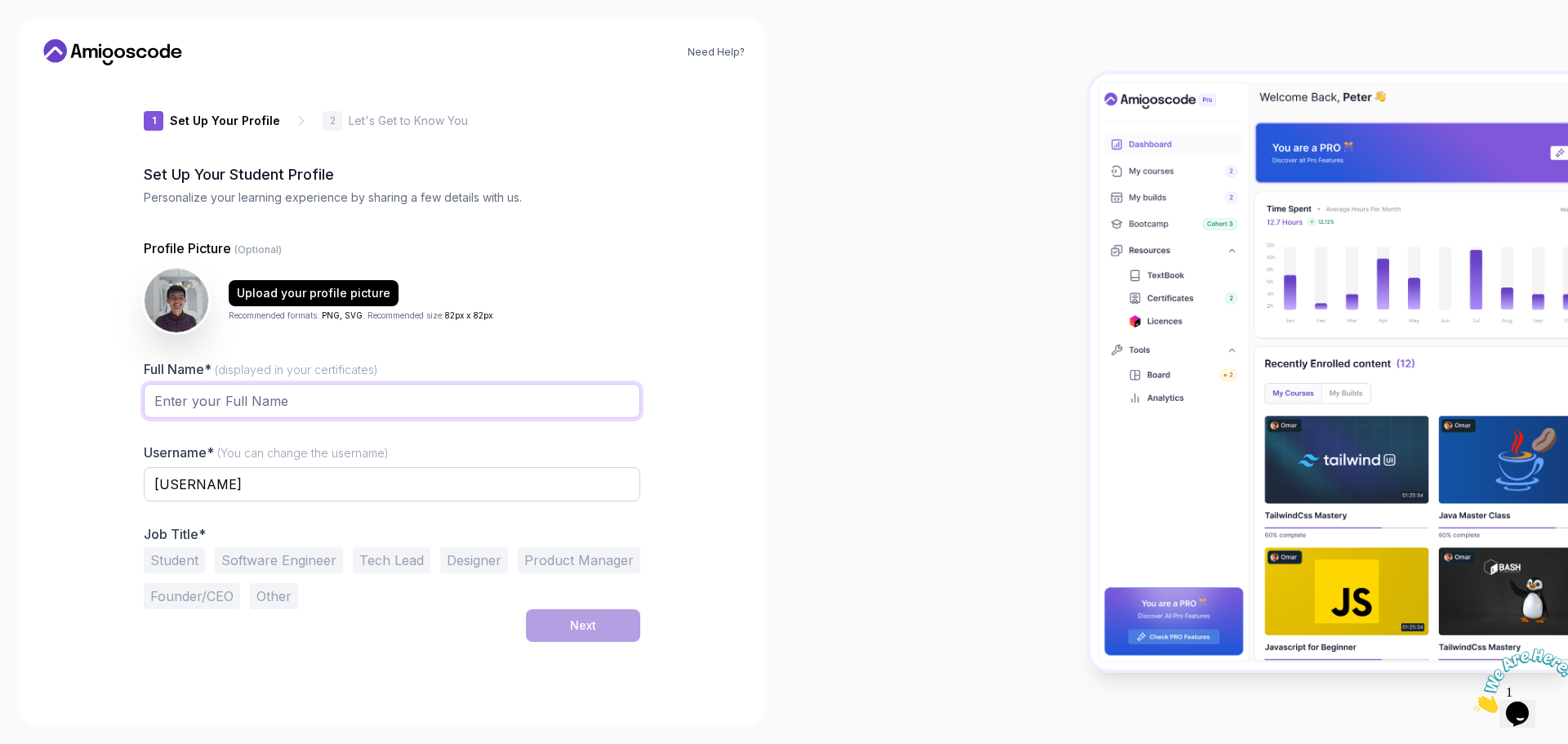 click on "Full Name*   (displayed in your certificates)" at bounding box center (392, 401) 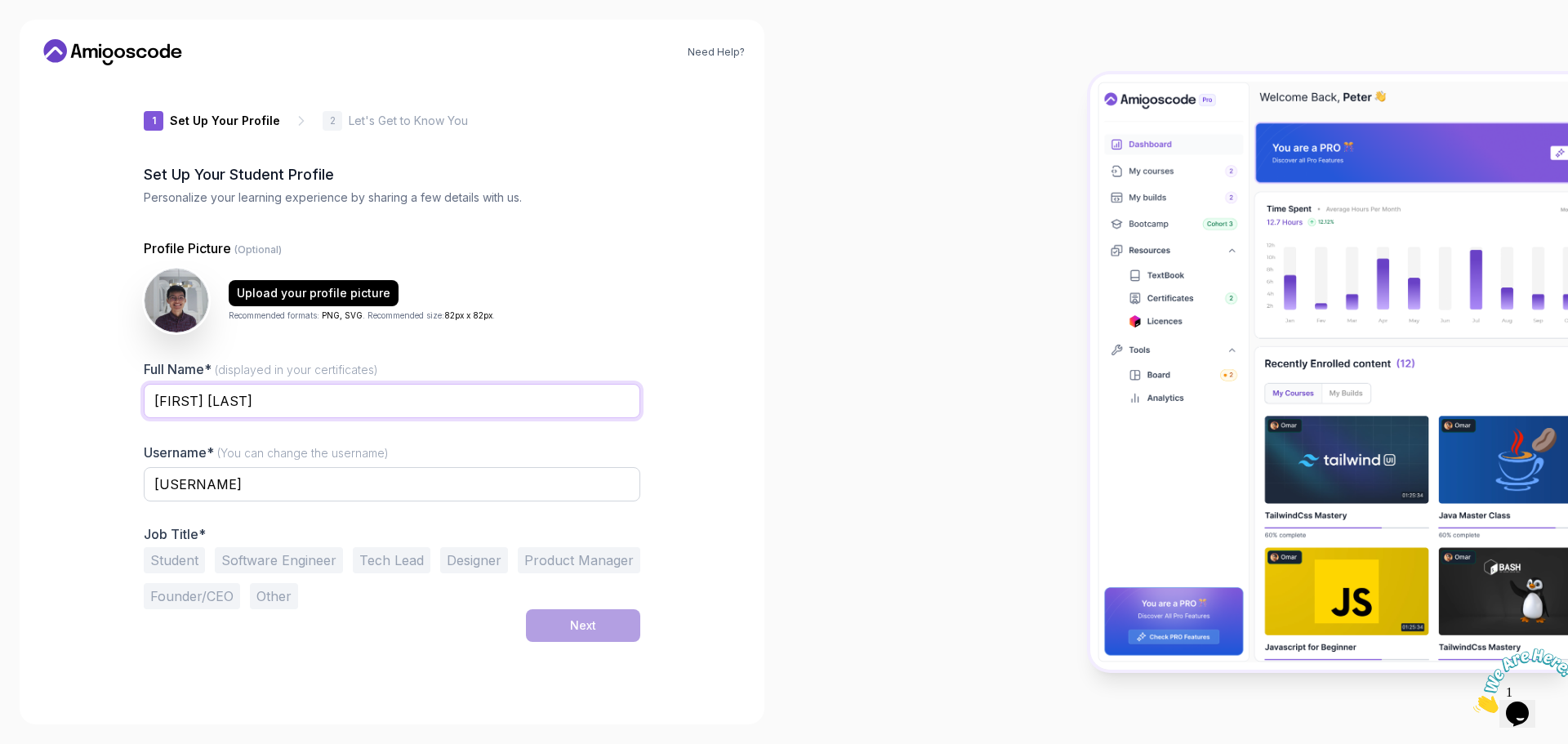 type on "[FIRST] [LAST]" 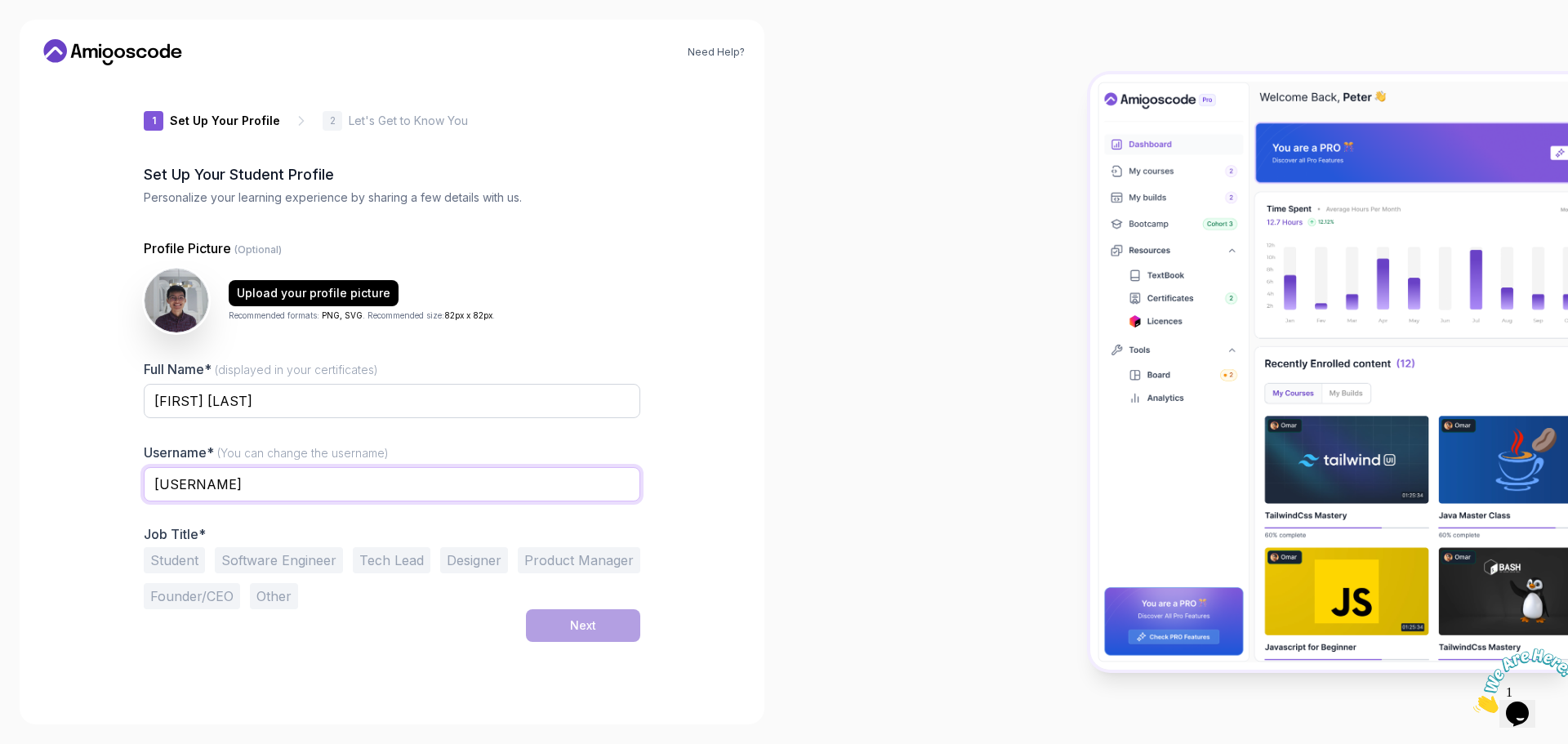drag, startPoint x: 261, startPoint y: 485, endPoint x: 0, endPoint y: 496, distance: 261.2317 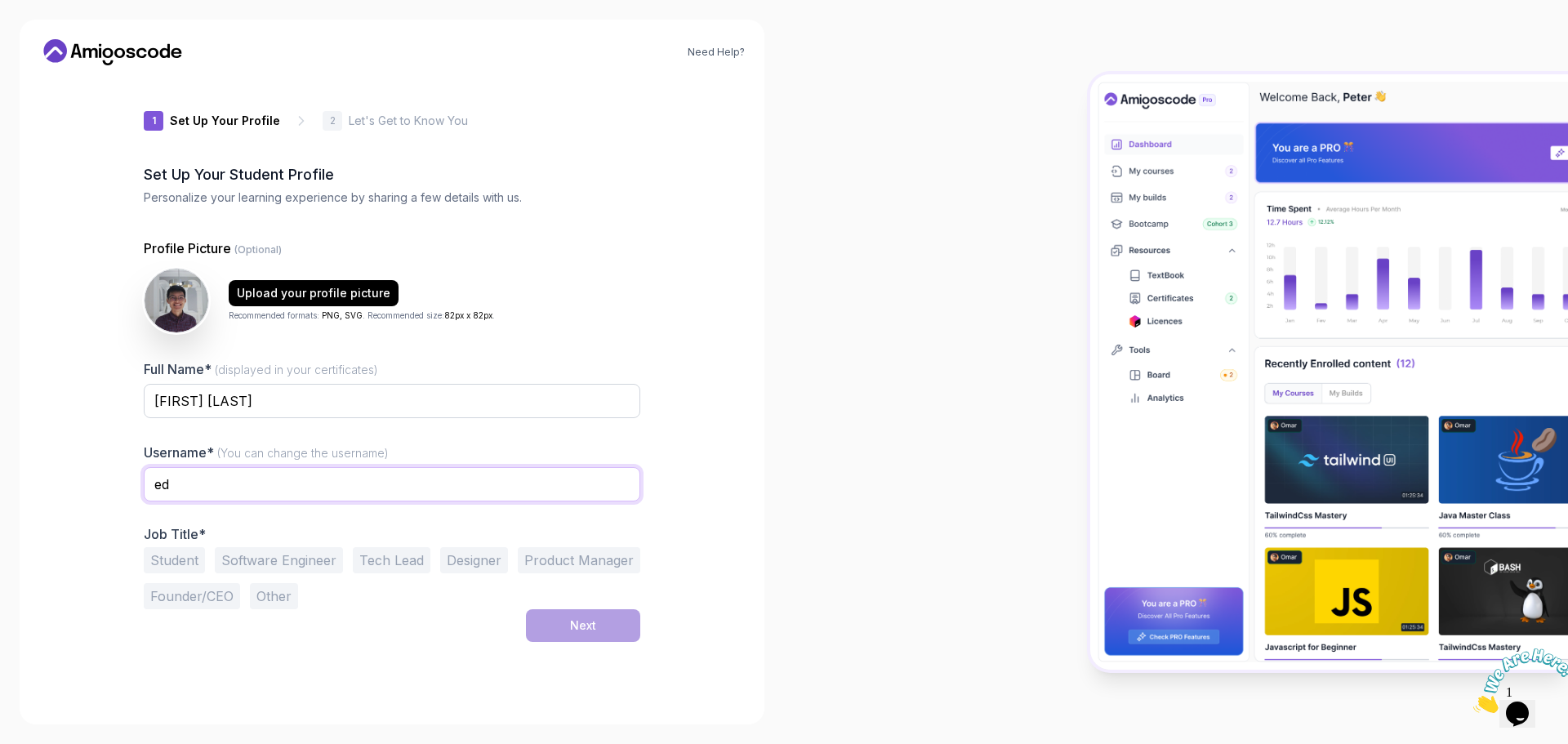 type on "e" 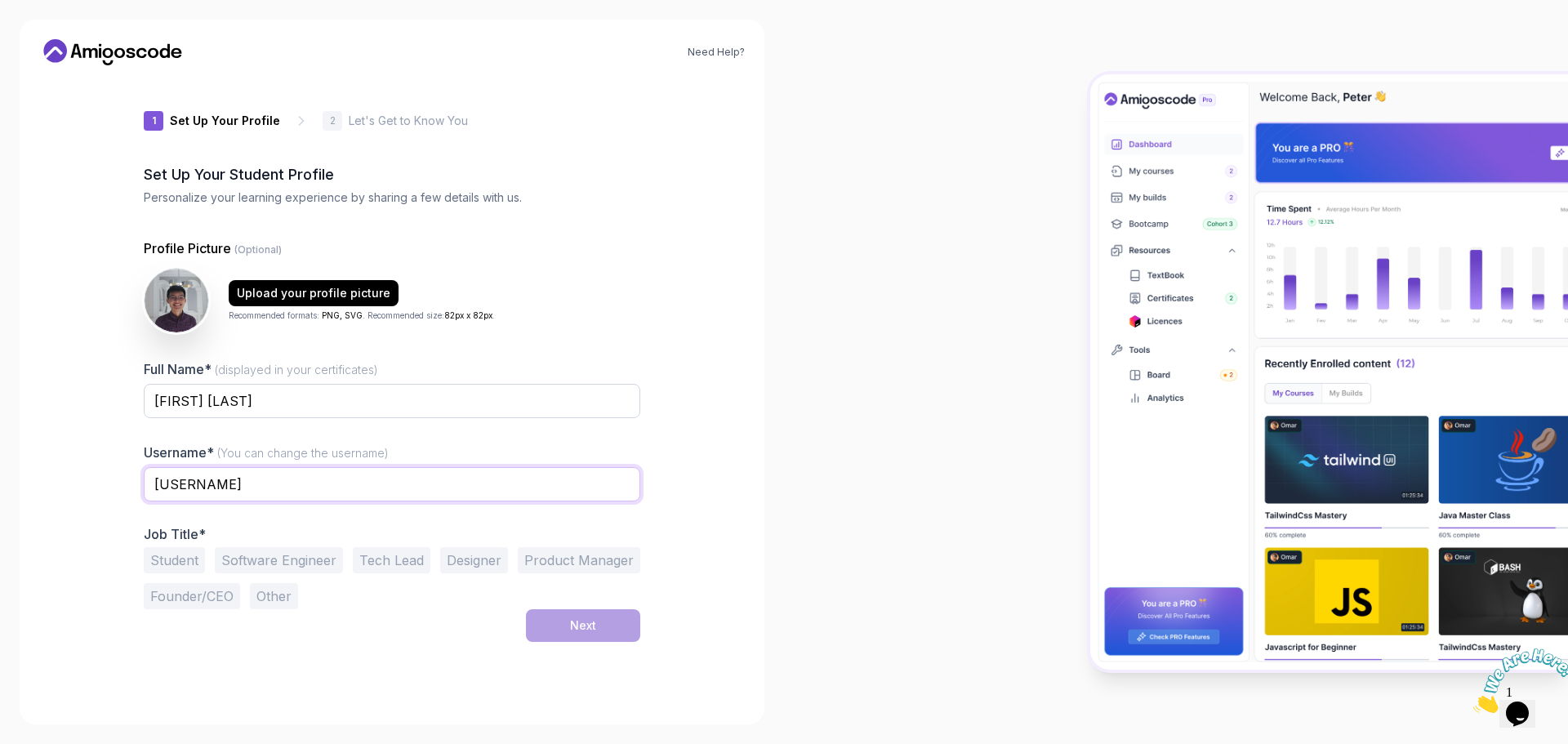 type on "edwngh" 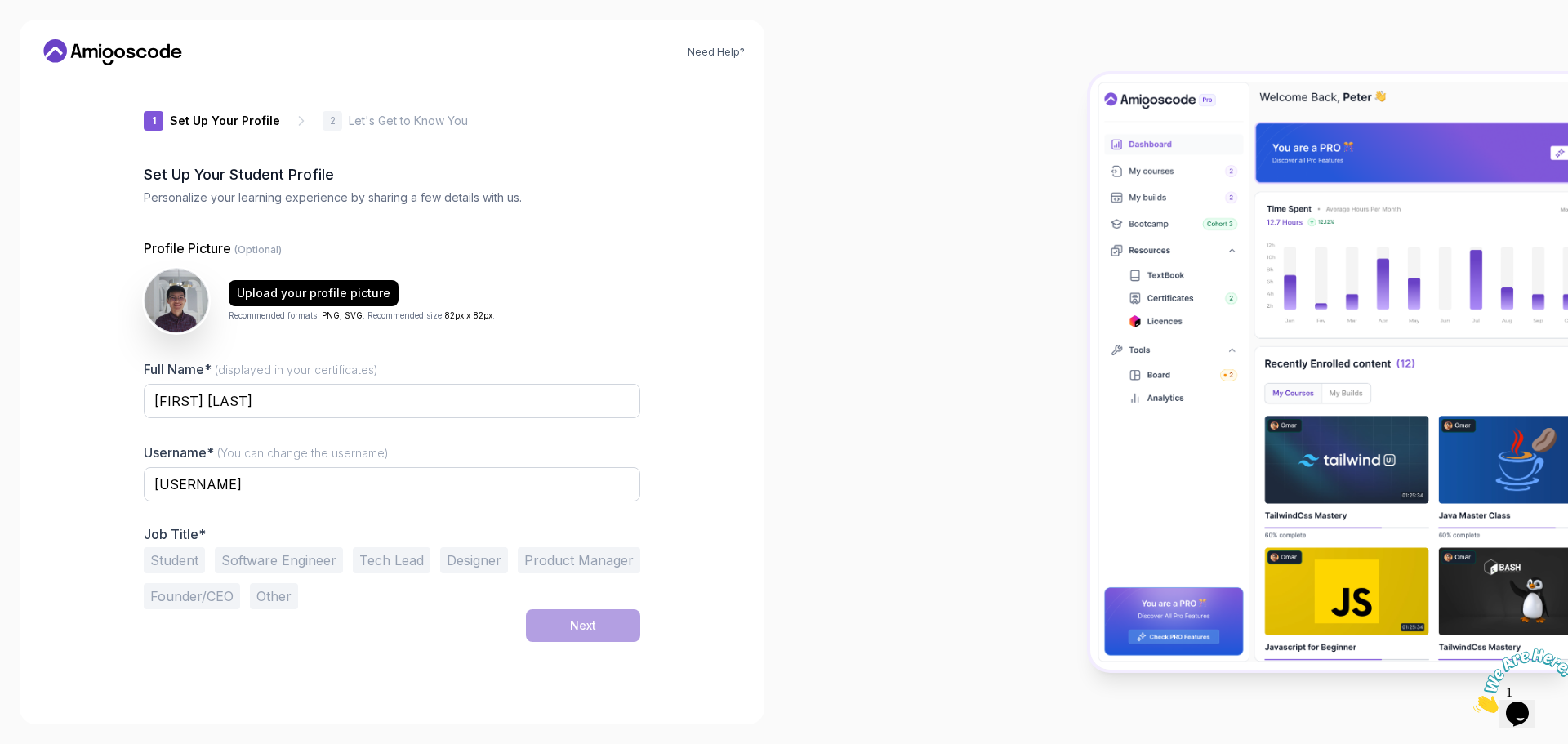 click on "Software Engineer" at bounding box center (278, 560) 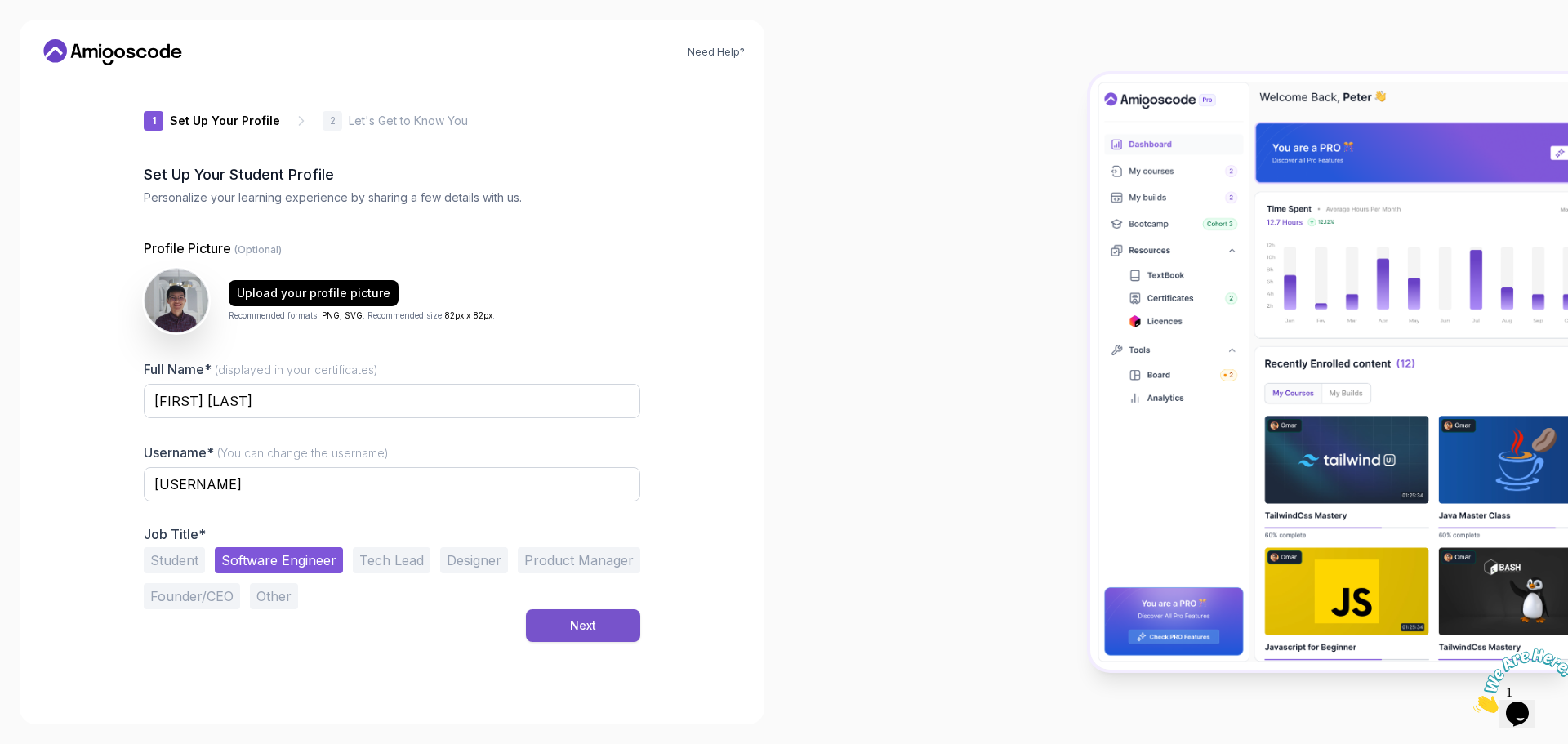 click on "Next" at bounding box center (583, 626) 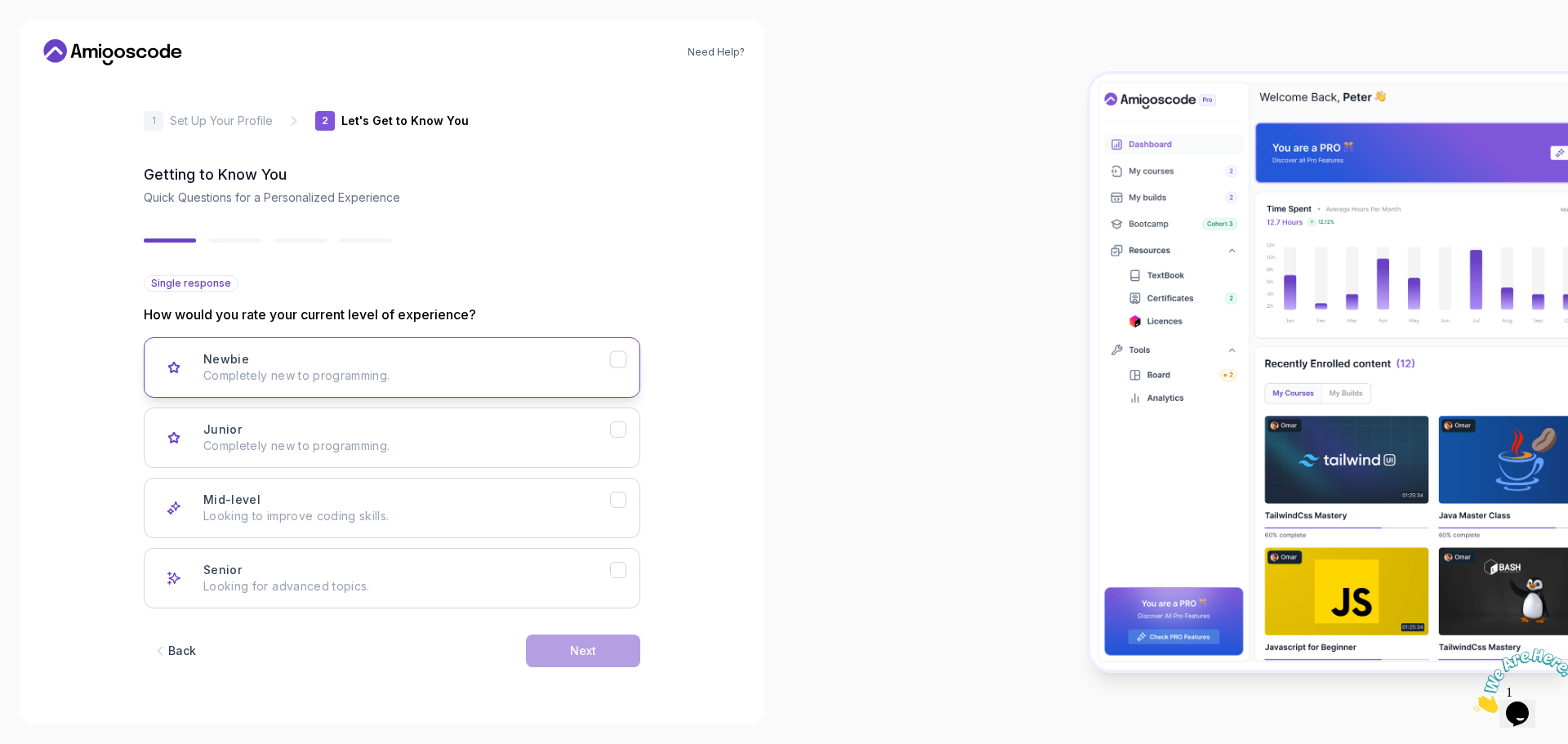 click on "Completely new to programming." at bounding box center [407, 376] 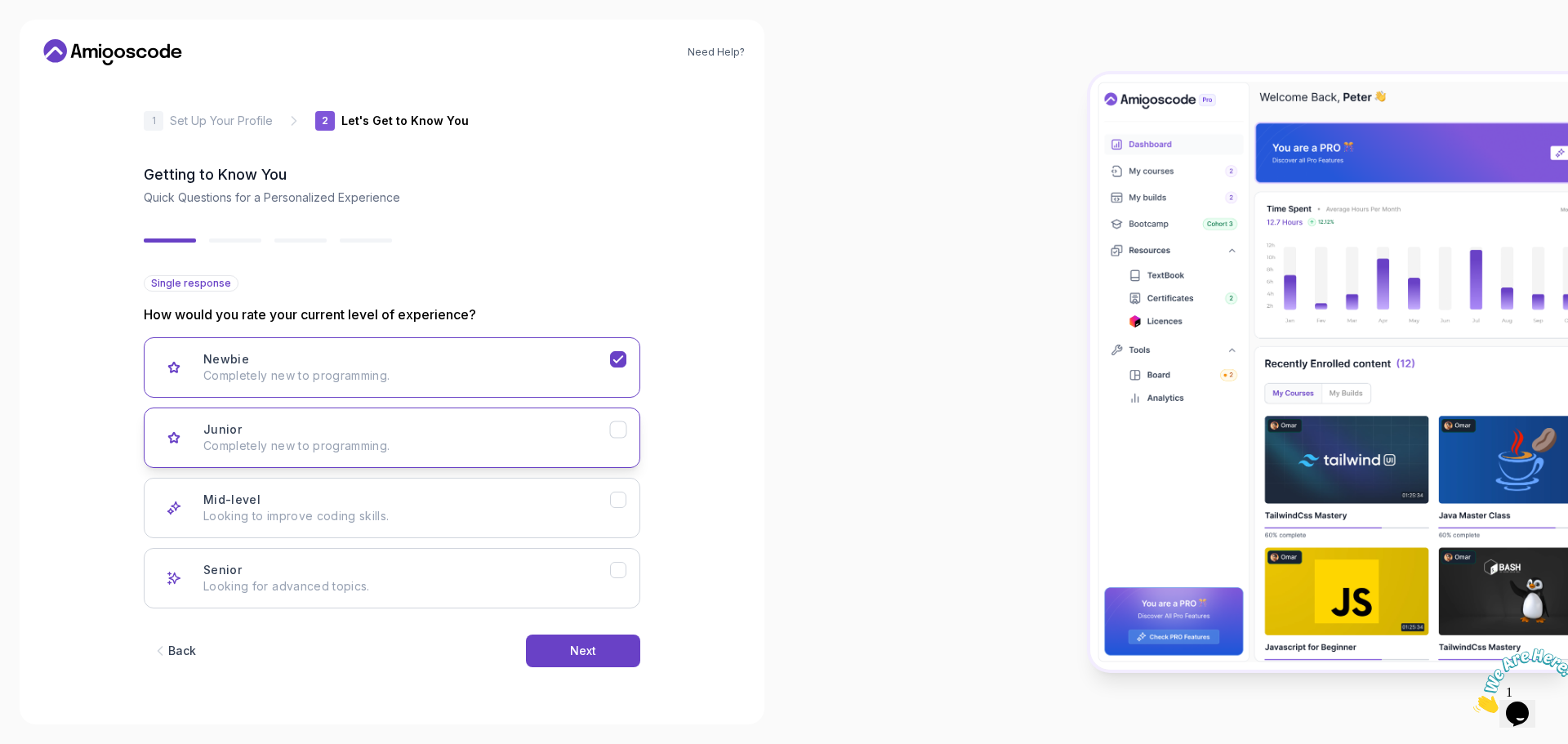 click on "Junior Completely new to programming." at bounding box center [407, 438] 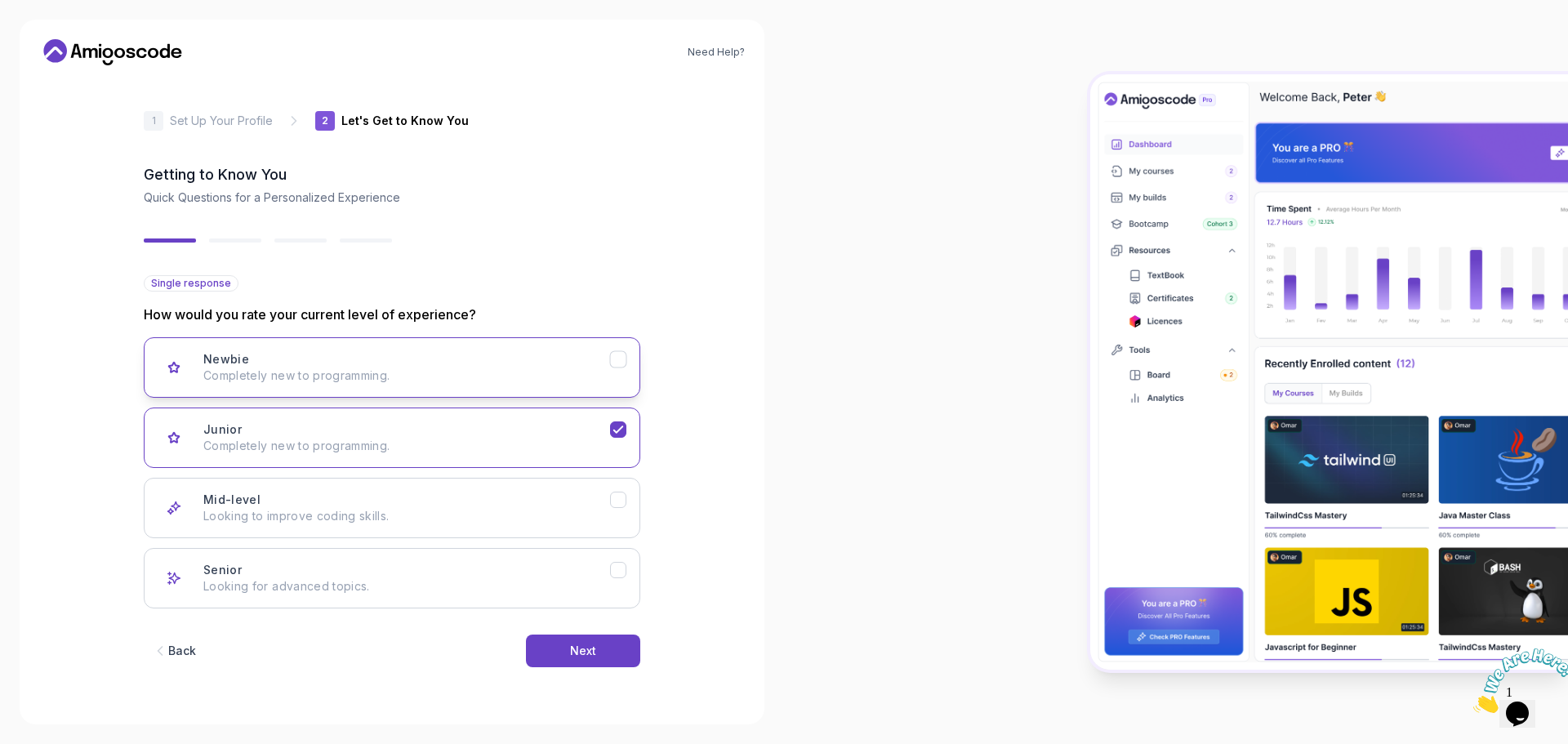 click on "Newbie Completely new to programming." at bounding box center (407, 368) 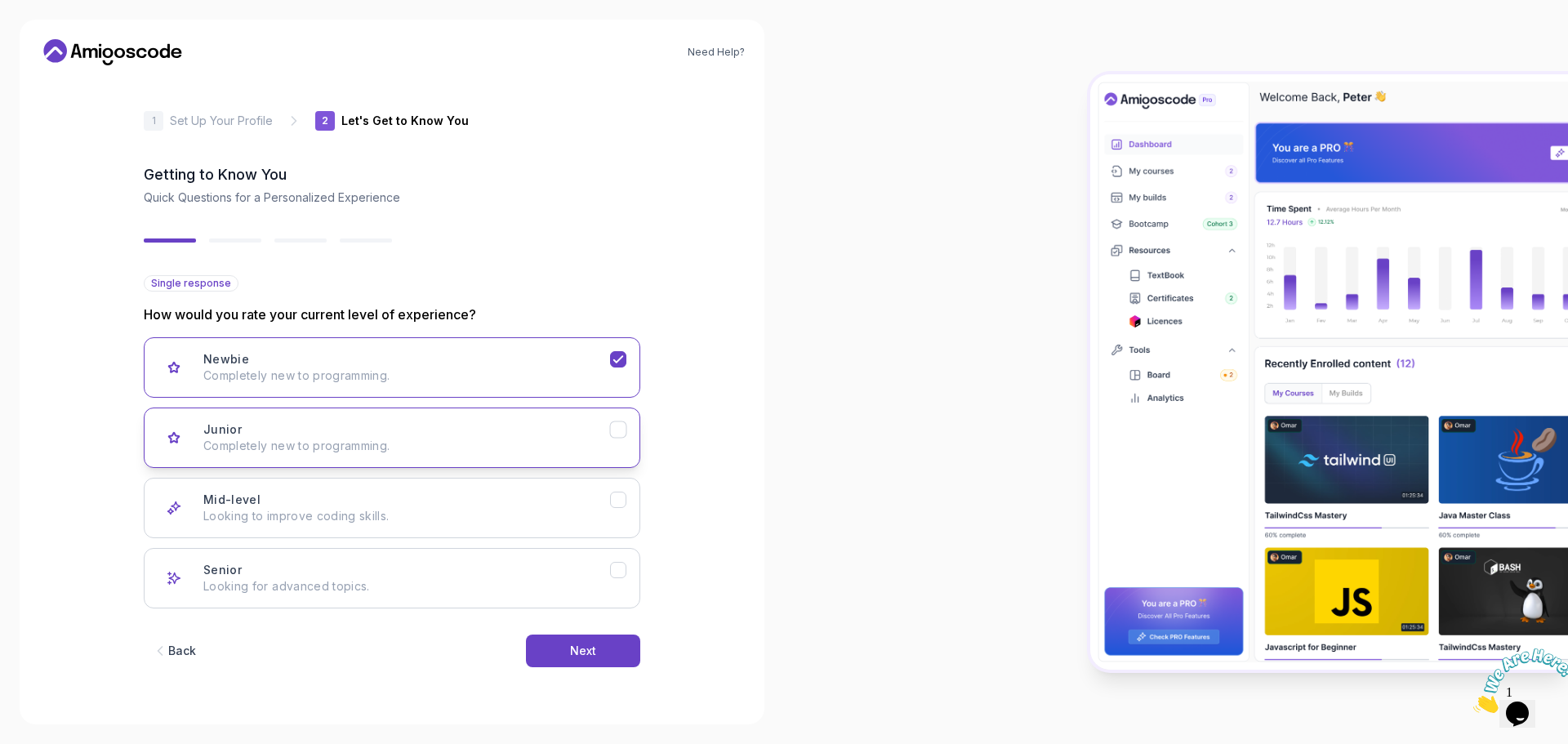 click on "Completely new to programming." at bounding box center (407, 446) 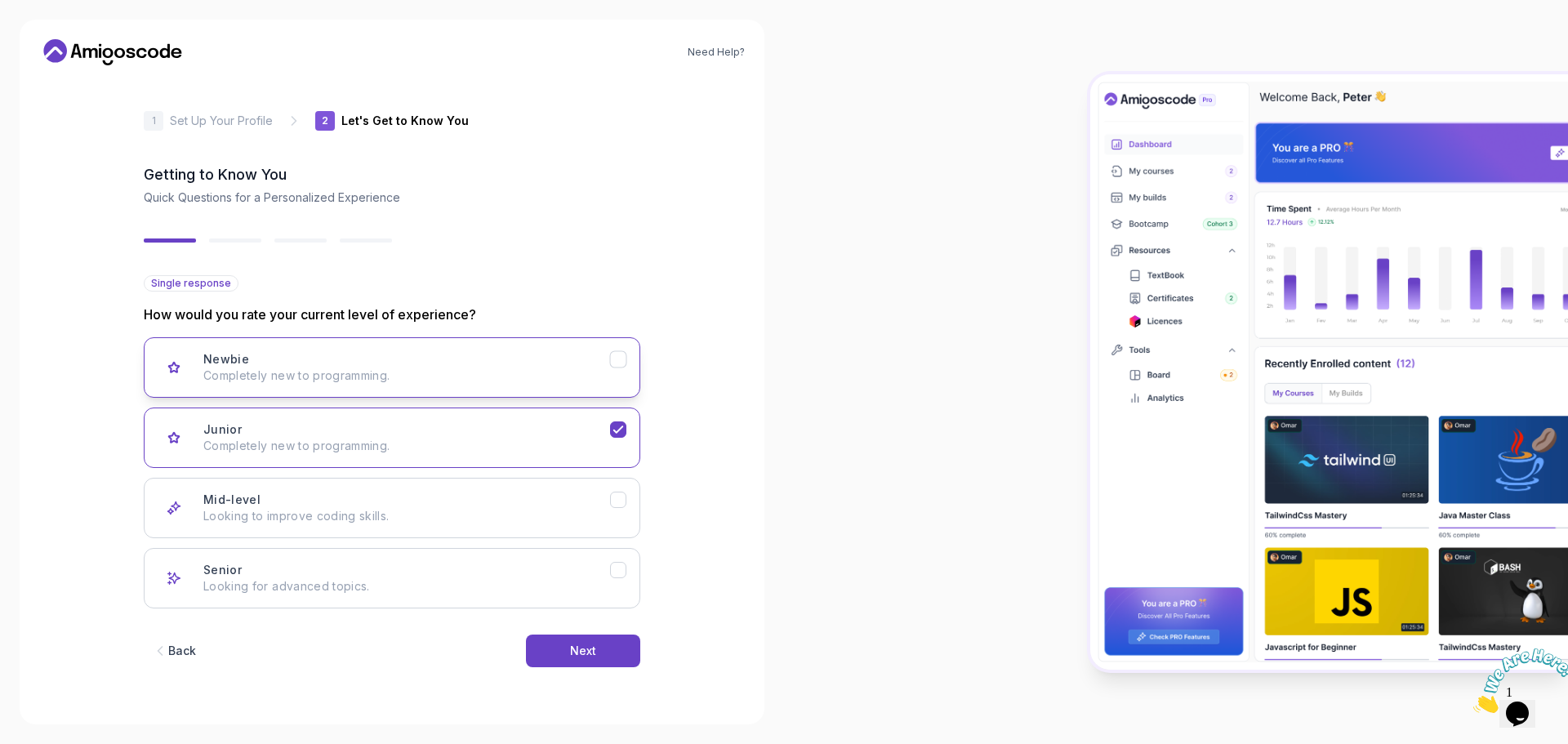 click on "Completely new to programming." at bounding box center [407, 376] 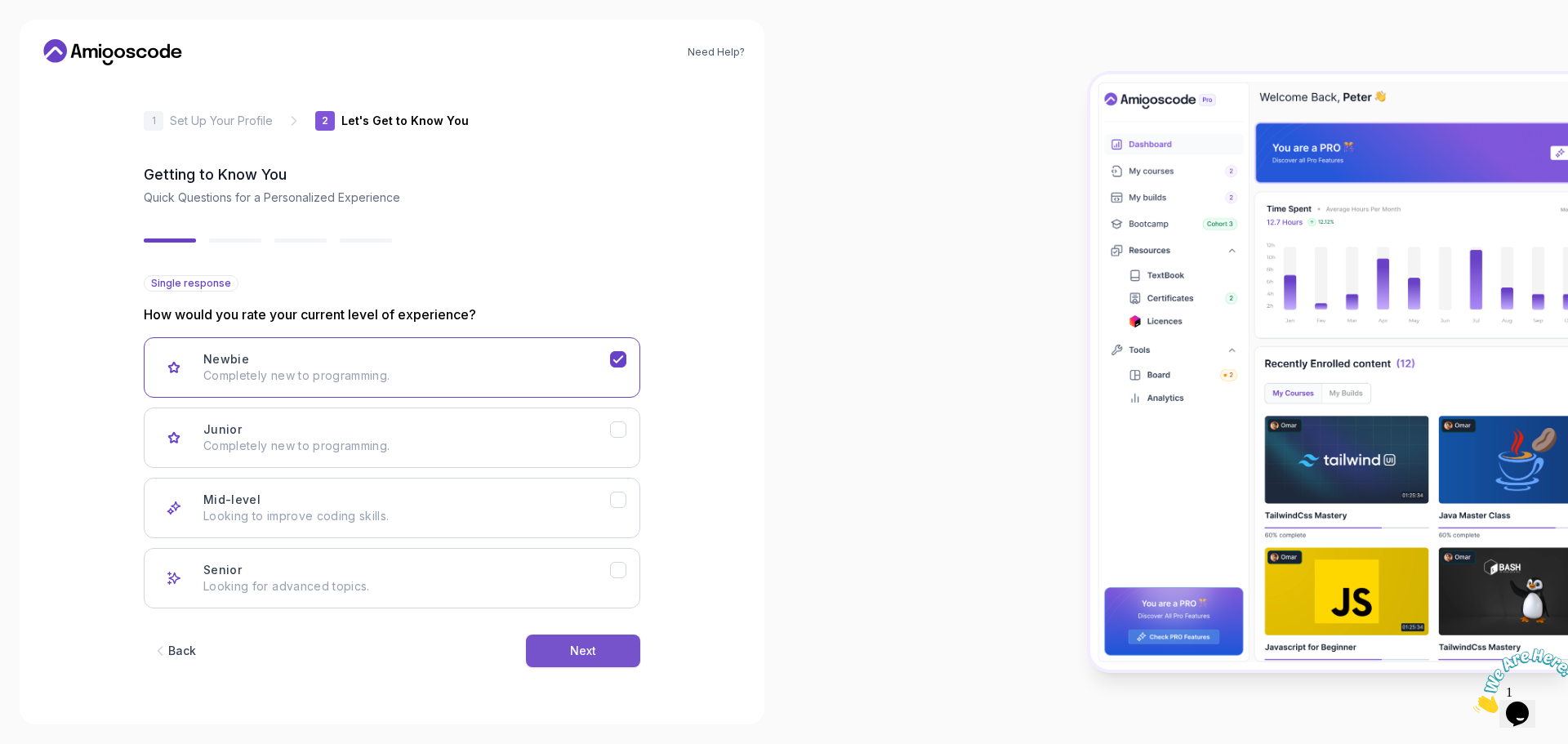 click on "Next" at bounding box center [583, 651] 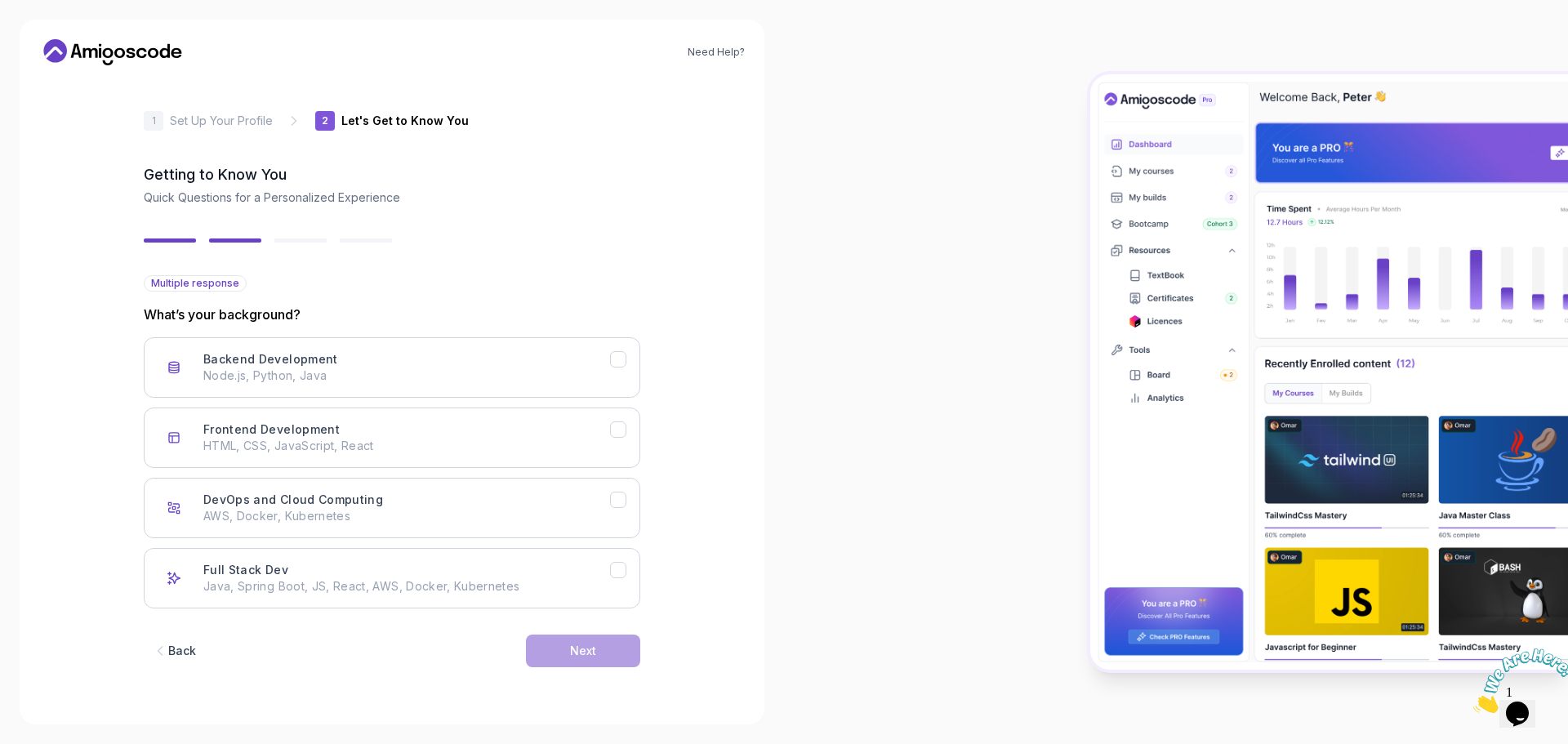 click on "Multiple response" at bounding box center (195, 283) 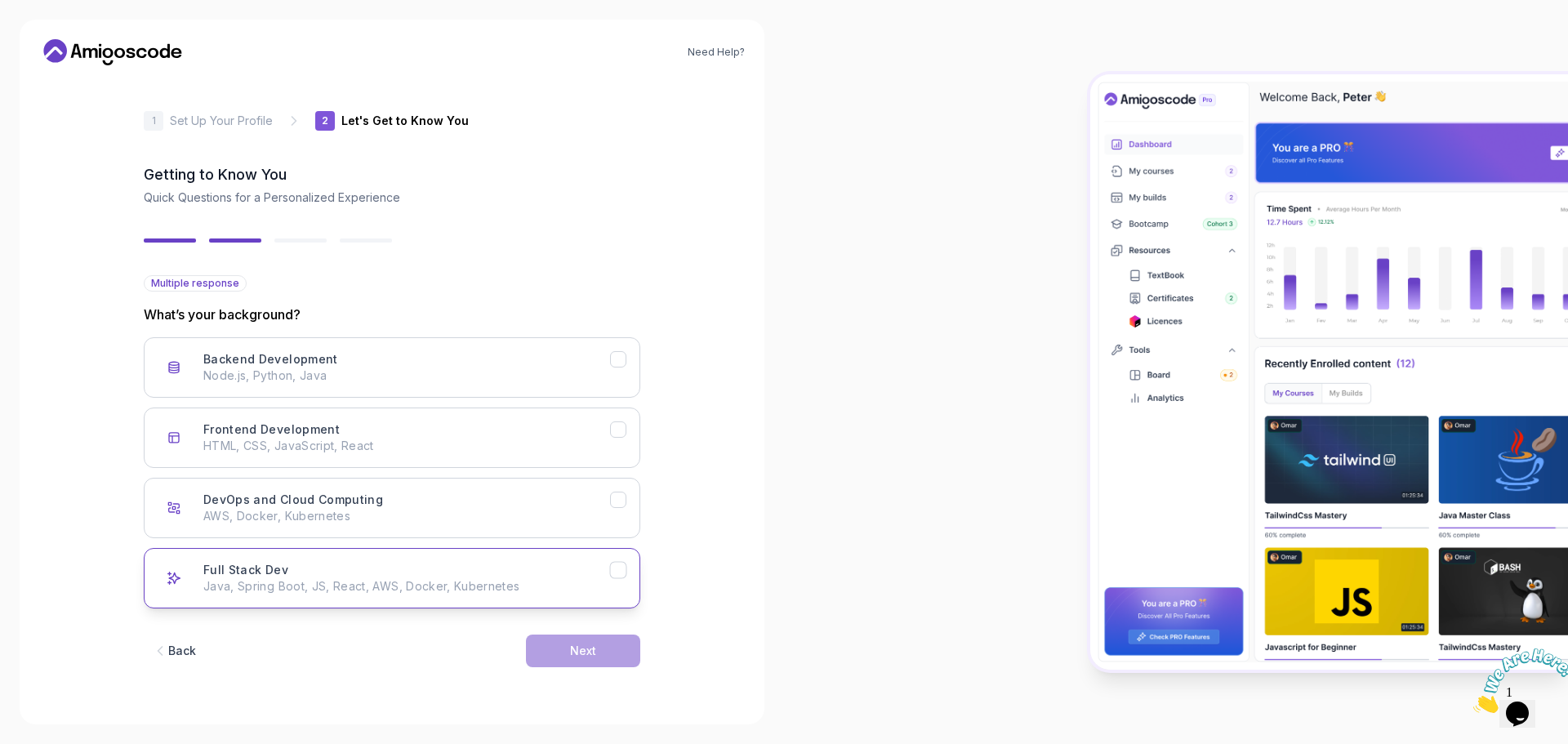 click on "Java, Spring Boot, JS, React, AWS, Docker, Kubernetes" at bounding box center (407, 586) 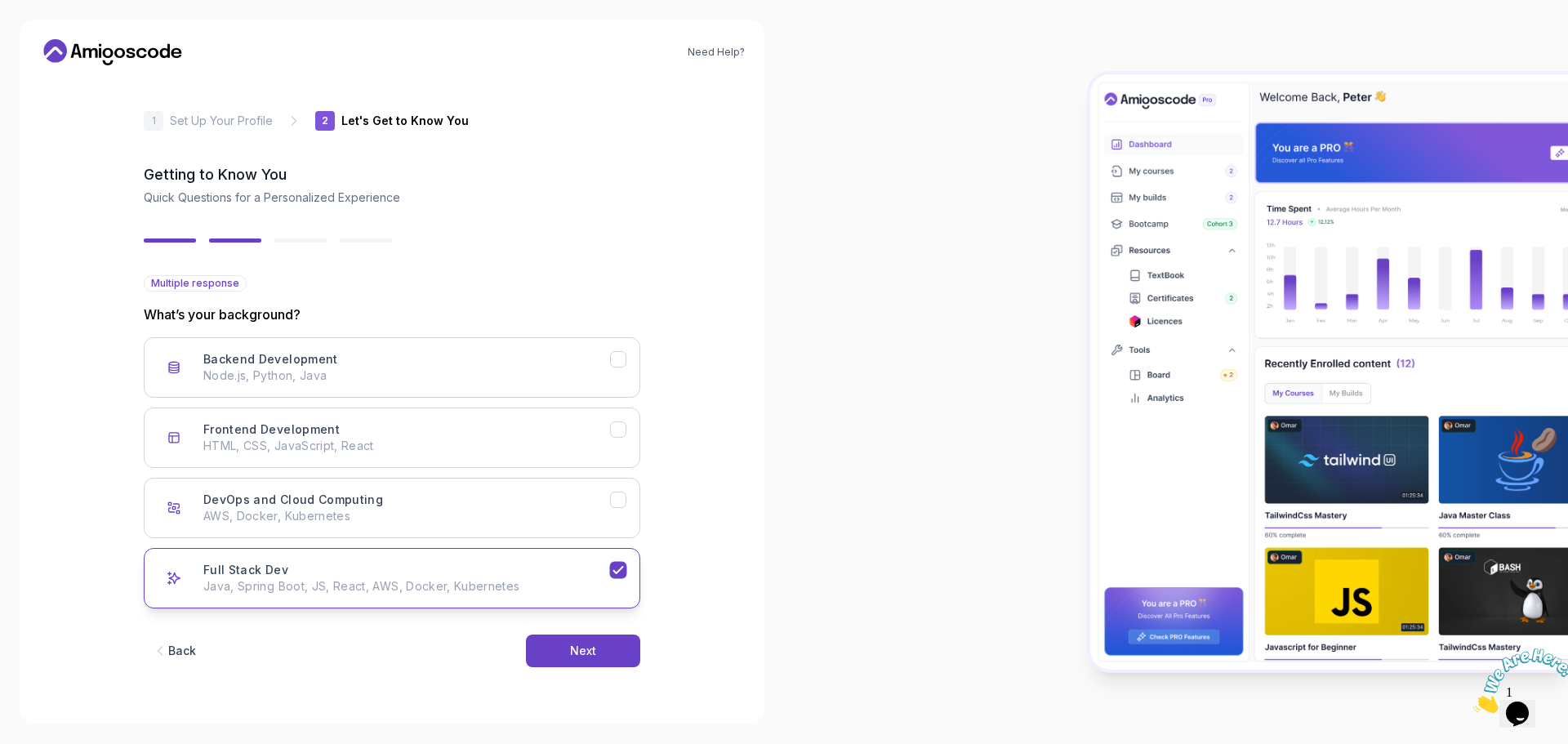 click on "Java, Spring Boot, JS, React, AWS, Docker, Kubernetes" at bounding box center (407, 586) 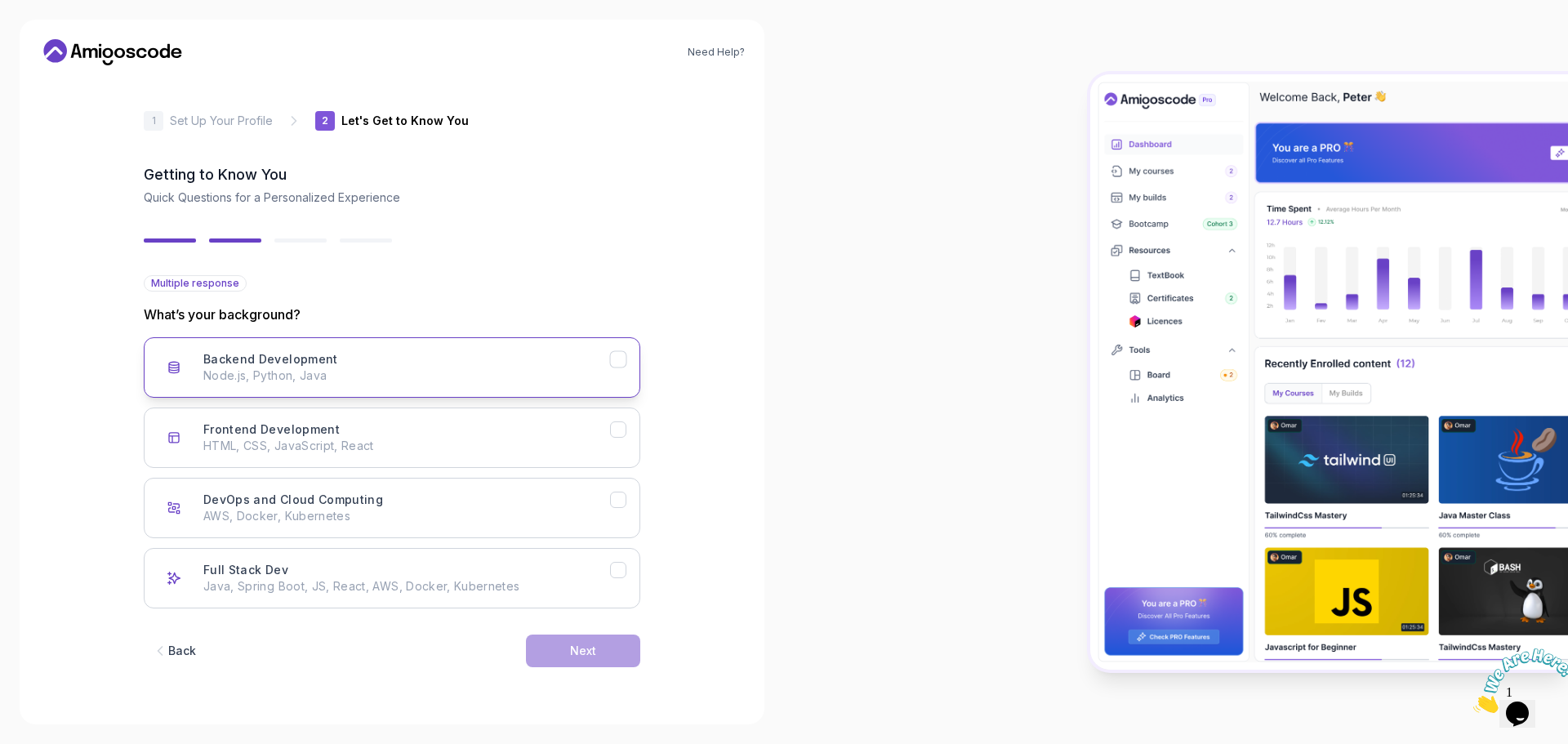 click on "Node.js, Python, Java" at bounding box center (407, 376) 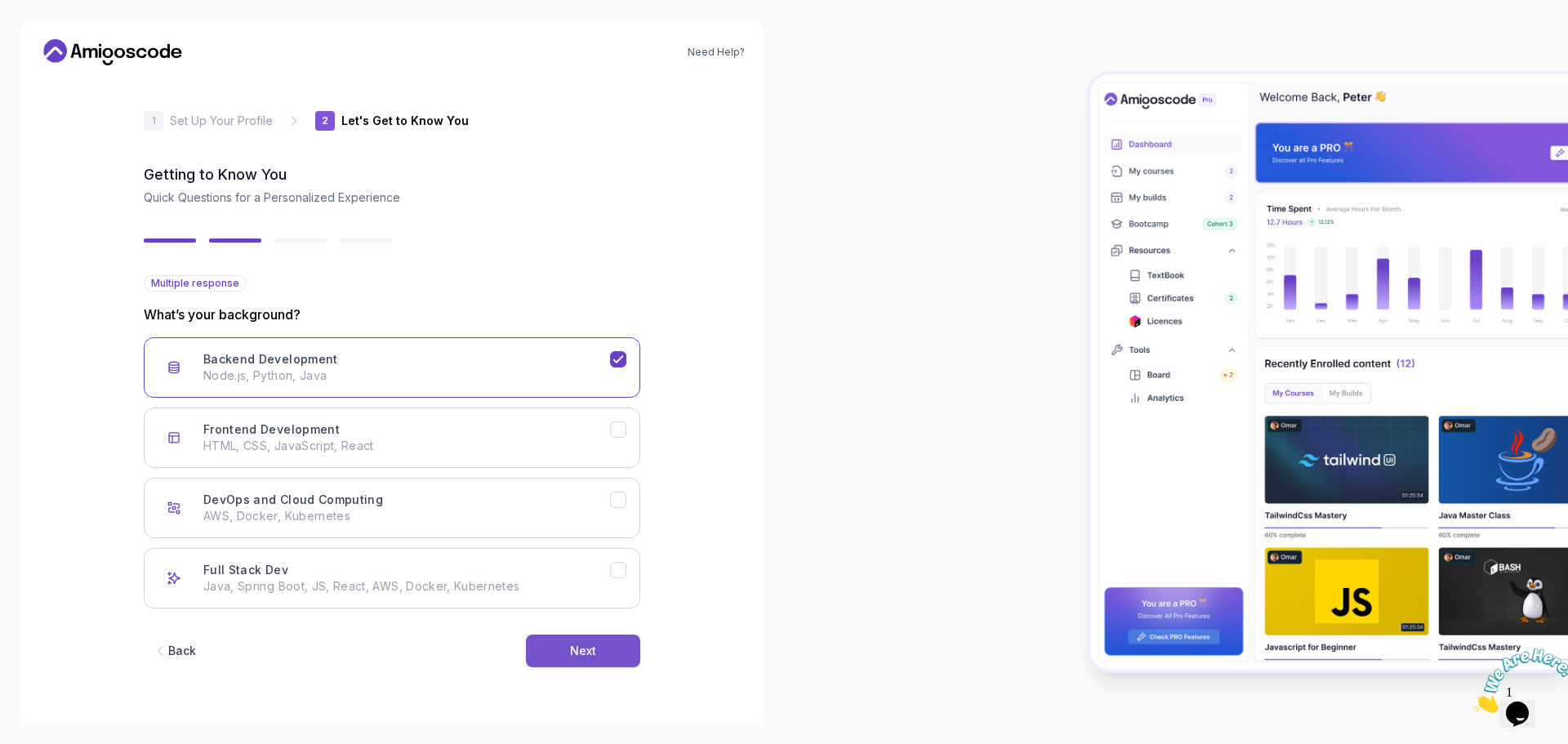 click on "Next" at bounding box center (583, 651) 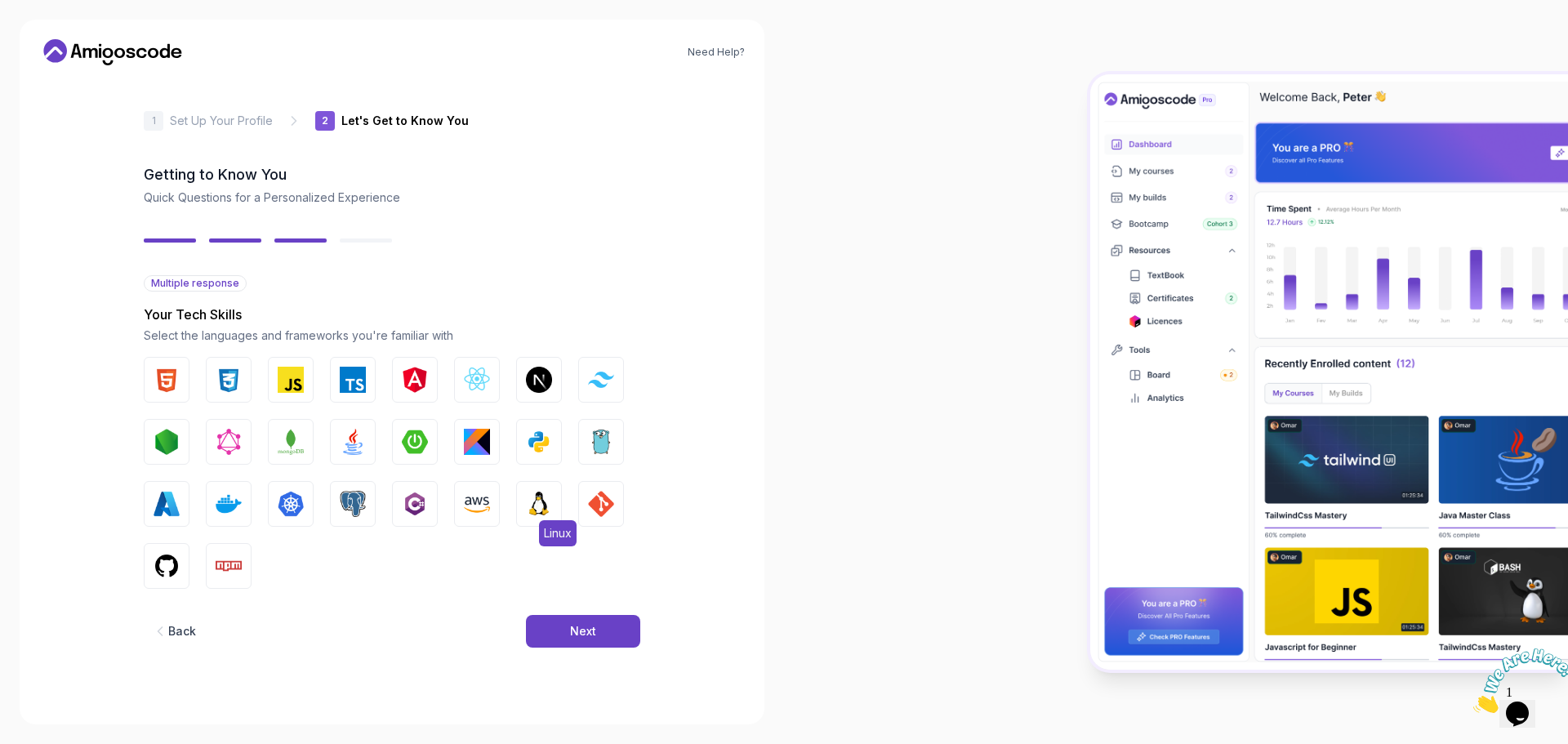 click at bounding box center [539, 504] 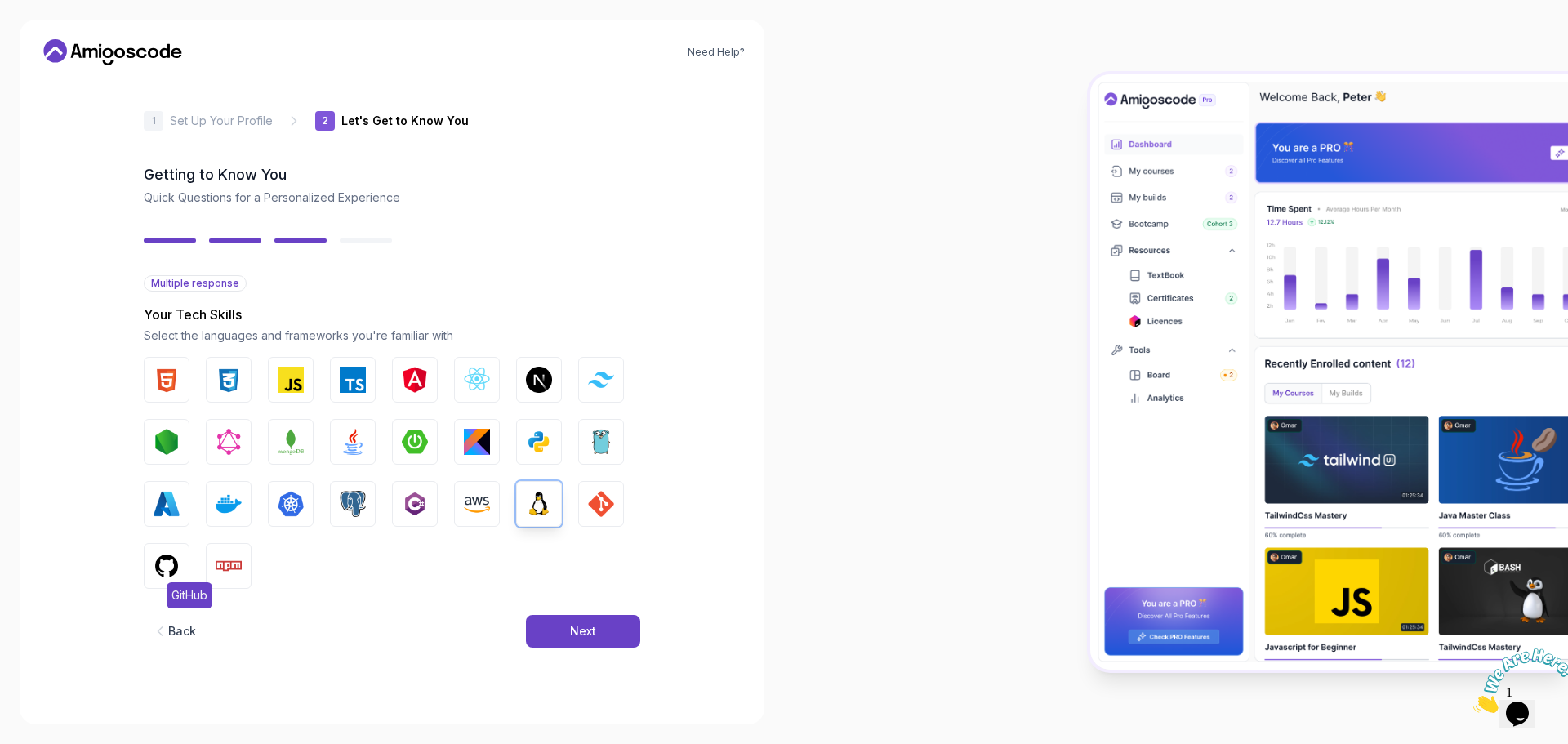 click on "GitHub" at bounding box center [167, 566] 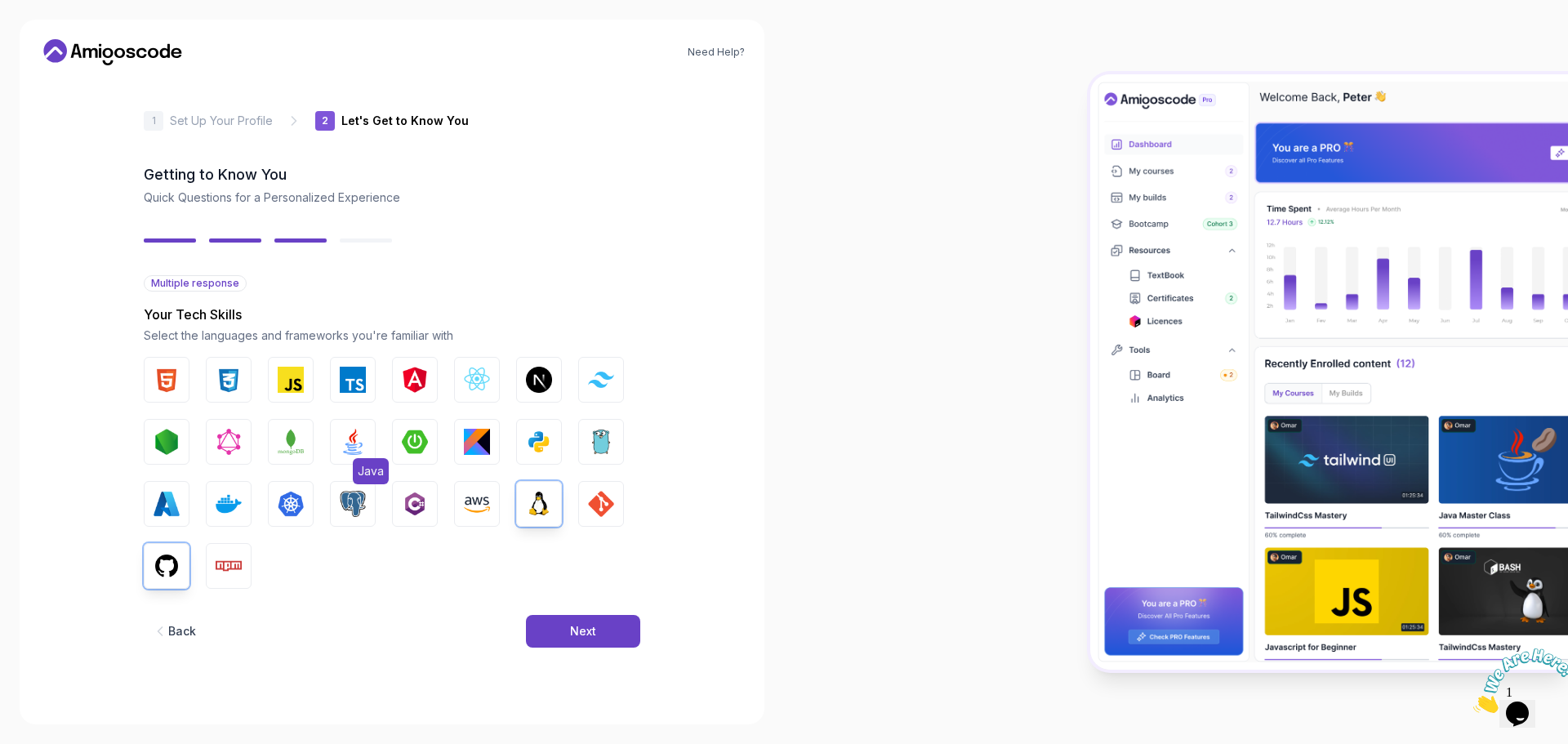 click on "Java" at bounding box center [353, 442] 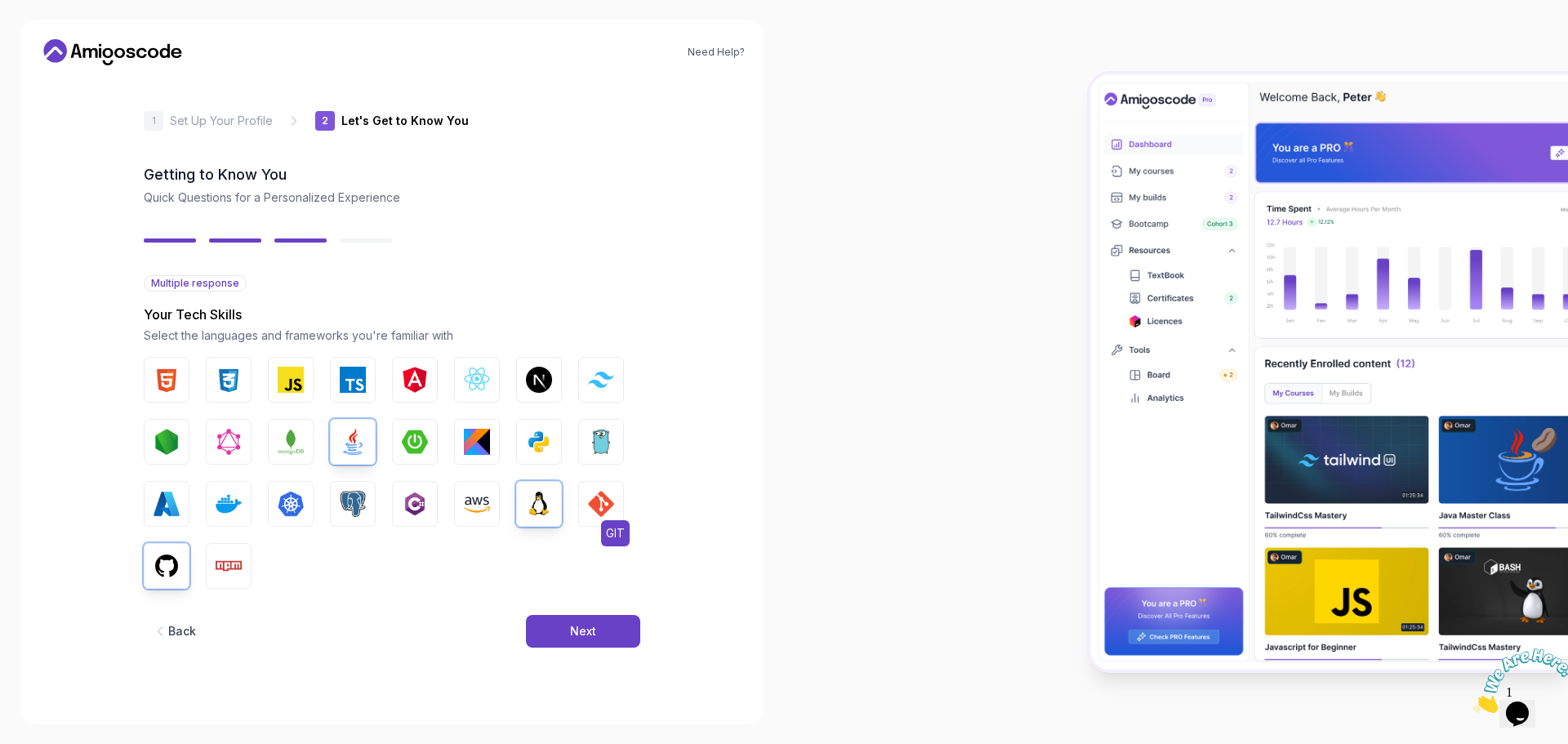 click at bounding box center [601, 504] 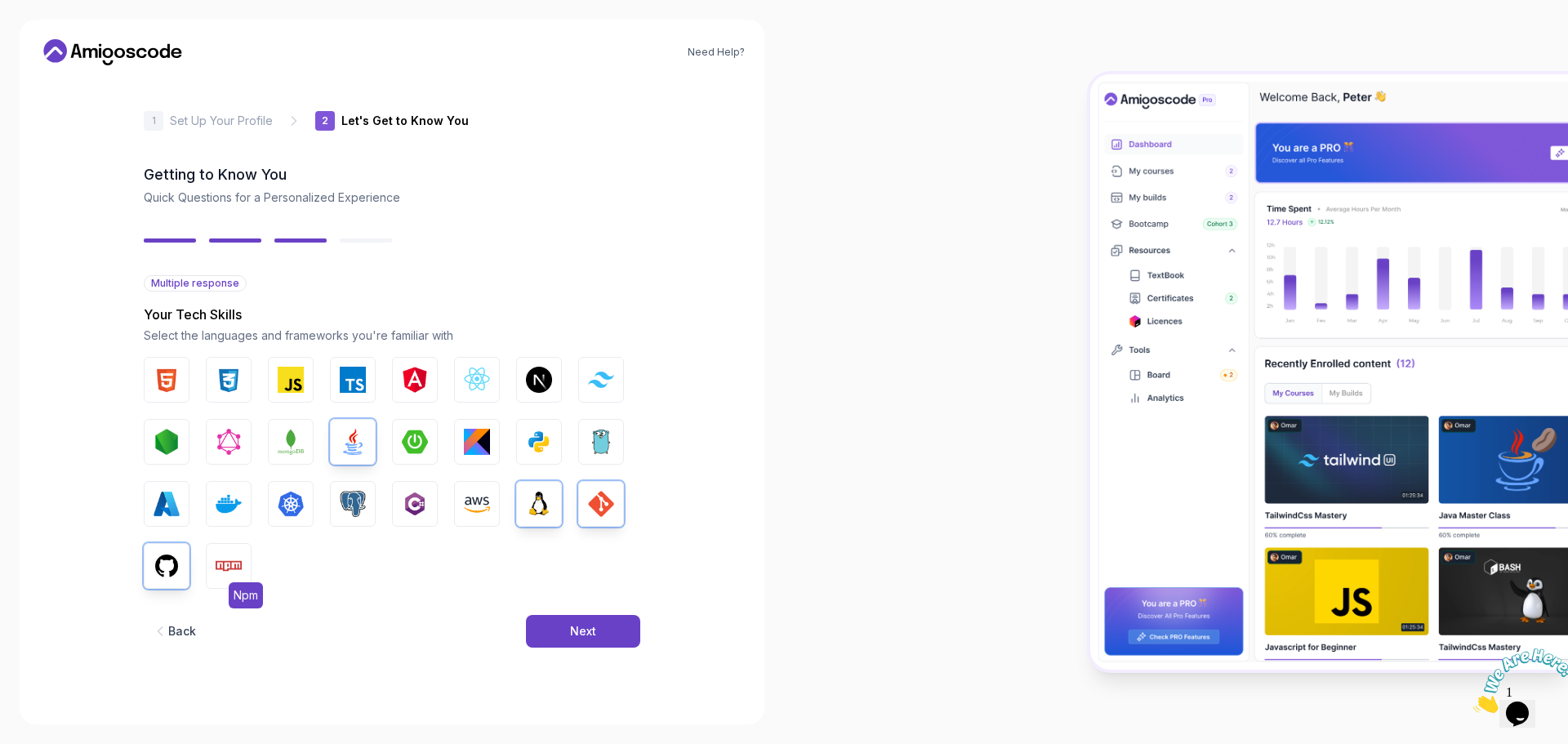 click at bounding box center (229, 566) 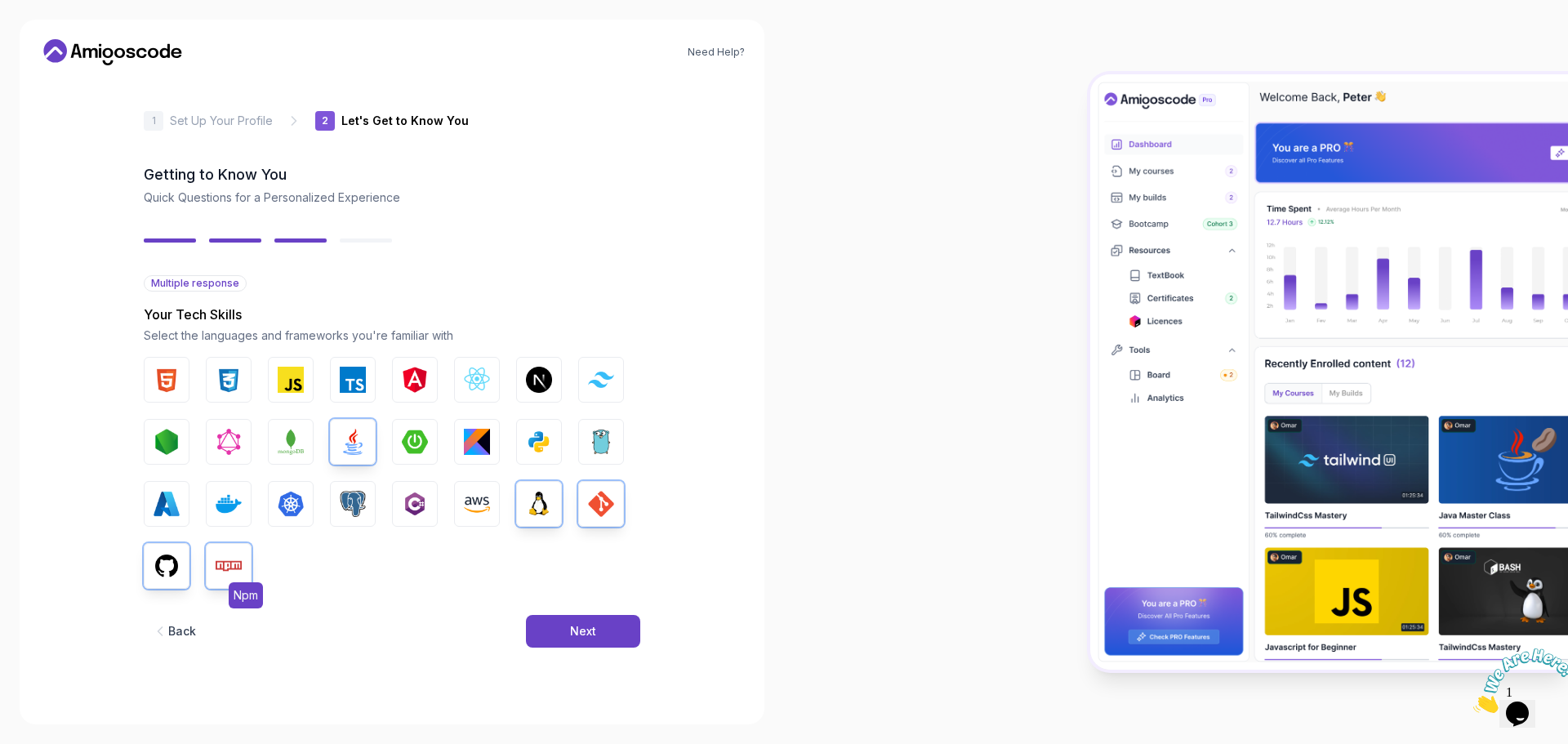 click at bounding box center [229, 566] 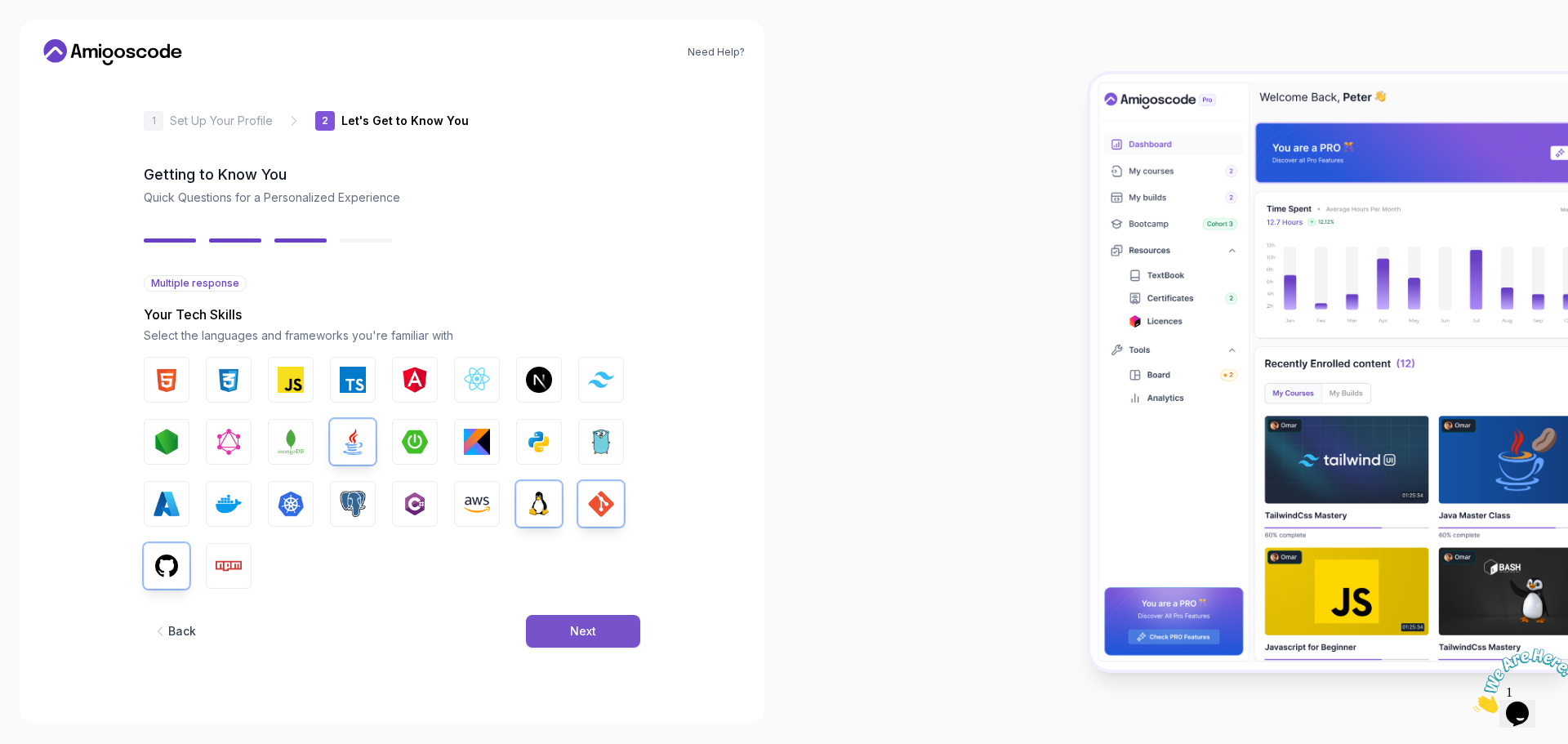 click on "Next" at bounding box center (583, 631) 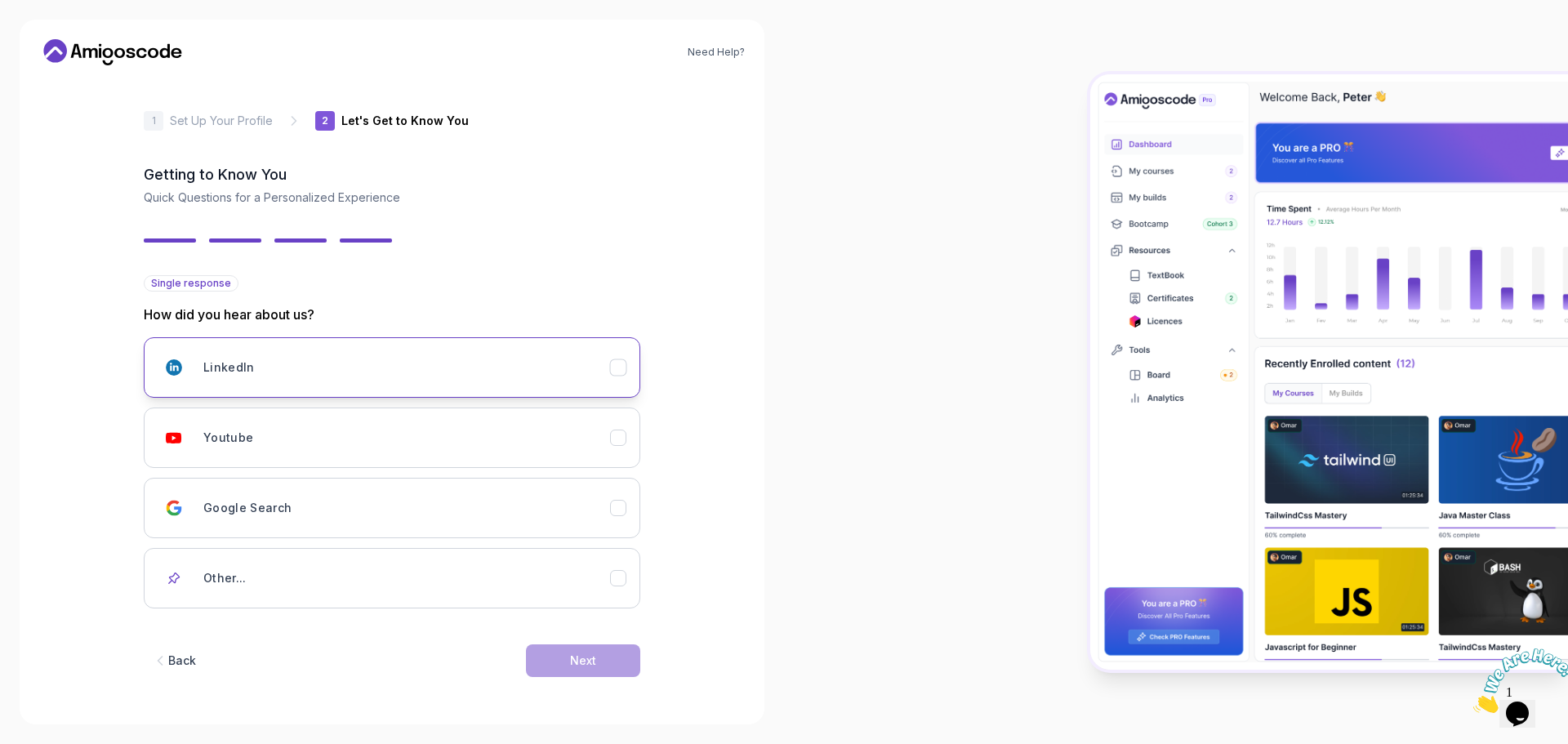 click on "LinkedIn" at bounding box center [392, 368] 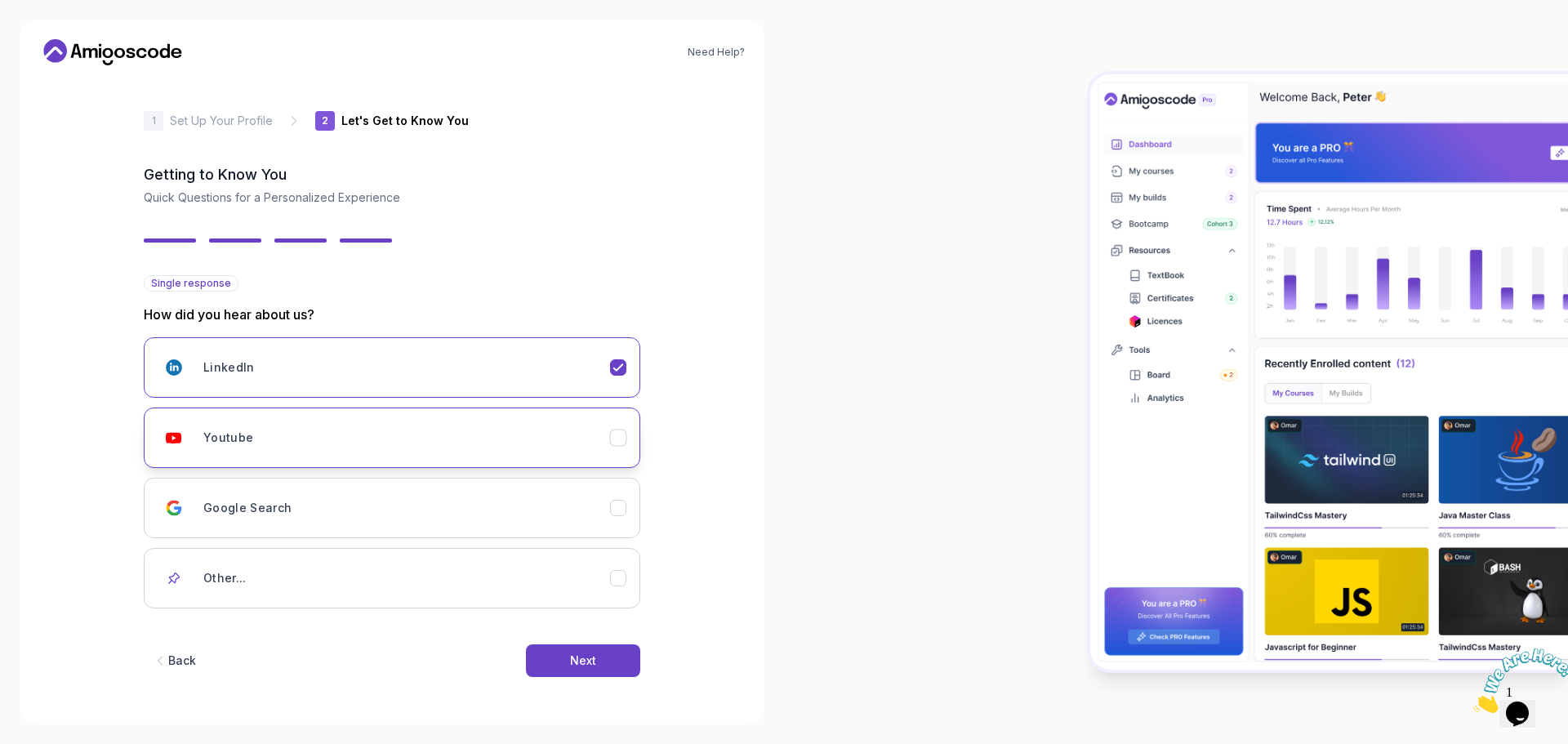 click on "Youtube" at bounding box center [407, 438] 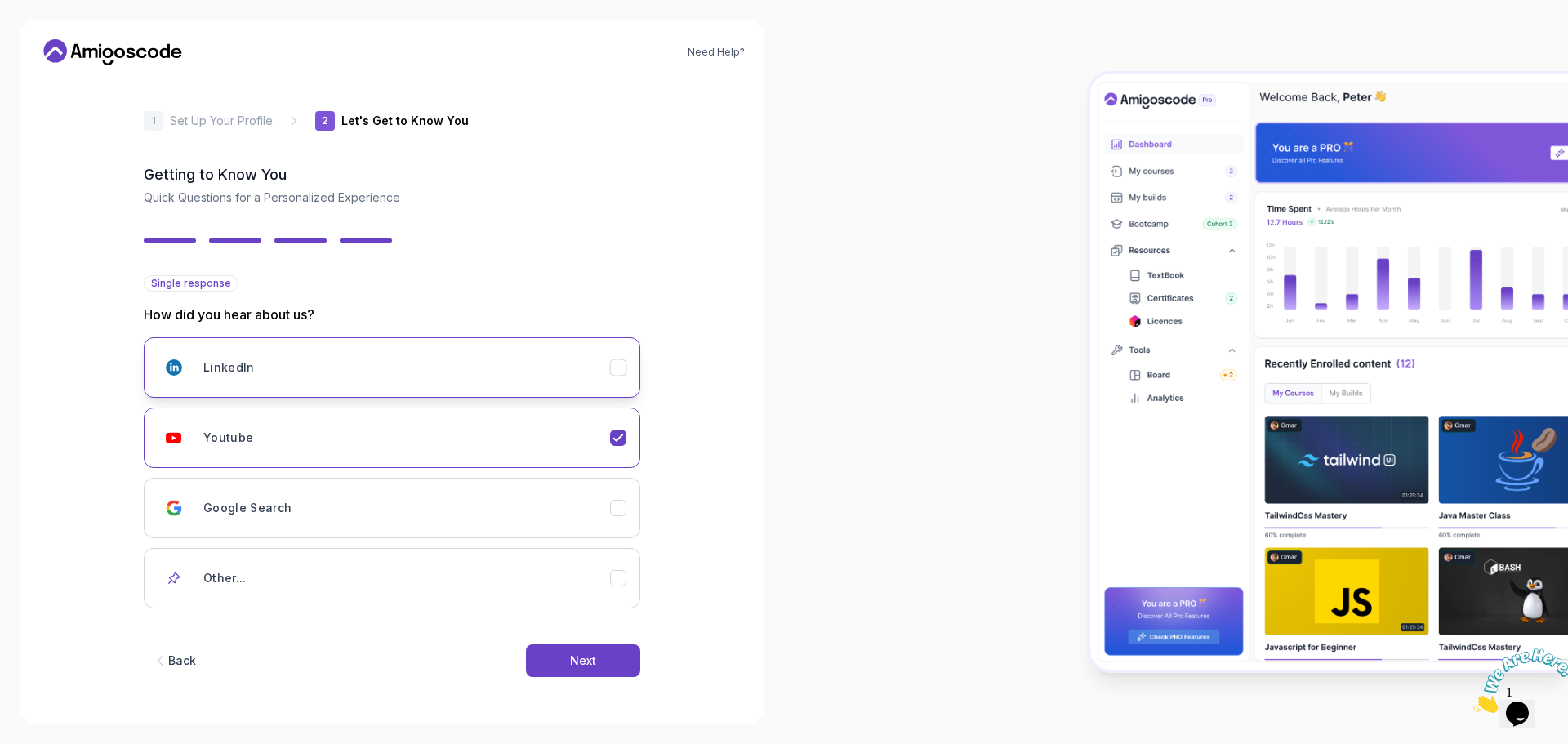 click on "LinkedIn" at bounding box center [392, 368] 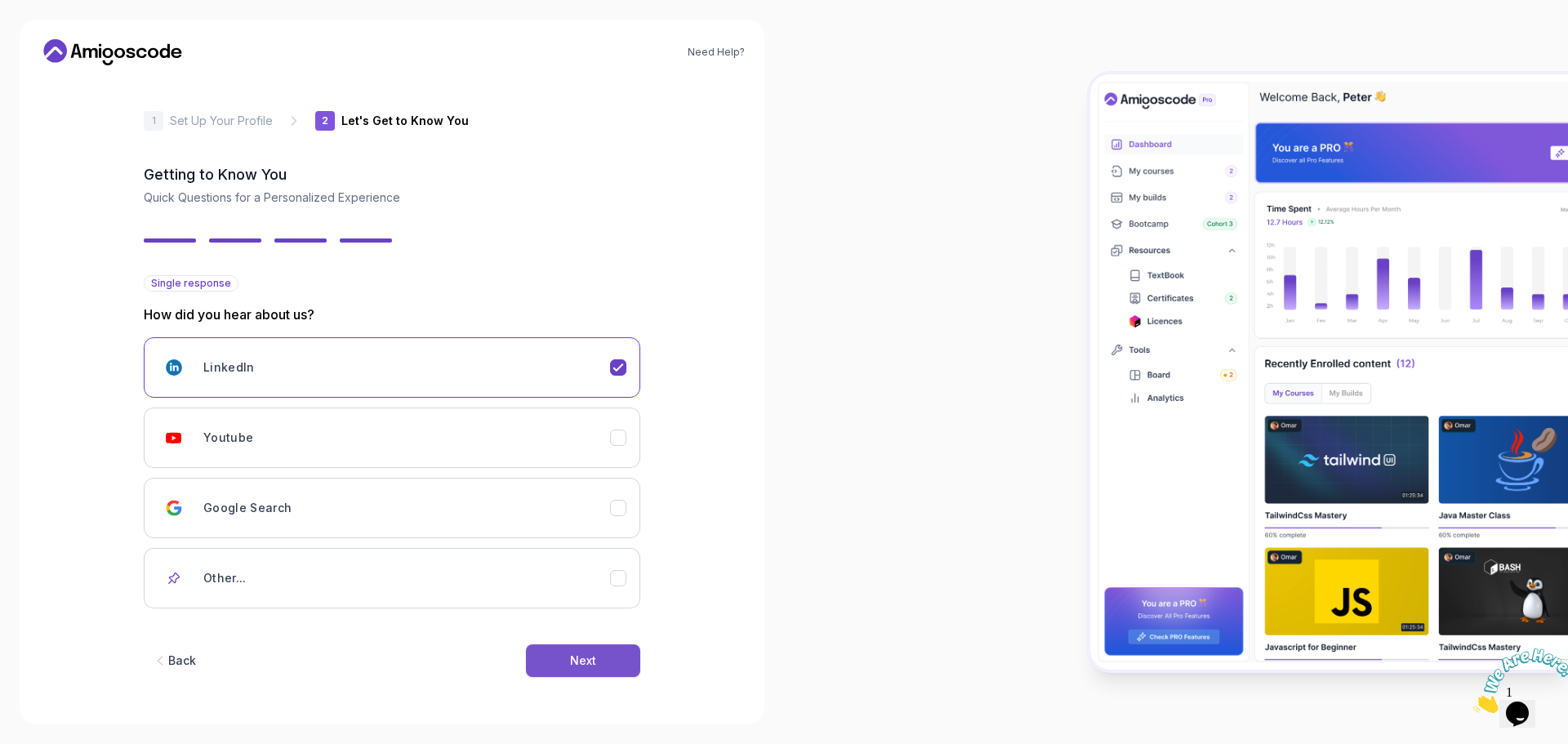 click on "Next" at bounding box center (583, 661) 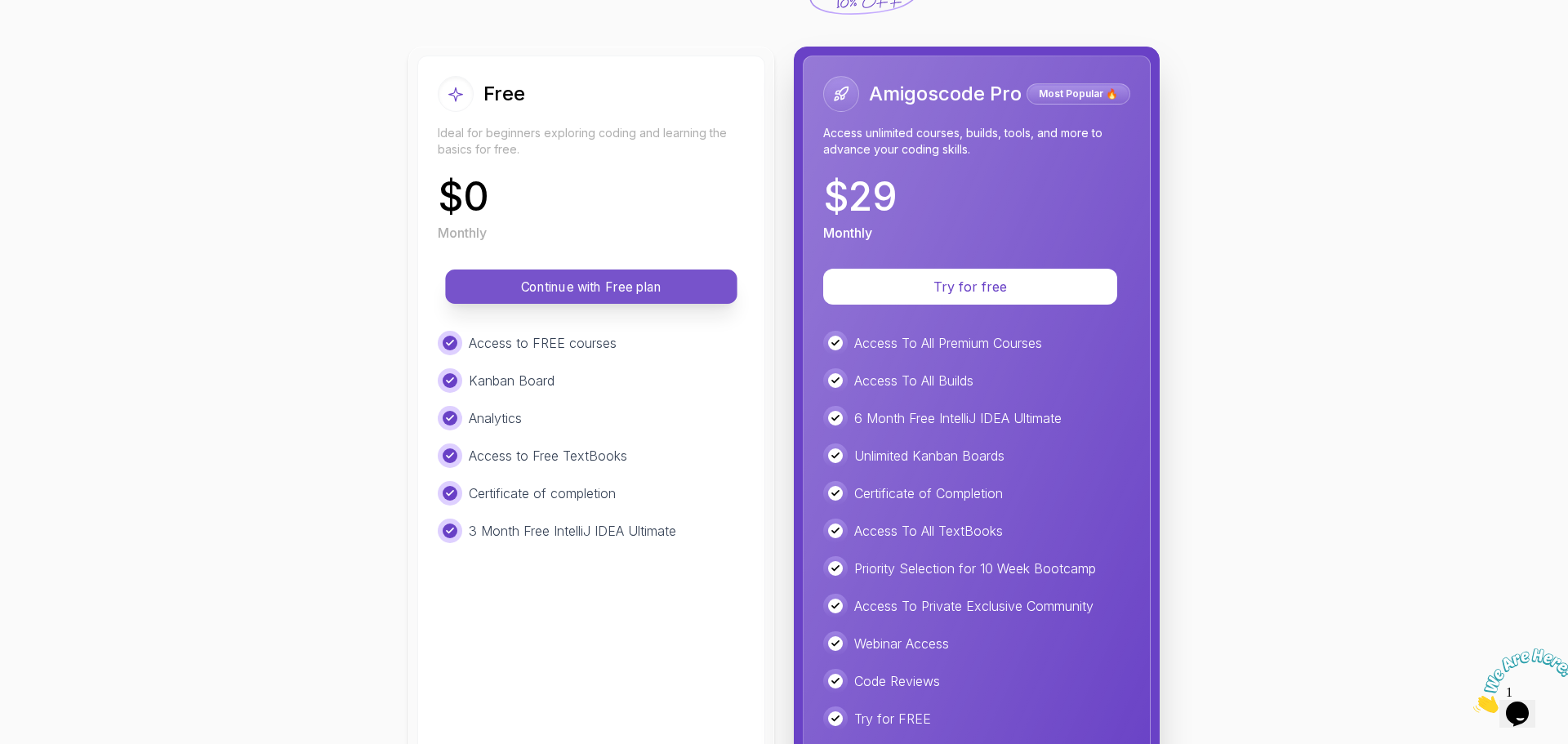 scroll, scrollTop: 163, scrollLeft: 0, axis: vertical 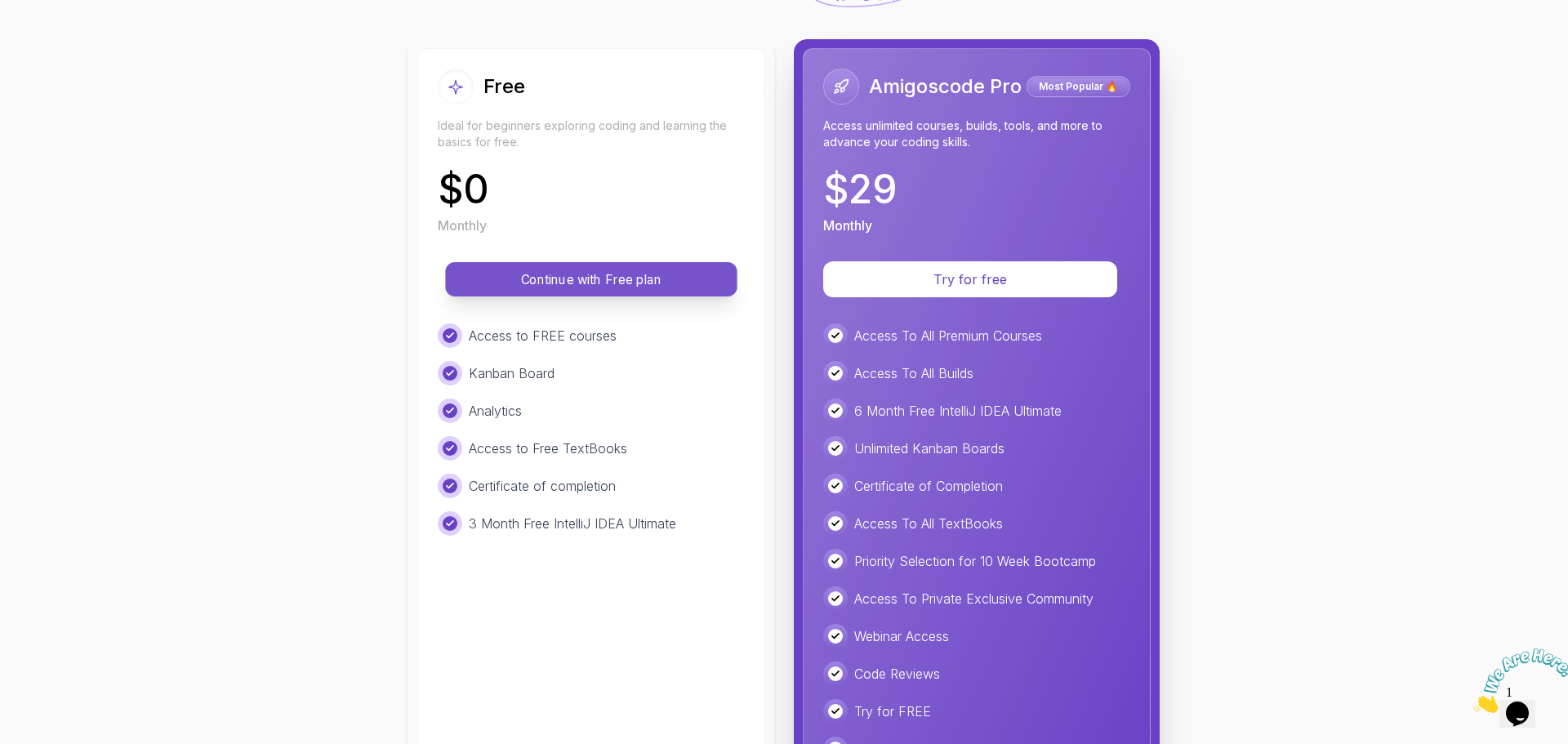 click on "Continue with Free plan" at bounding box center (590, 279) 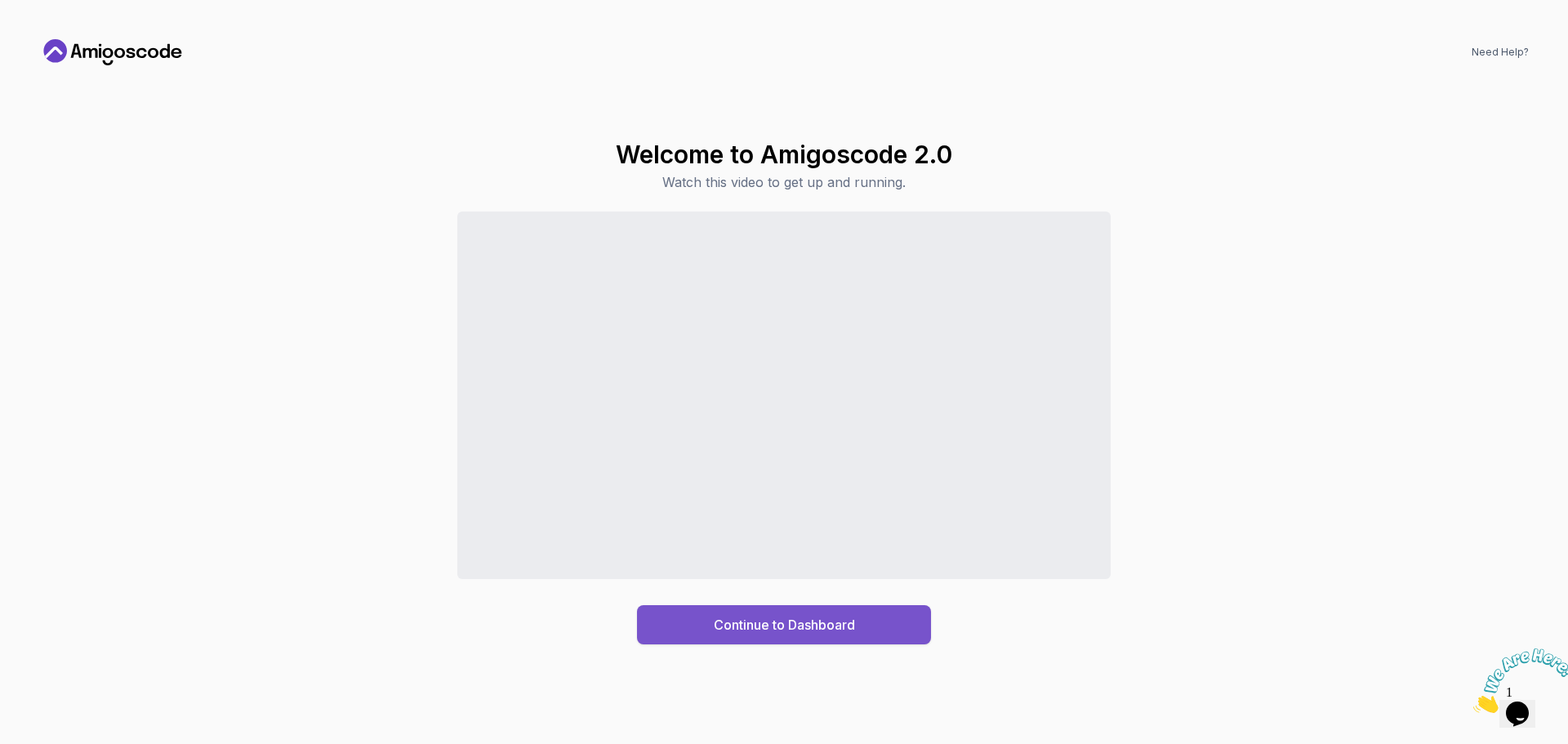click on "Continue to Dashboard" at bounding box center (784, 625) 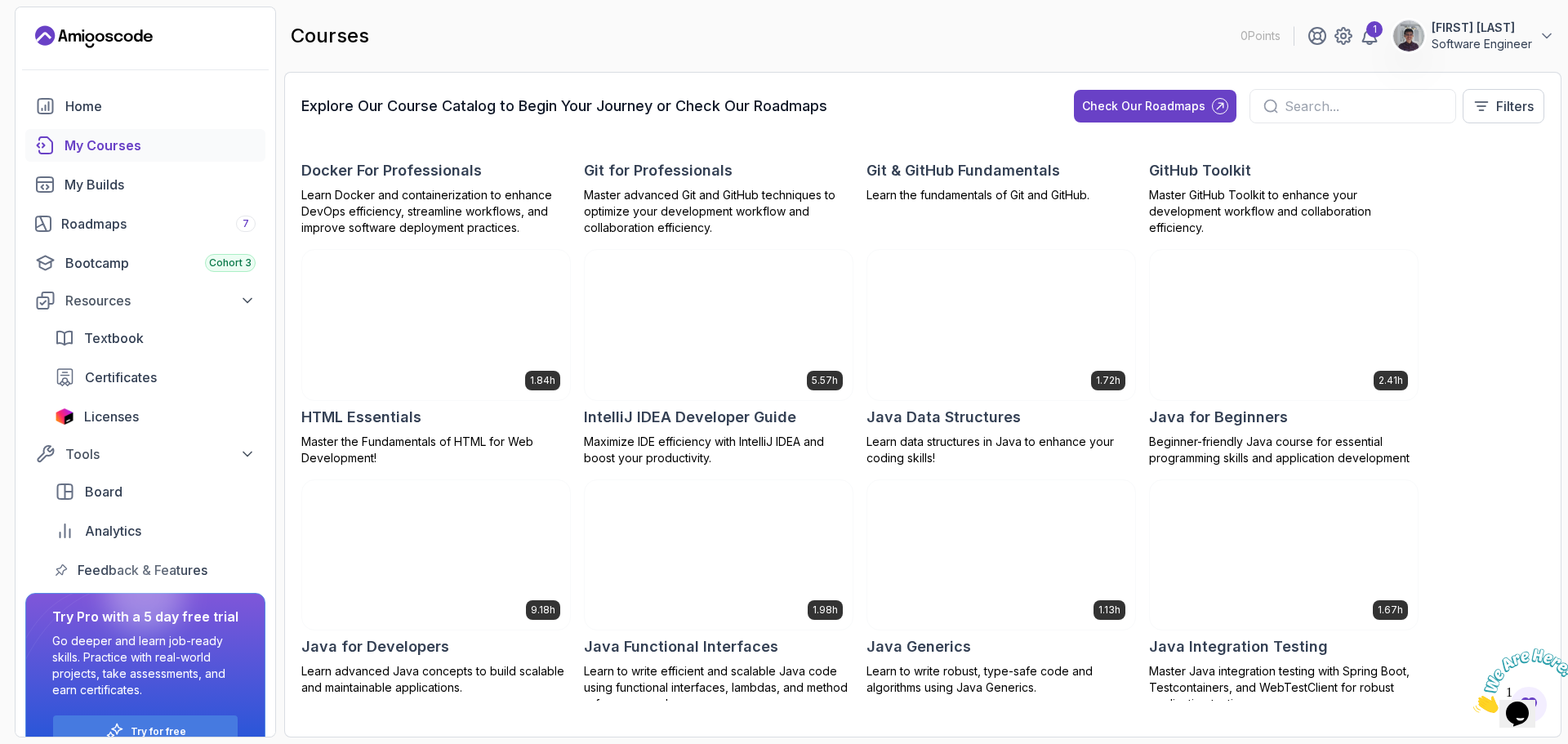 scroll, scrollTop: 602, scrollLeft: 0, axis: vertical 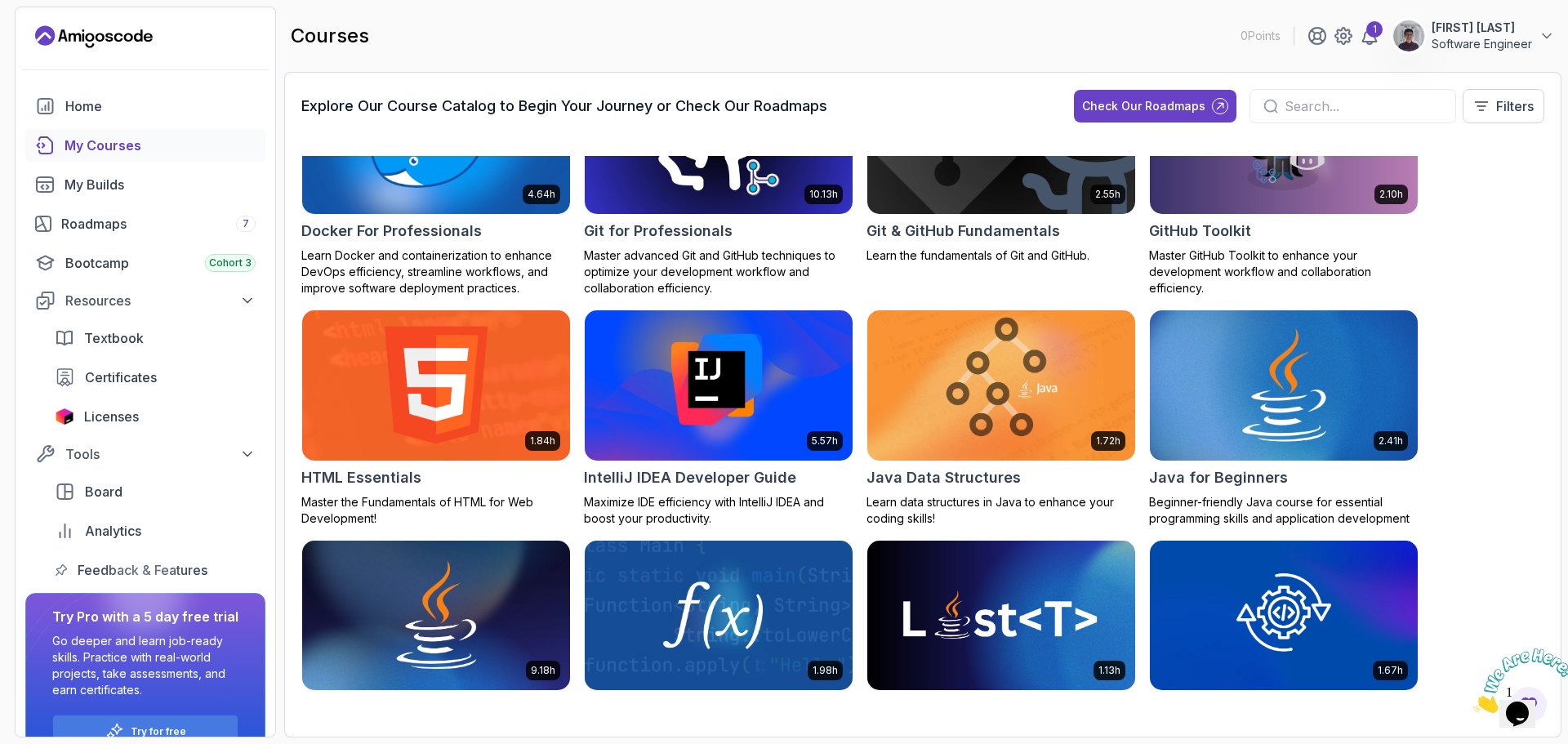 click at bounding box center (1284, 385) 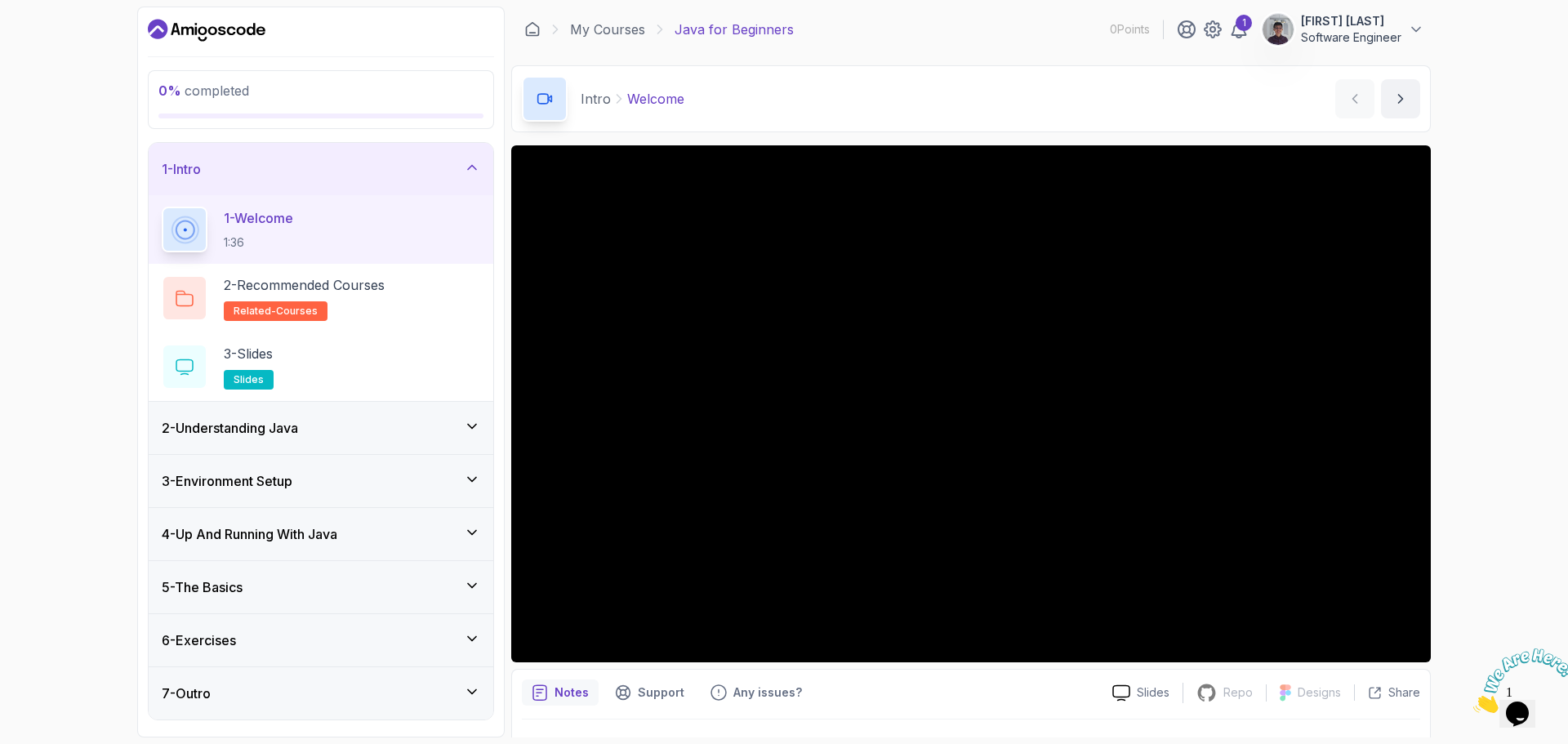 drag, startPoint x: 506, startPoint y: 0, endPoint x: 70, endPoint y: 165, distance: 466.17701 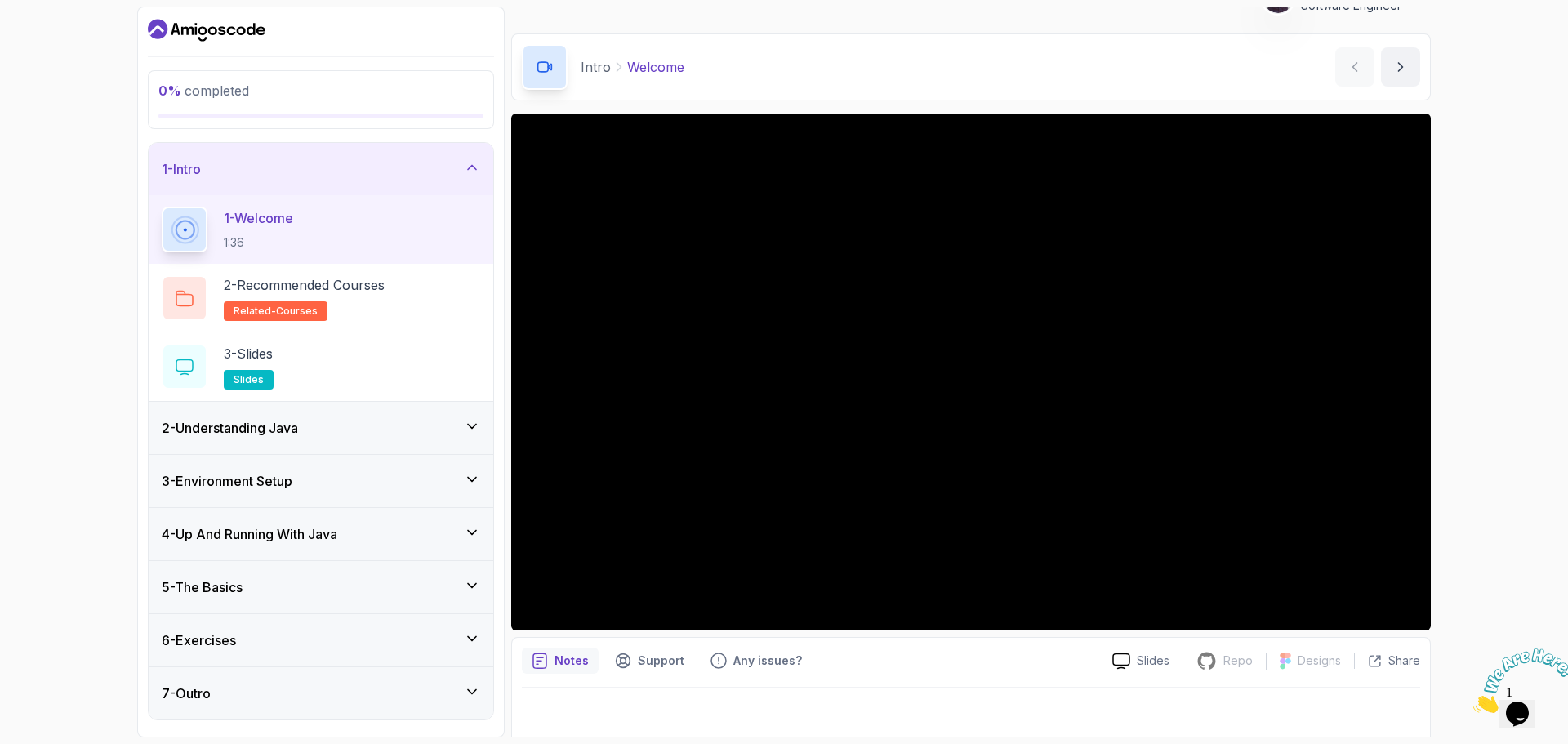 scroll, scrollTop: 38, scrollLeft: 0, axis: vertical 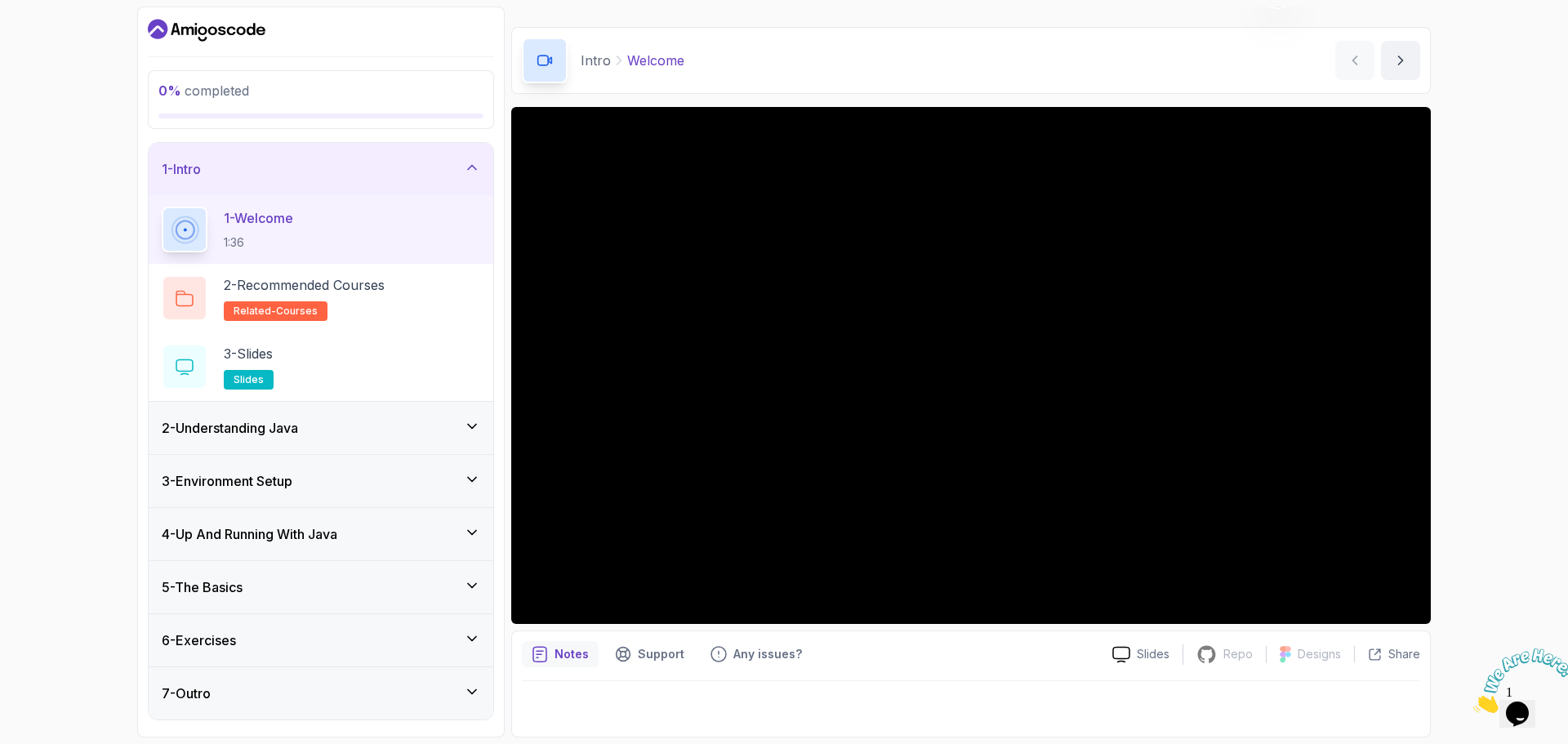 click on "2  -  Understanding Java" at bounding box center [321, 428] 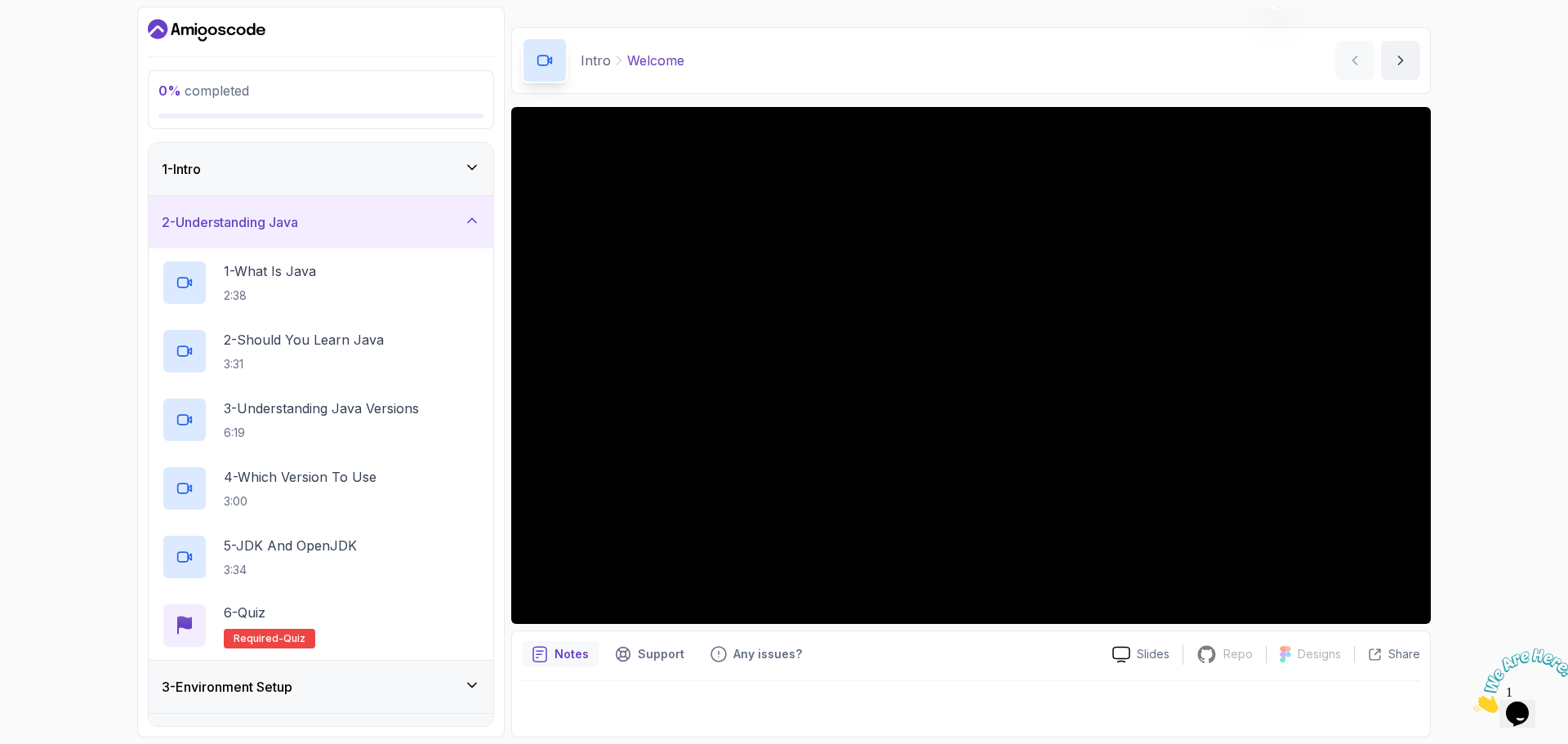 click on "1  -  Intro" at bounding box center (321, 169) 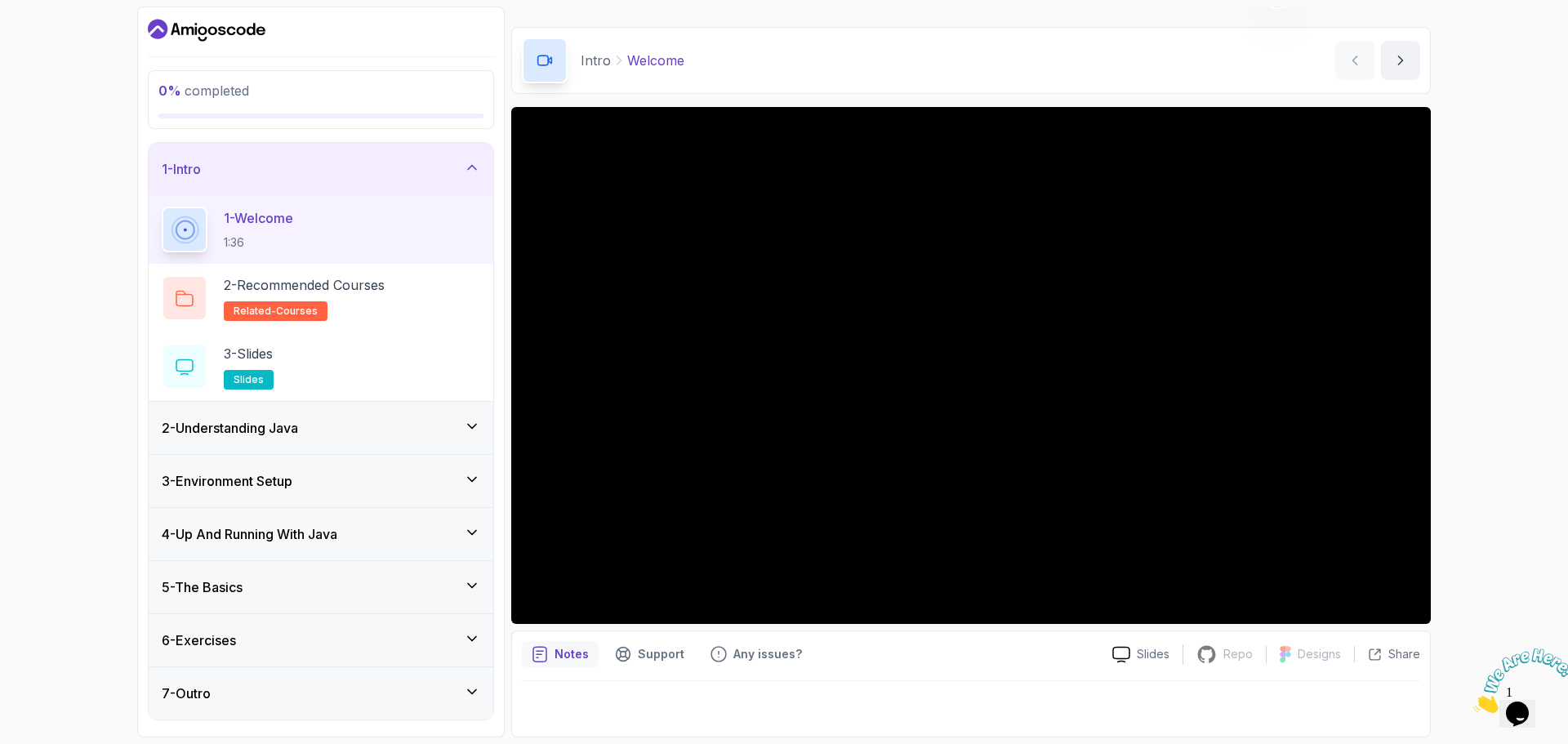click on "2  -  Understanding Java" at bounding box center [321, 428] 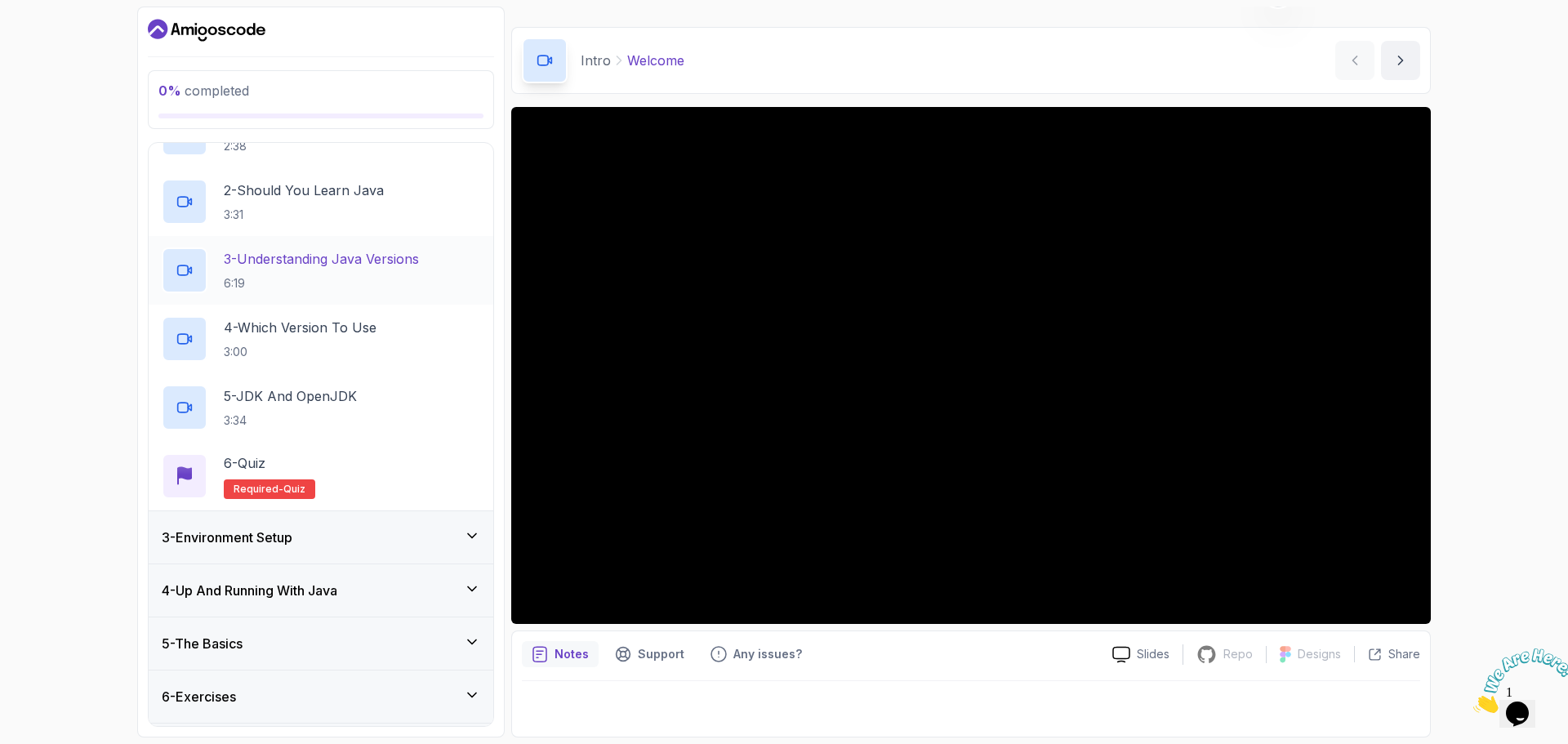 scroll, scrollTop: 163, scrollLeft: 0, axis: vertical 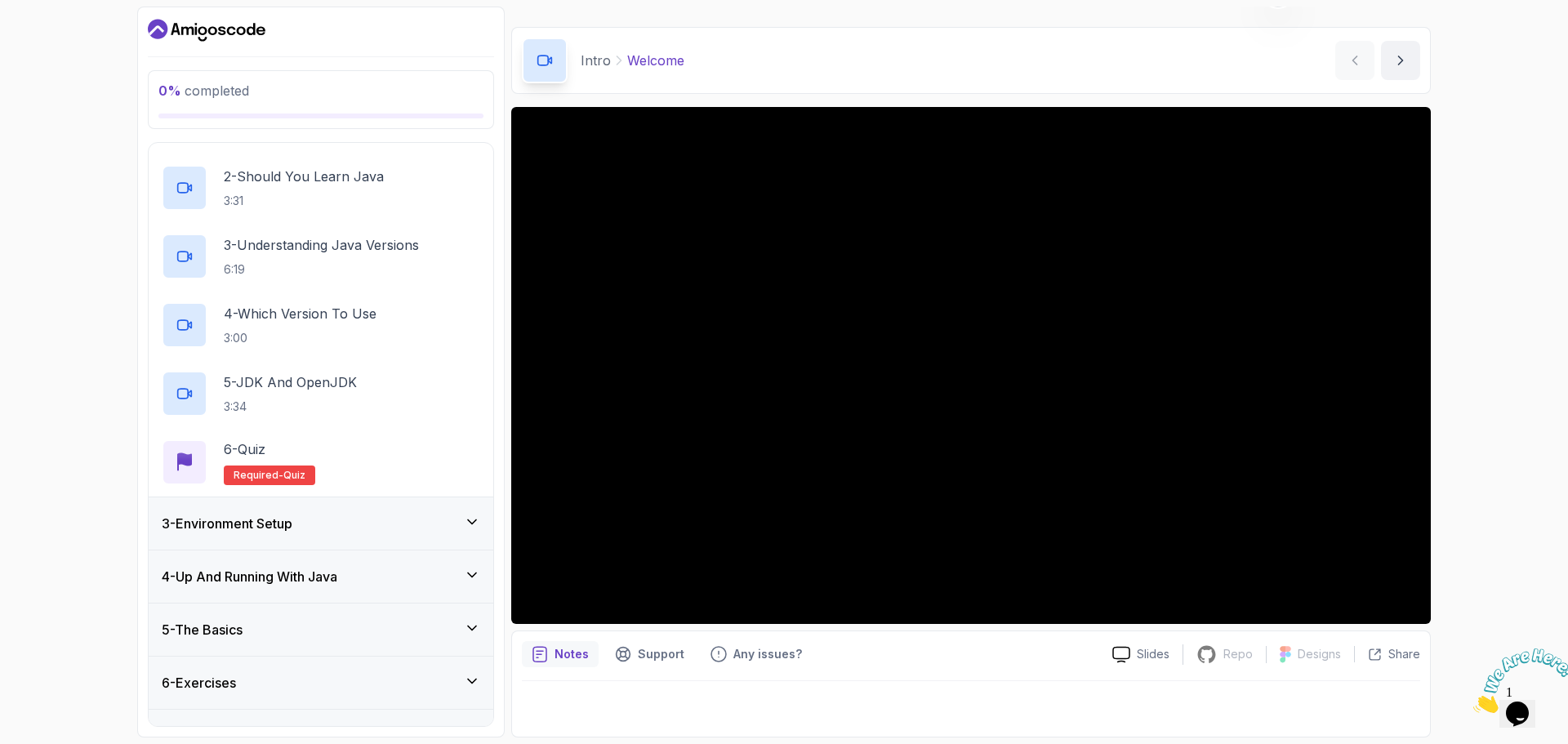 click on "3  -  Environment Setup" at bounding box center [321, 523] 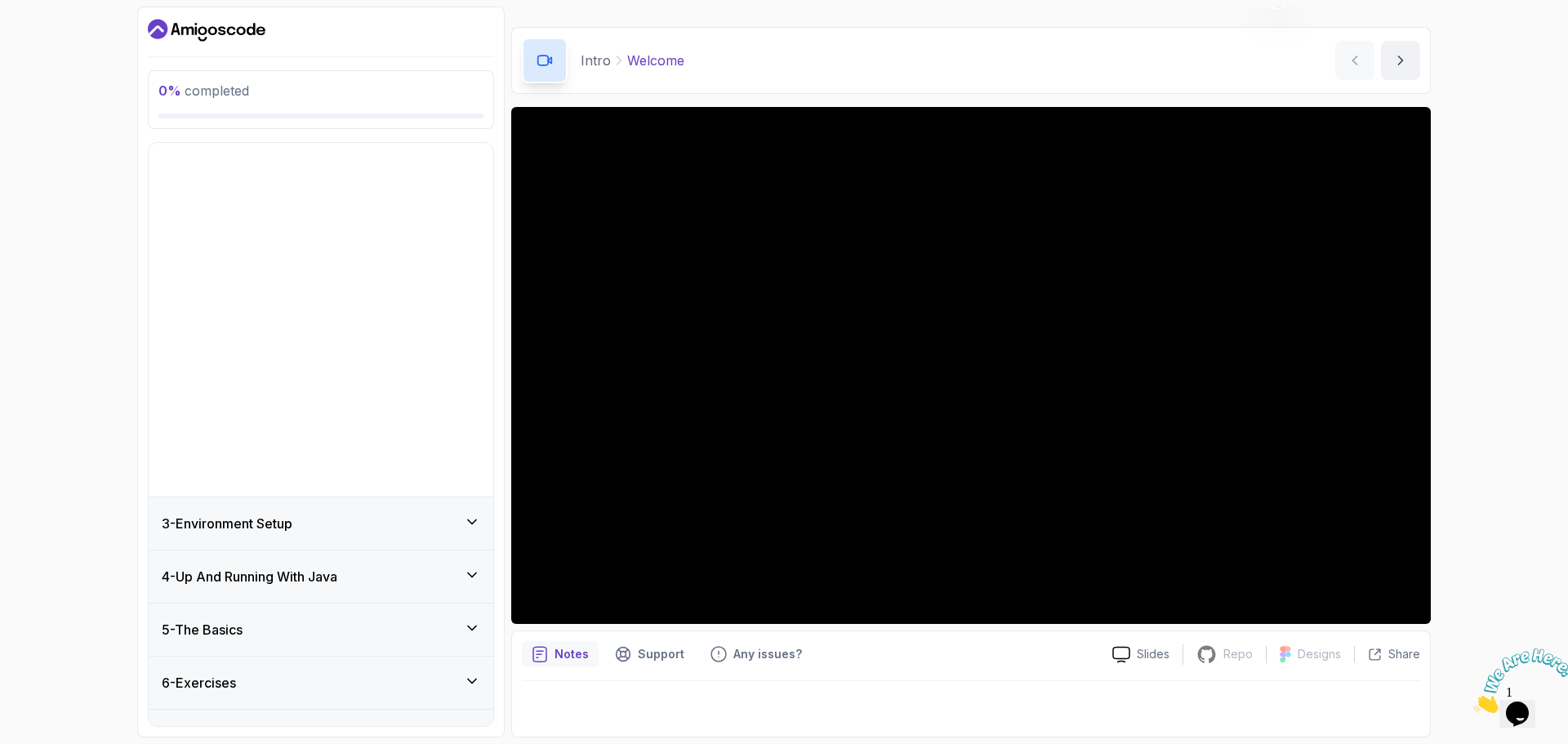 scroll, scrollTop: 0, scrollLeft: 0, axis: both 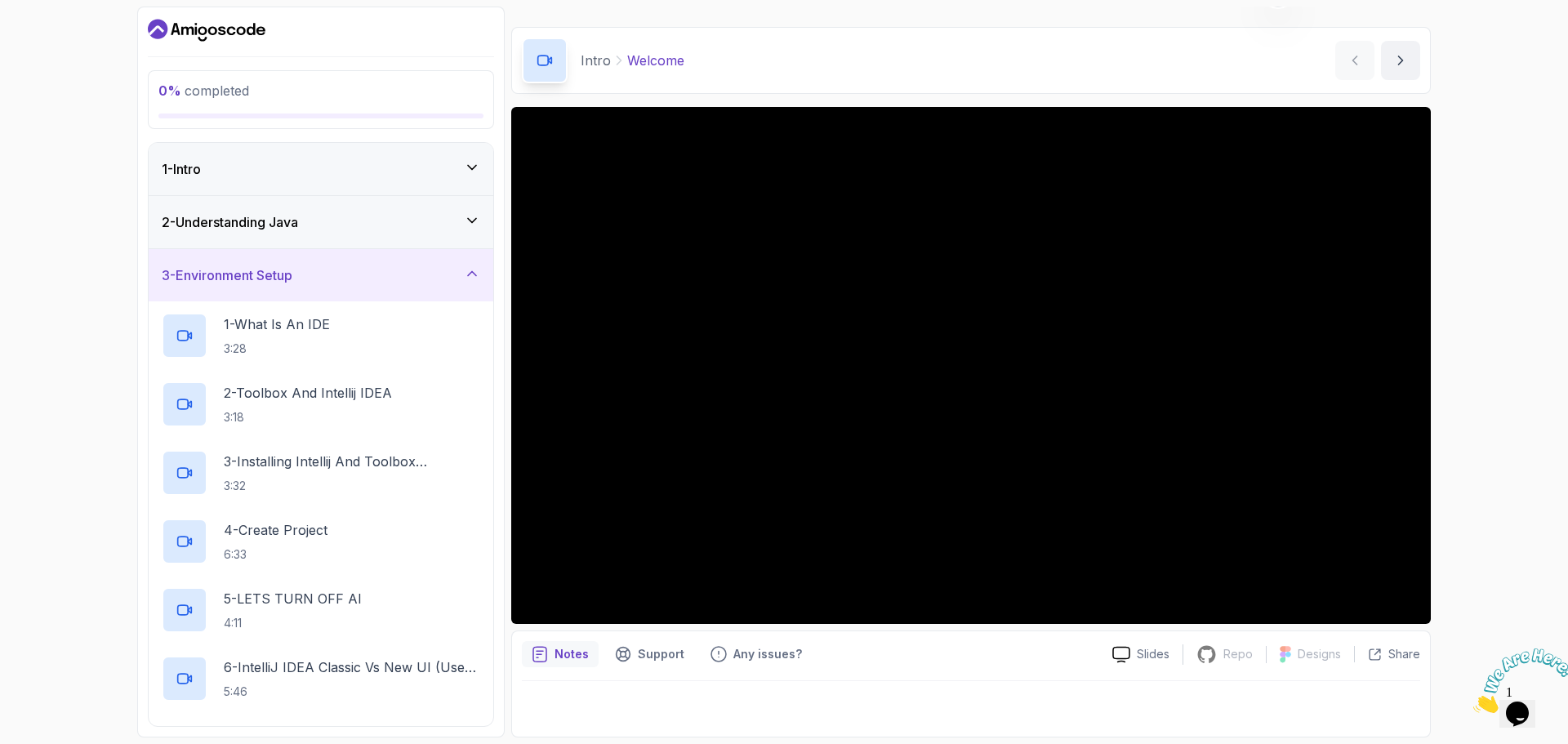 click on "1  -  Intro" at bounding box center [321, 169] 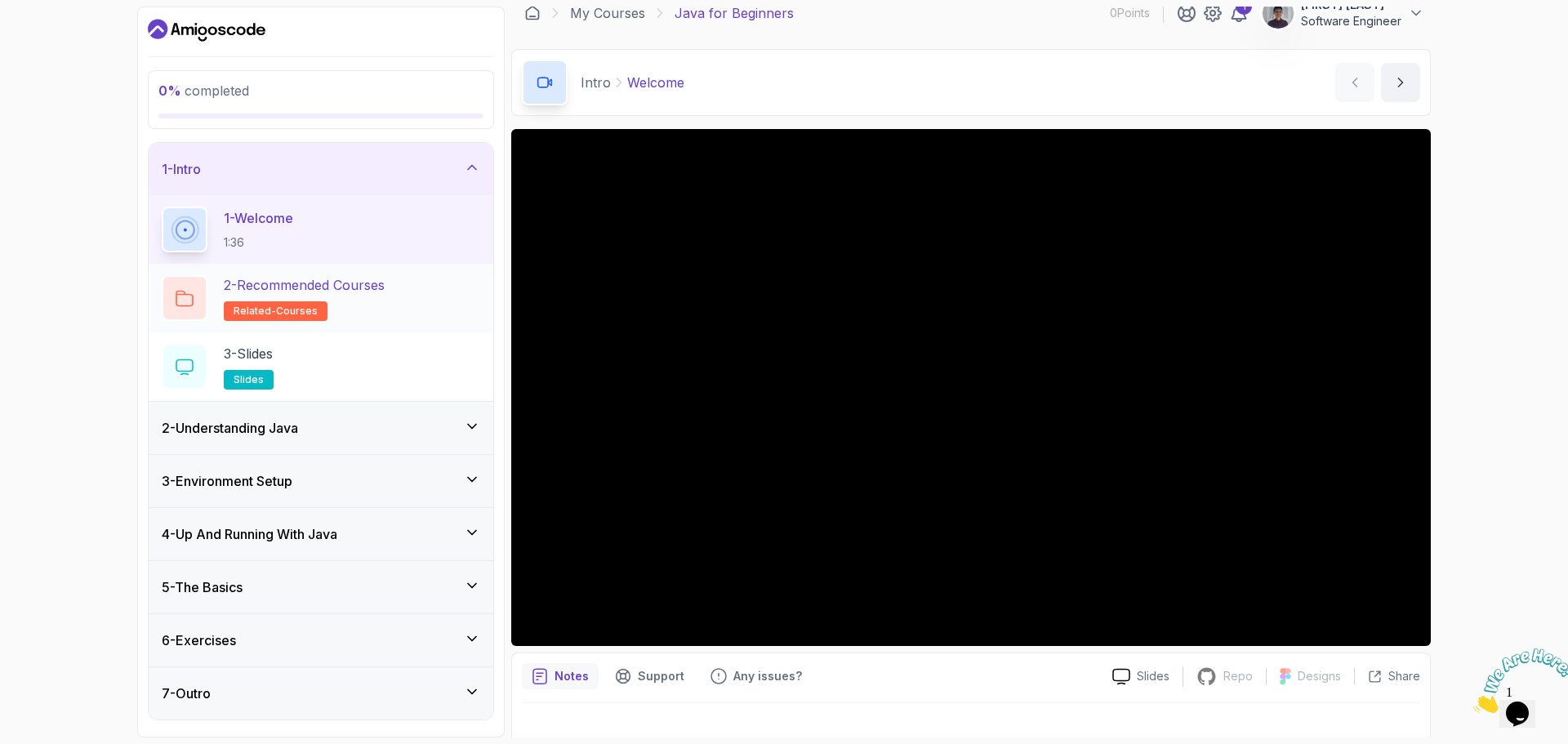 scroll, scrollTop: 0, scrollLeft: 0, axis: both 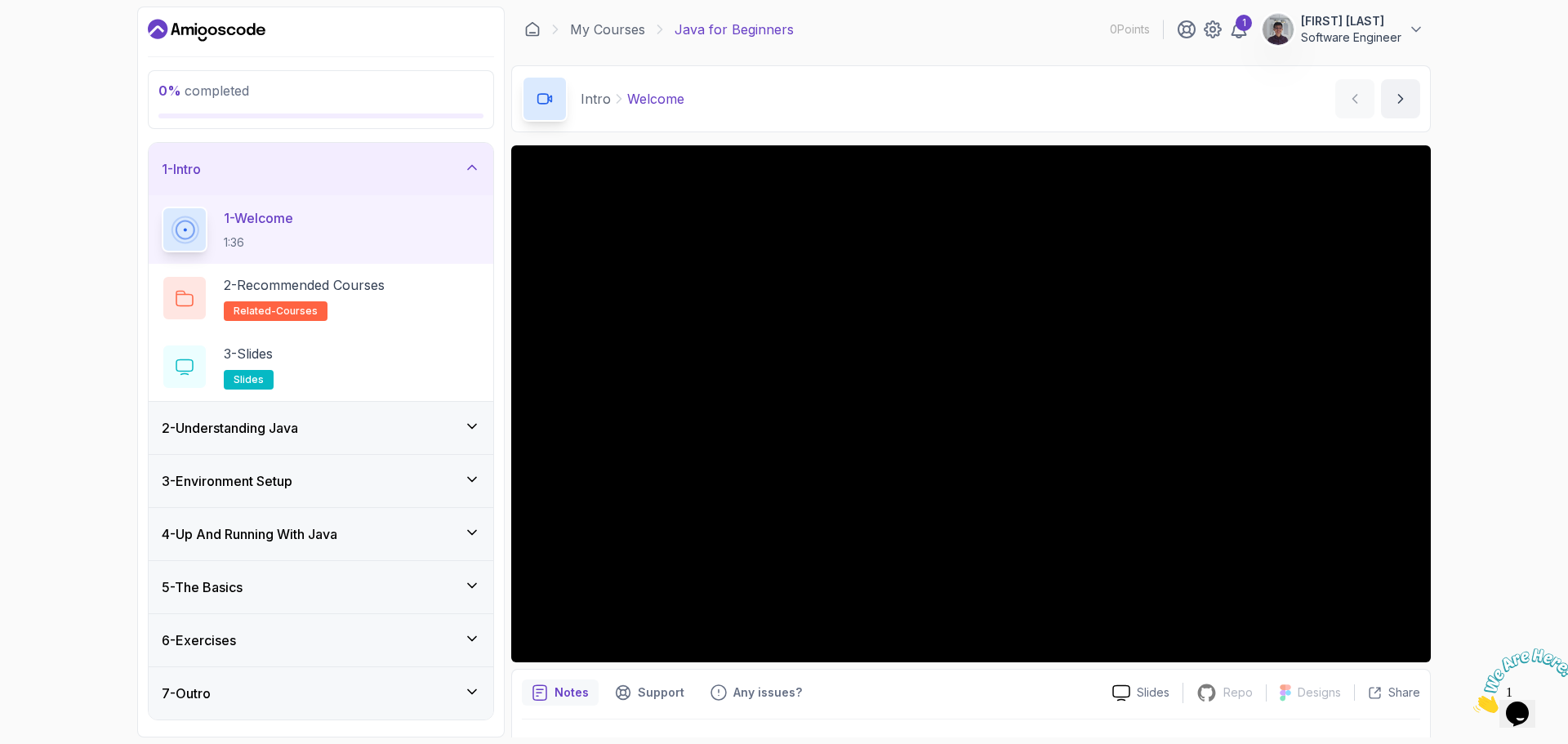 type 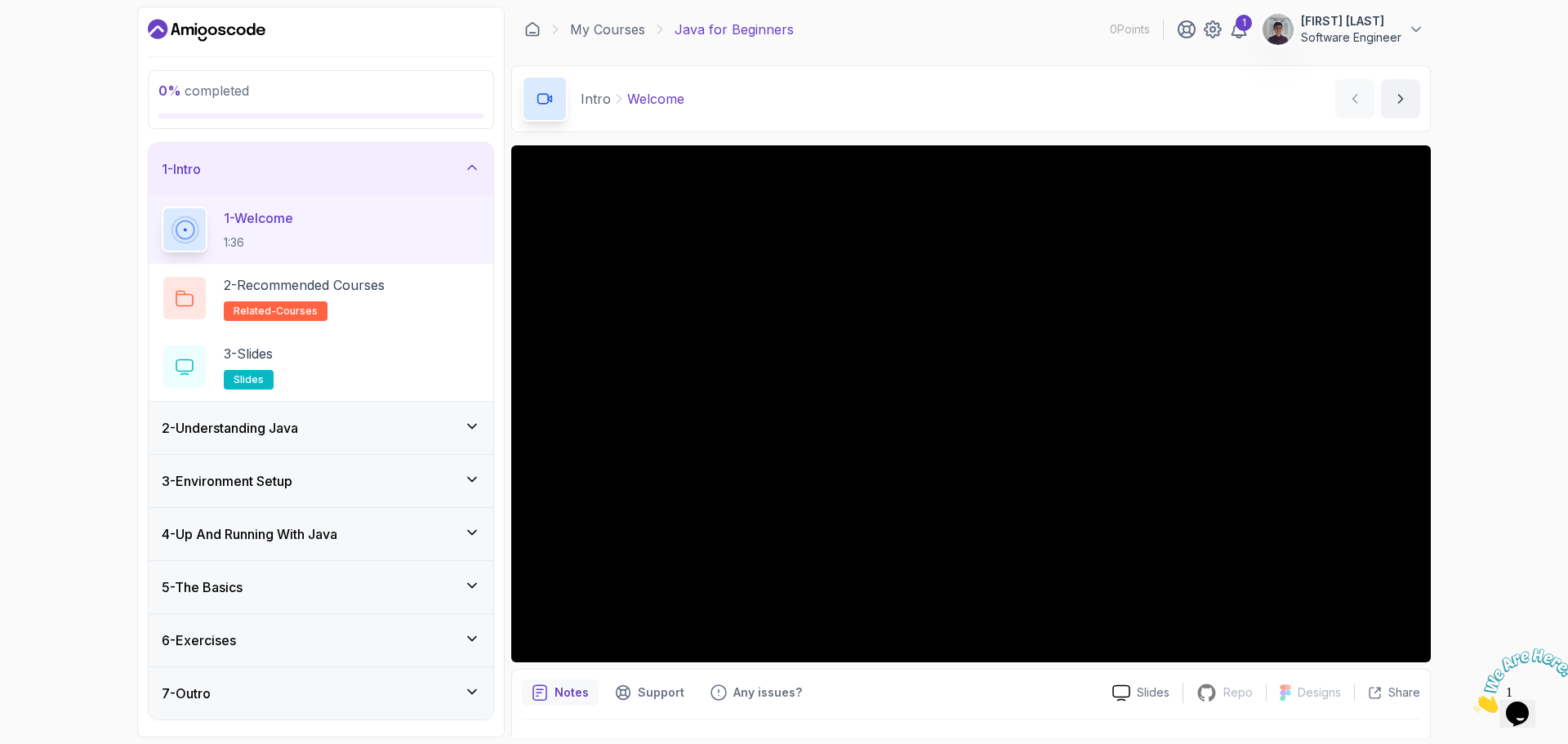 click on "1  -  Intro" at bounding box center (321, 169) 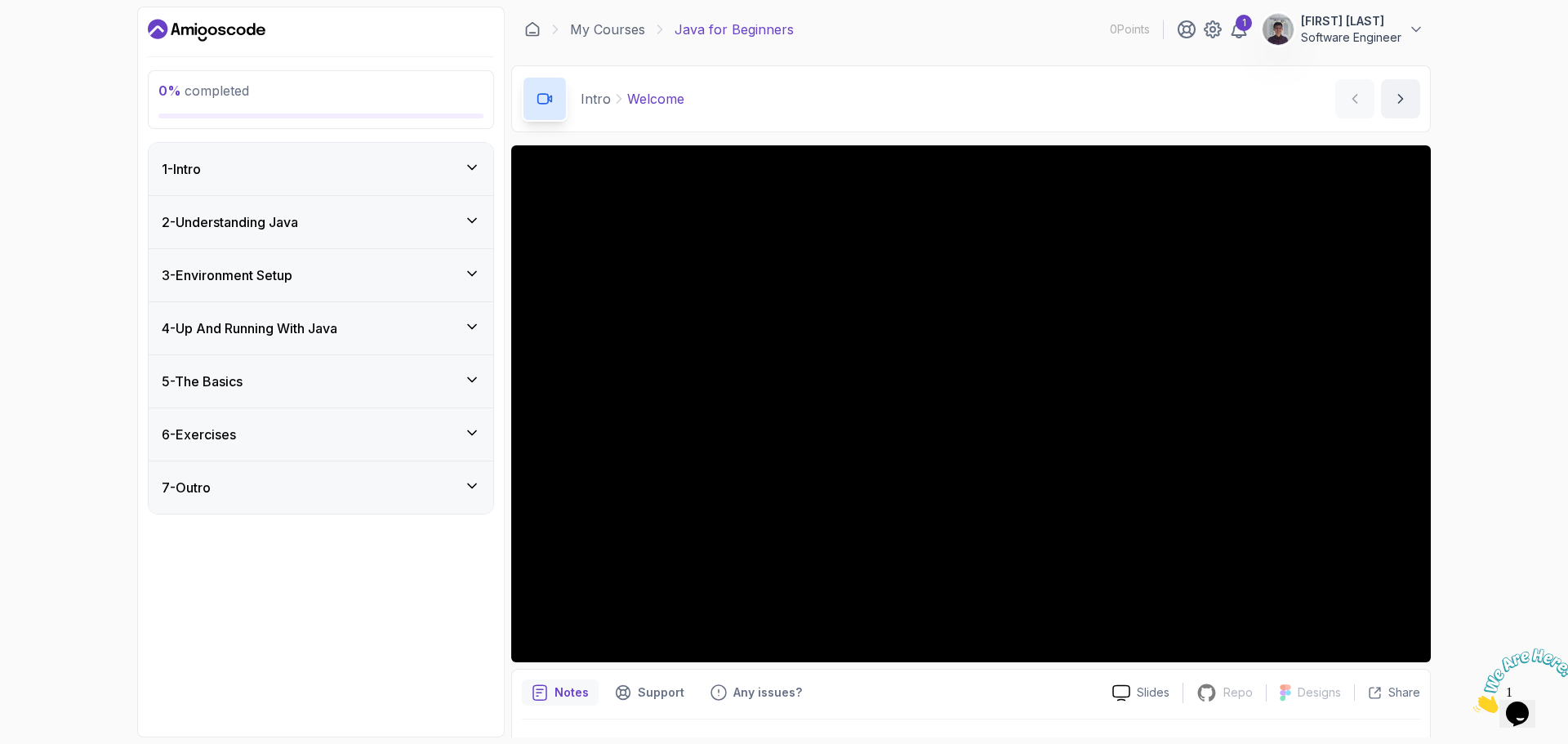click on "1  -  Intro" at bounding box center [321, 169] 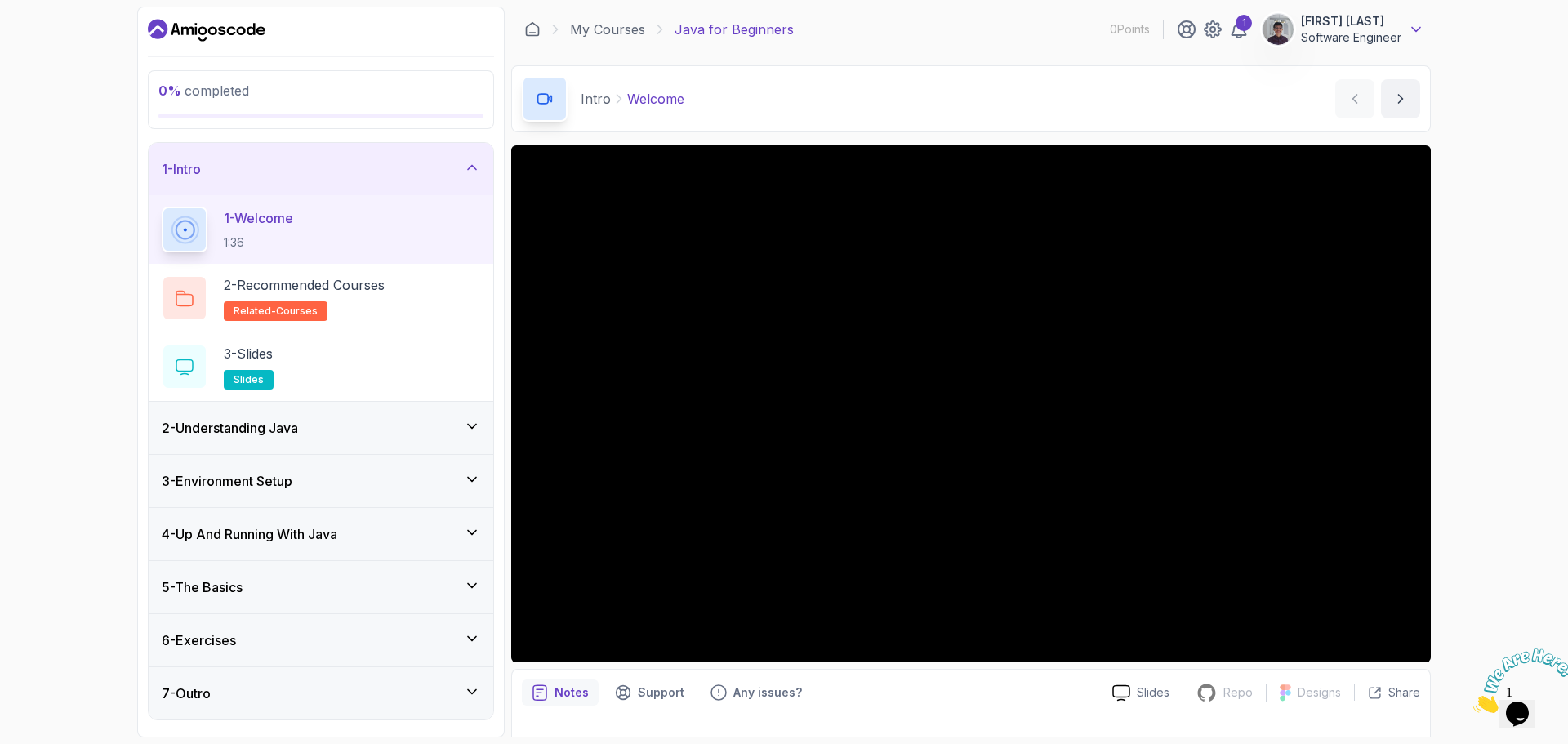 click 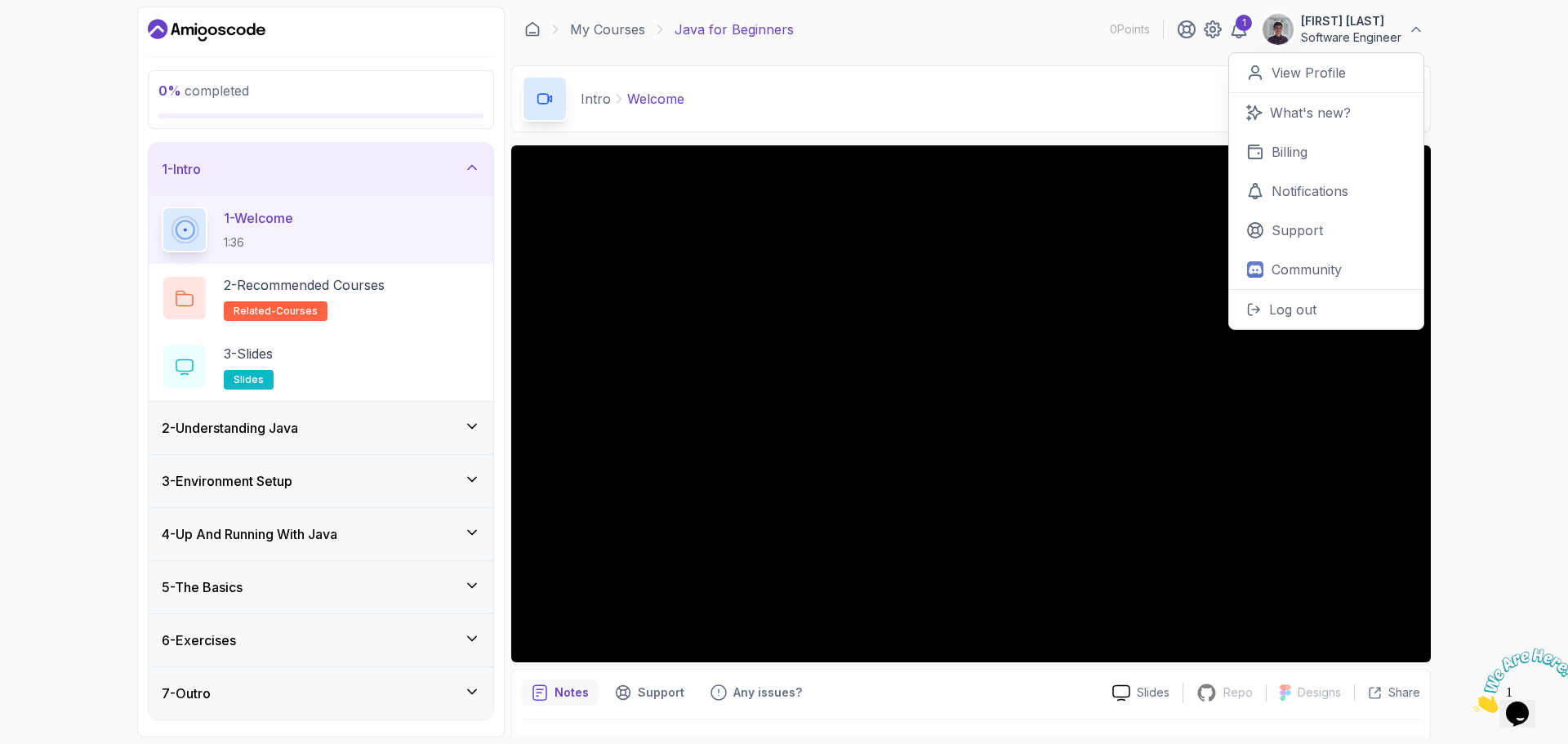 click on "0 % completed 1  -  Intro 1  -  Welcome 1:36 2  -  Recommended Courses related-courses 3  -  Slides slides 2  -  Understanding Java 3  -  Environment Setup 4  -  Up And Running With Java 5  -  The Basics 6  -  Exercises 7  -  Outro My Courses Java for Beginners 0  Points 1 Edwin Goh Software Engineer 0  Points View Profile What's new? Billing Notifications Support Community Log out 1 - Intro  0 % completed Intro Welcome Welcome by  nelson Slides Repo Repository not available Designs Design not available Share Notes Support Any issues? Slides Repo Repository not available Designs Design not available Share" at bounding box center [784, 372] 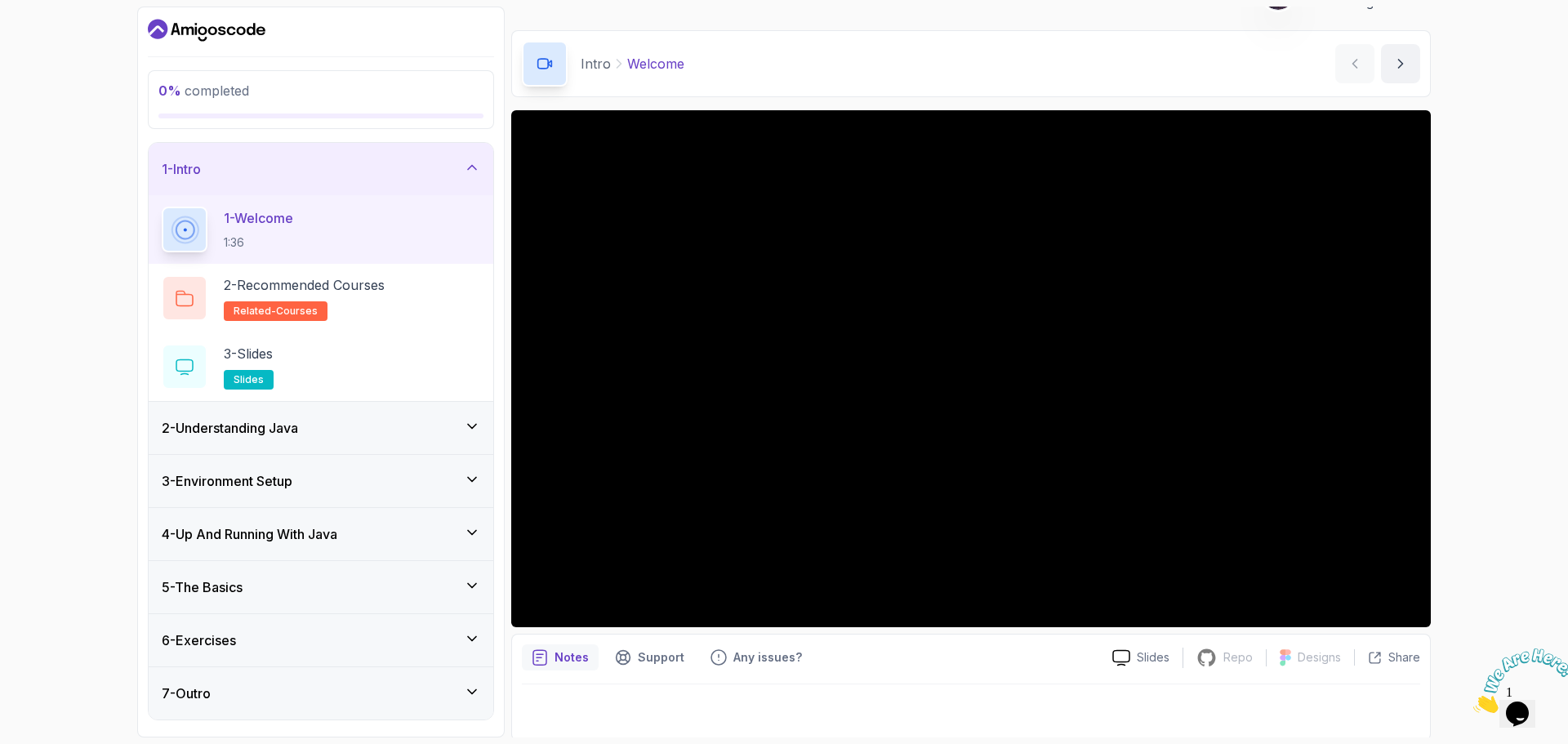 scroll, scrollTop: 38, scrollLeft: 0, axis: vertical 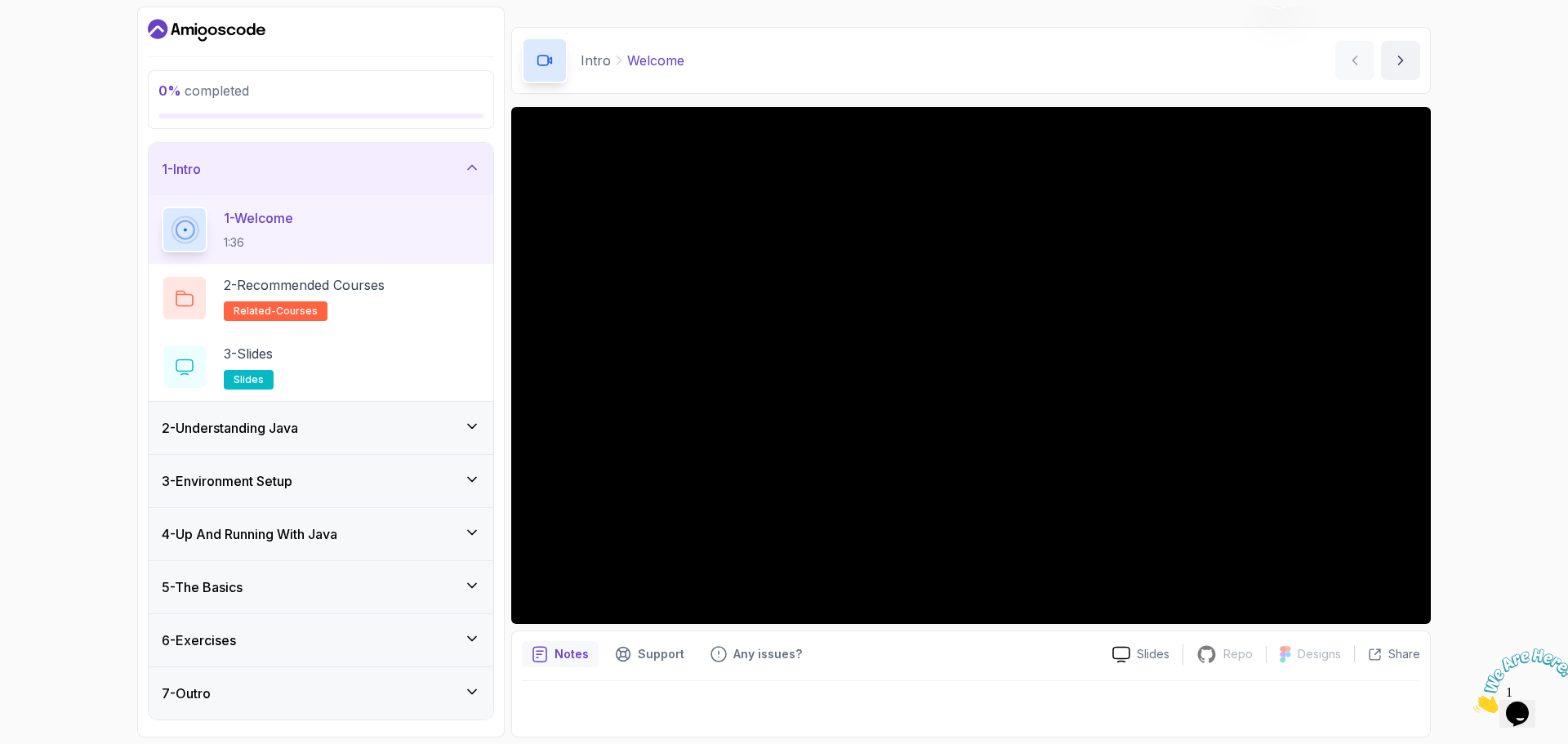 click on "Notes" at bounding box center [572, 654] 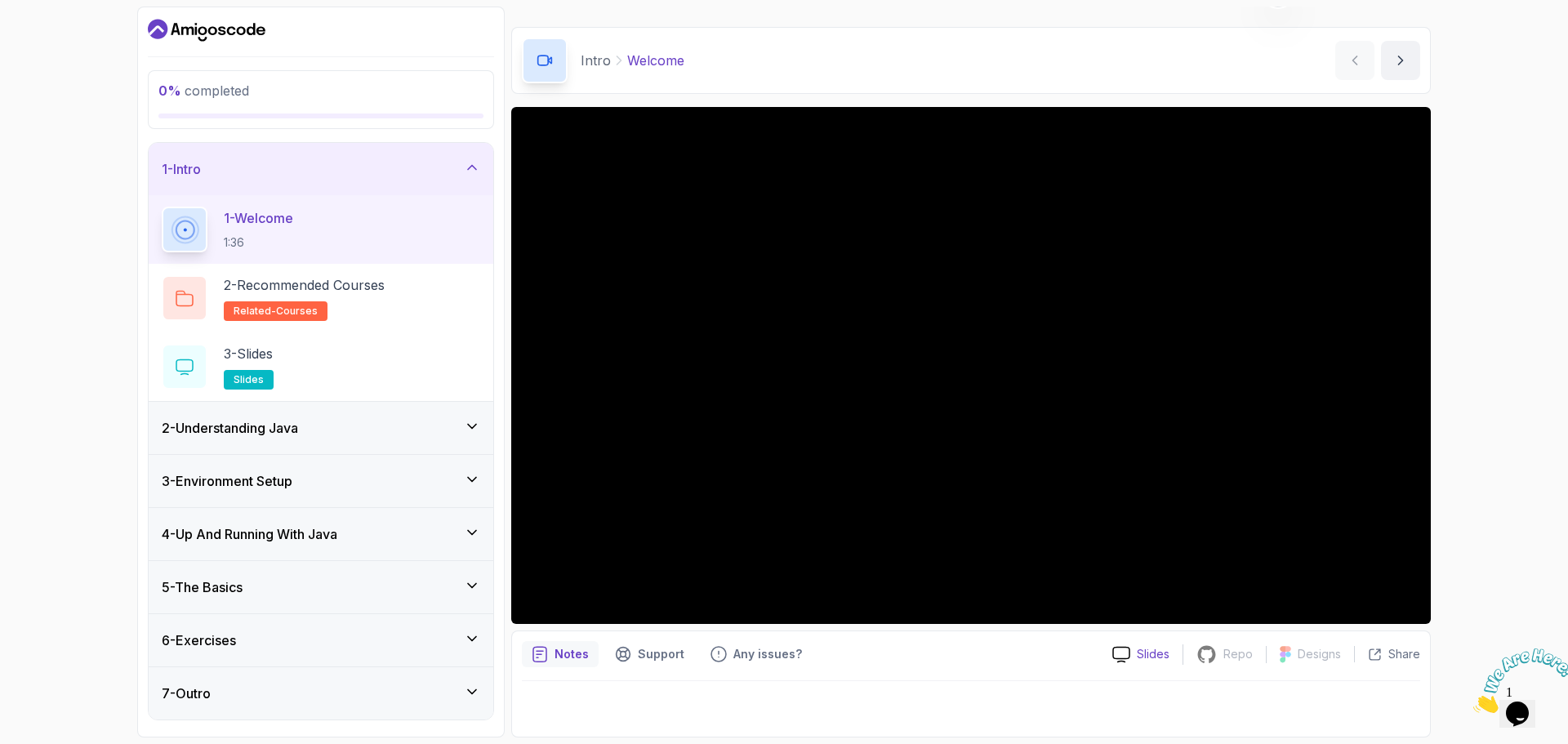 click 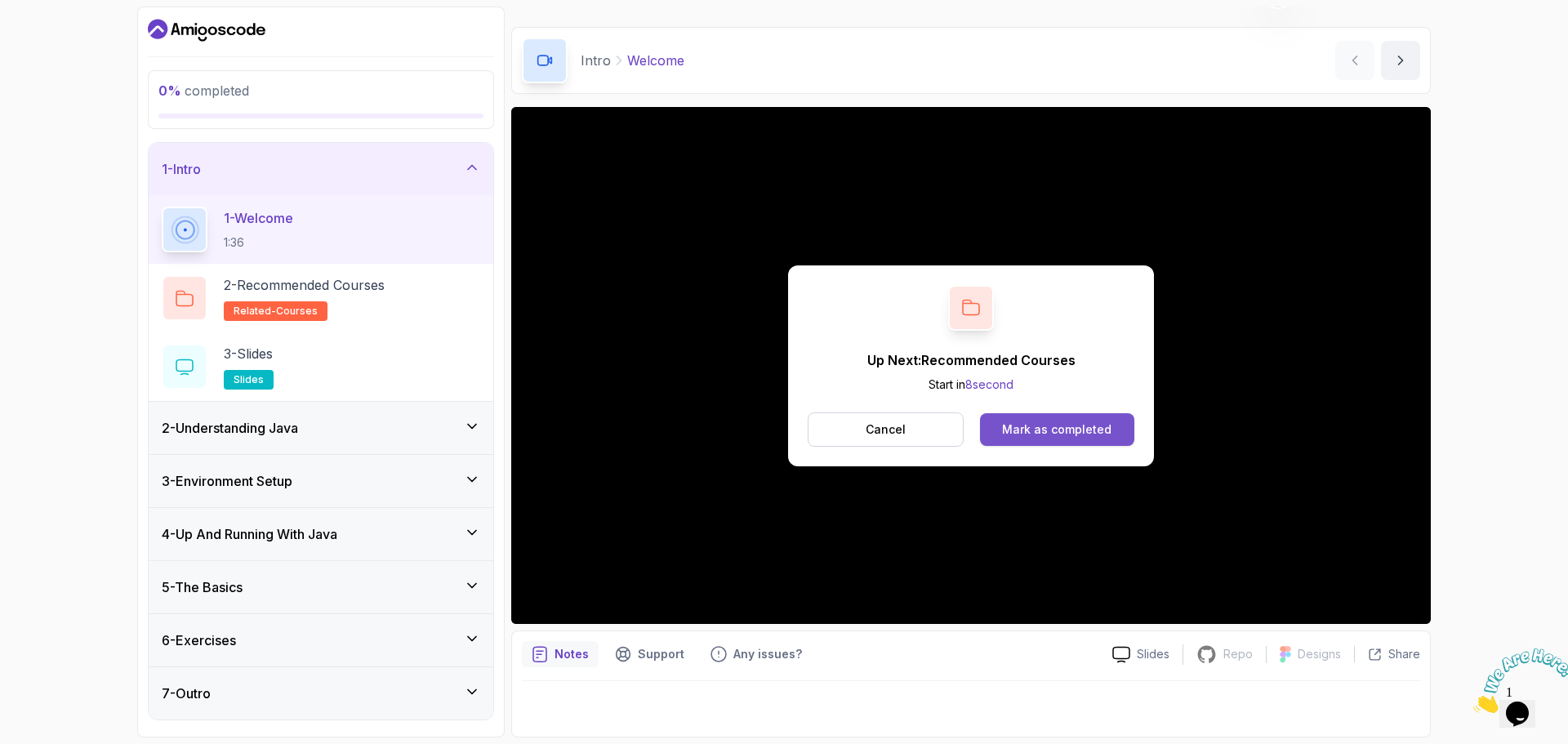 click on "Mark as completed" at bounding box center (1057, 430) 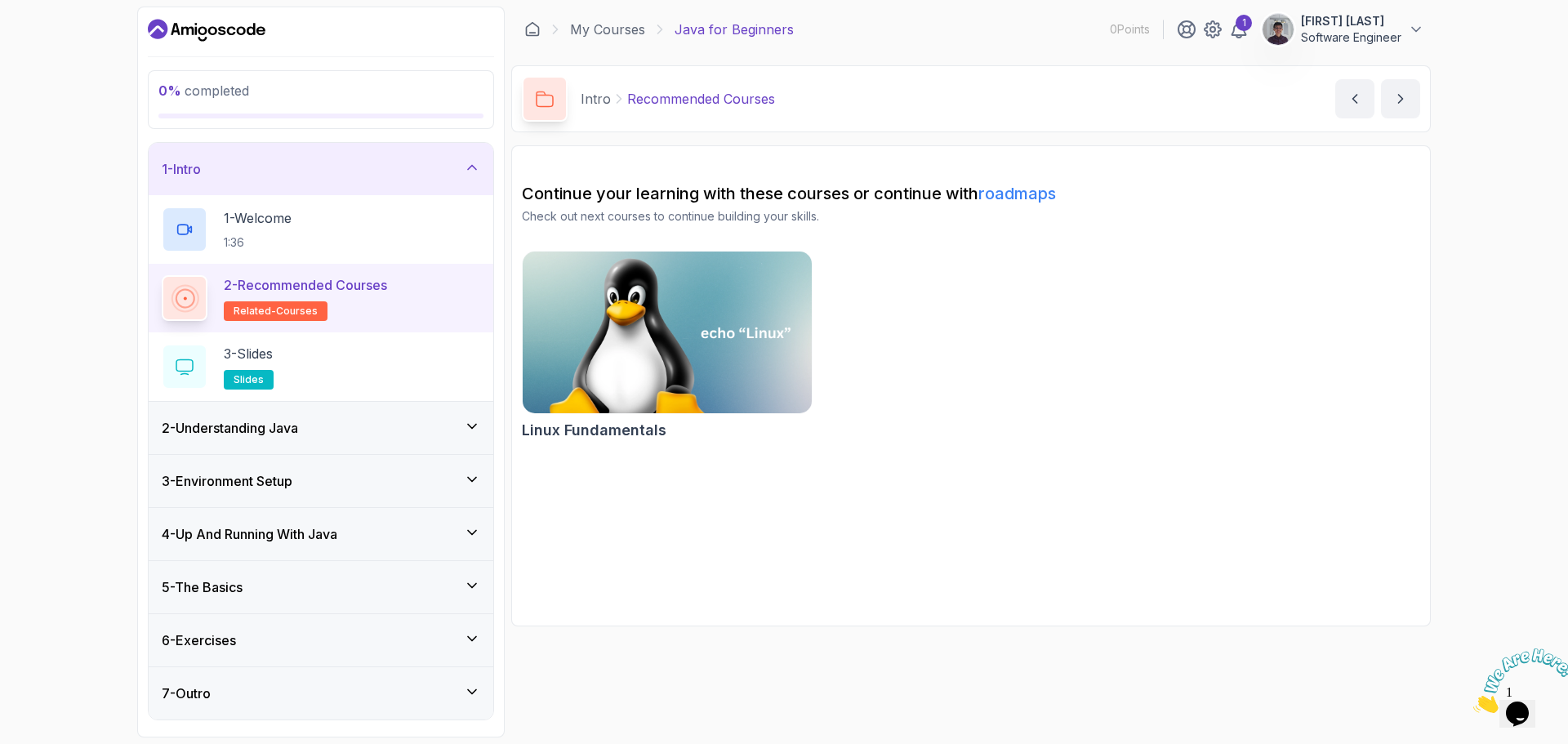 scroll, scrollTop: 0, scrollLeft: 0, axis: both 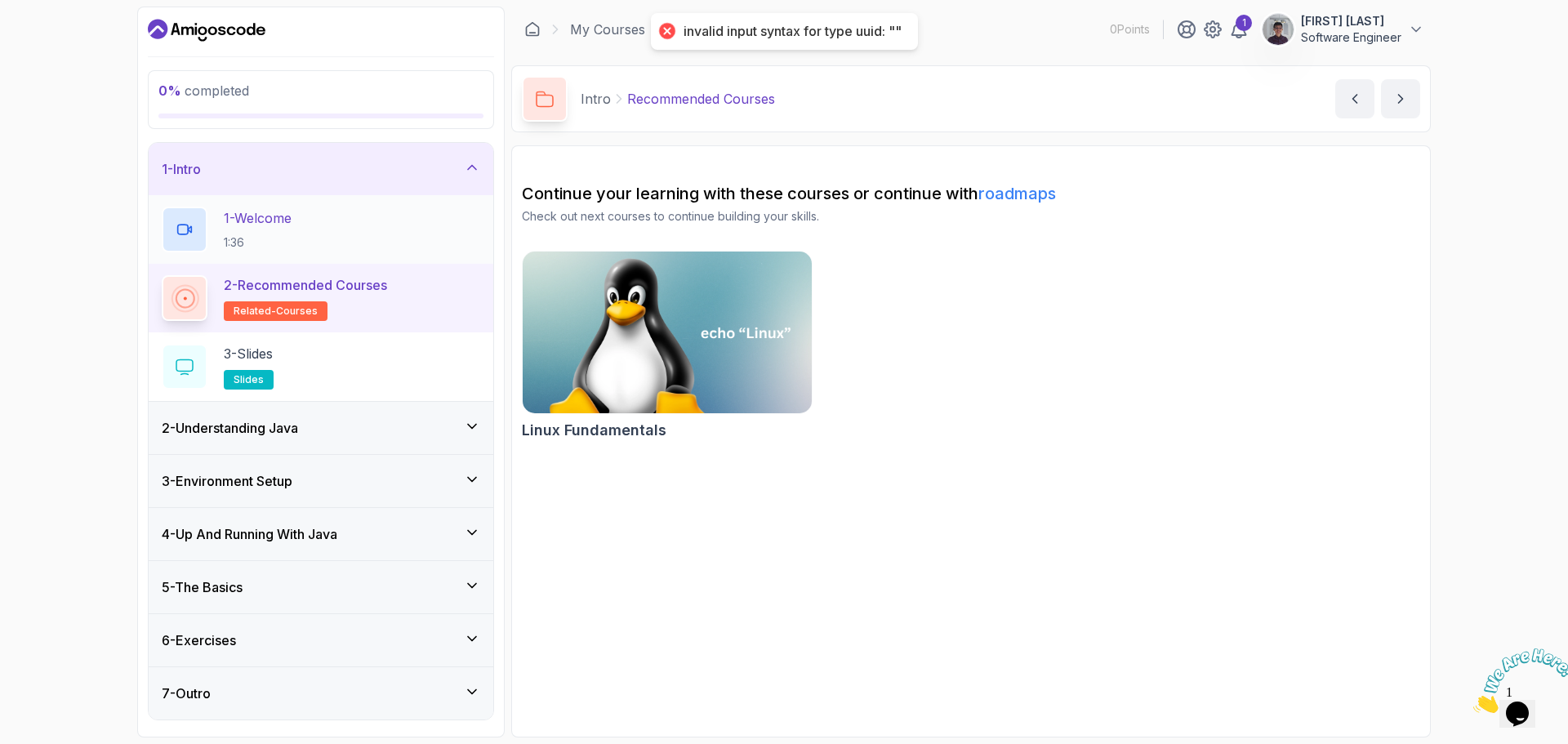 click on "1  -  Welcome 1:36" at bounding box center (321, 229) 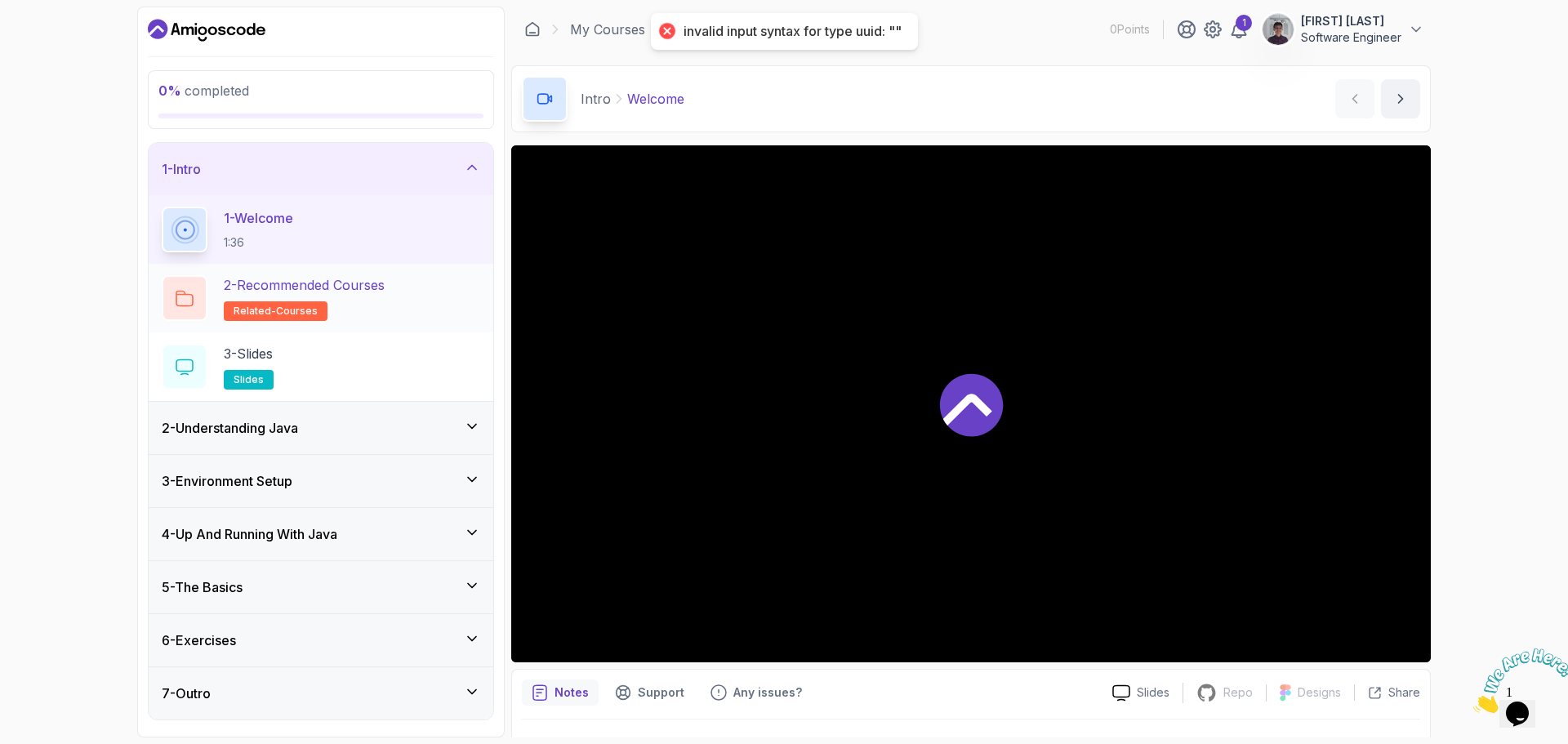 click on "2  -  Recommended Courses" at bounding box center [304, 285] 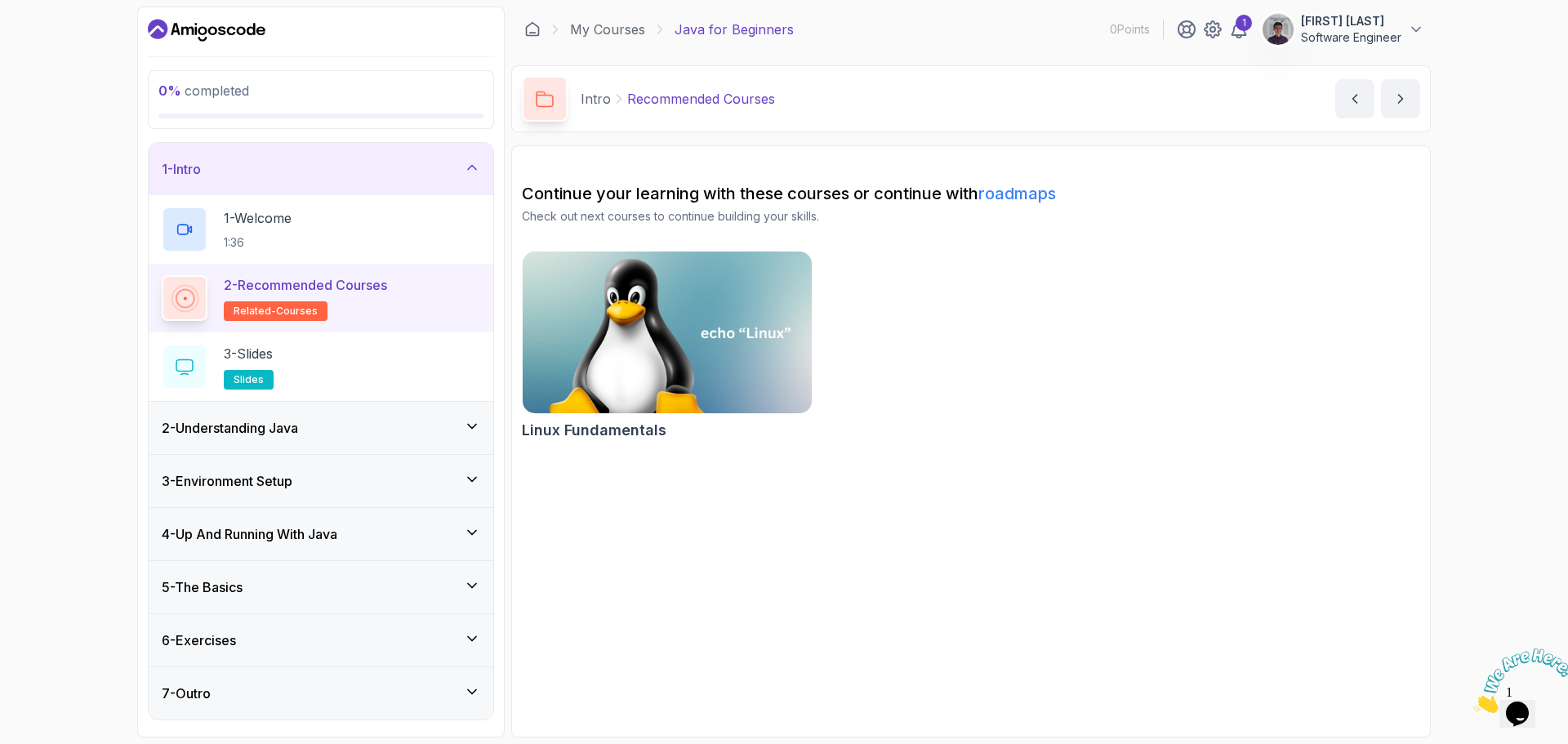click on "roadmaps" at bounding box center [1017, 194] 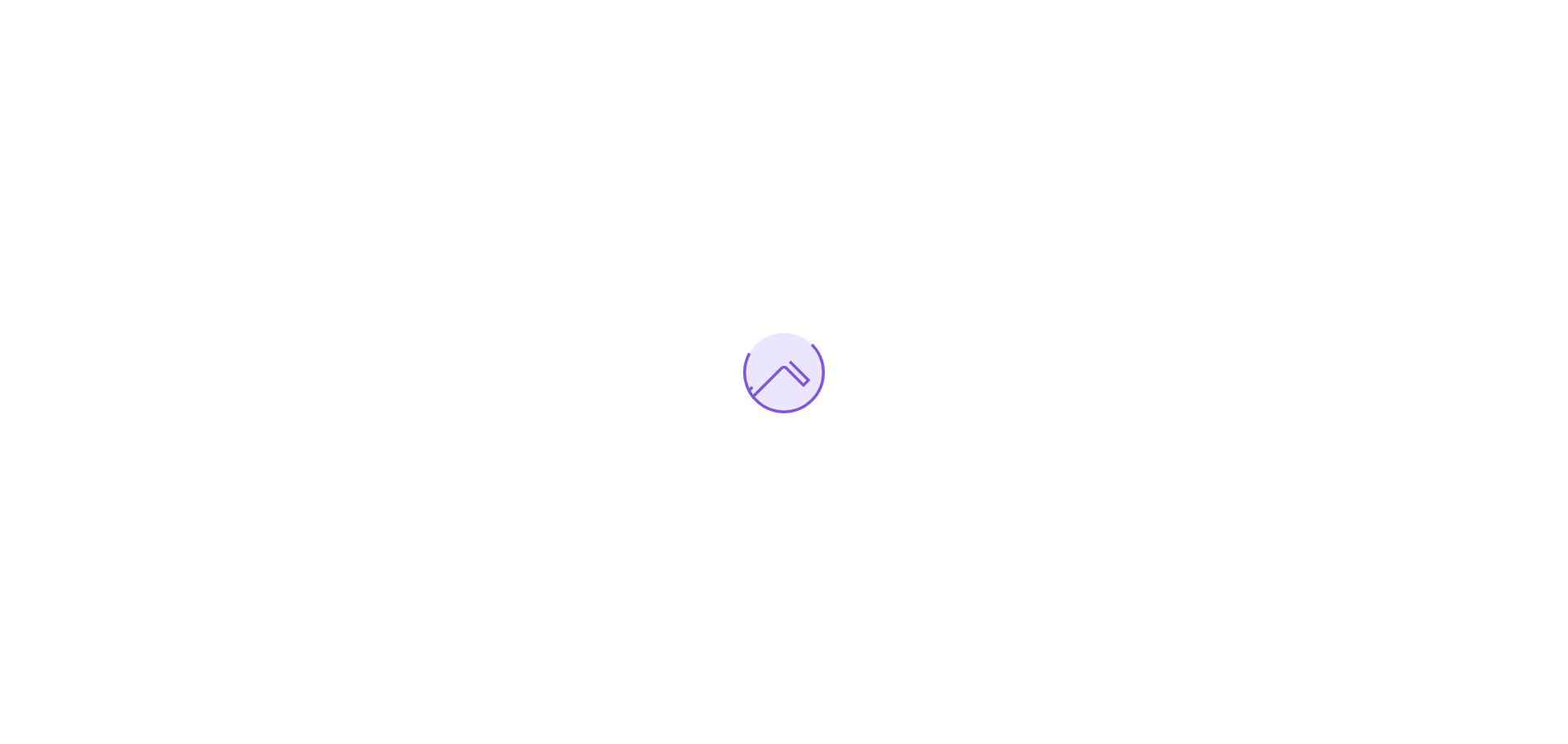 scroll, scrollTop: 0, scrollLeft: 0, axis: both 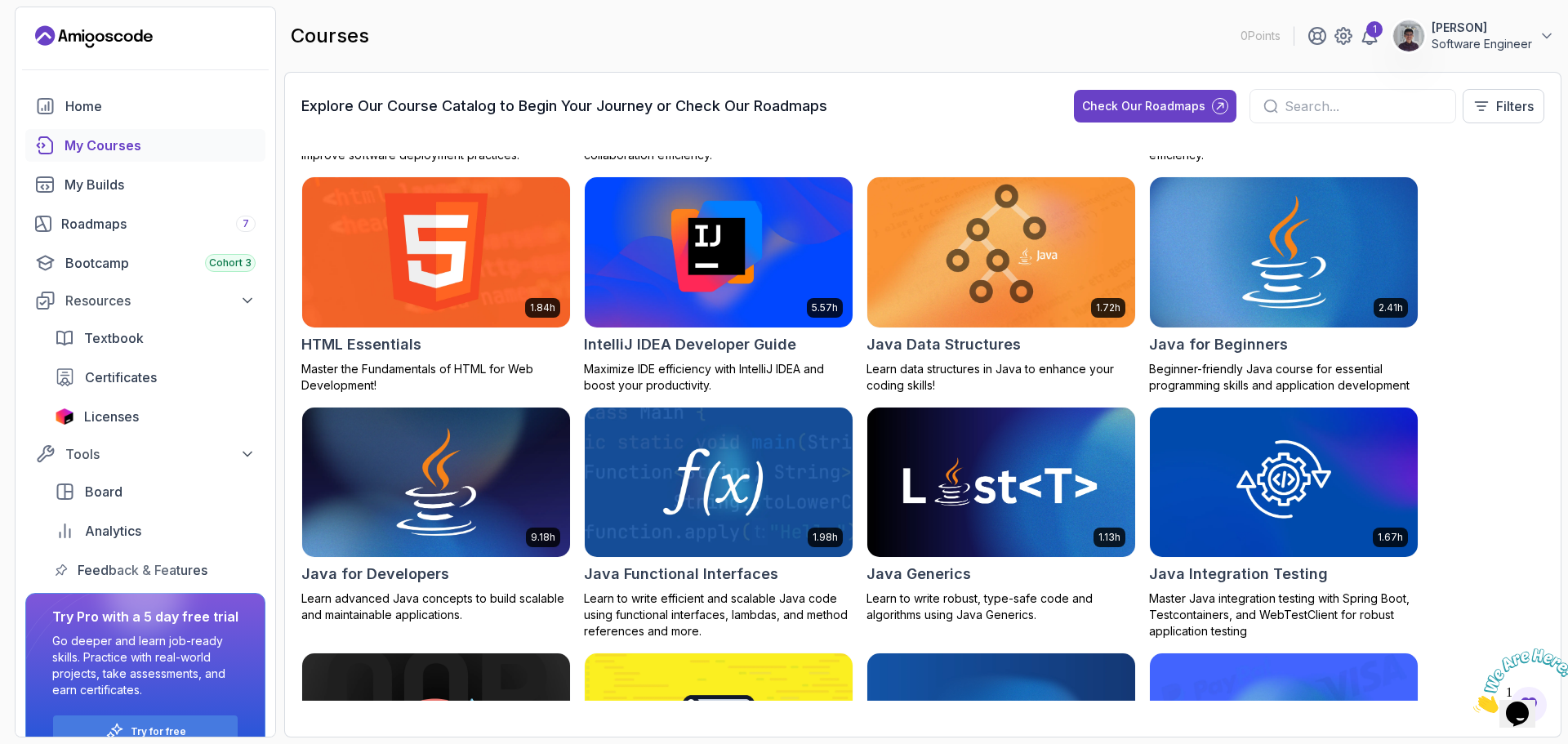 click at bounding box center (1284, 252) 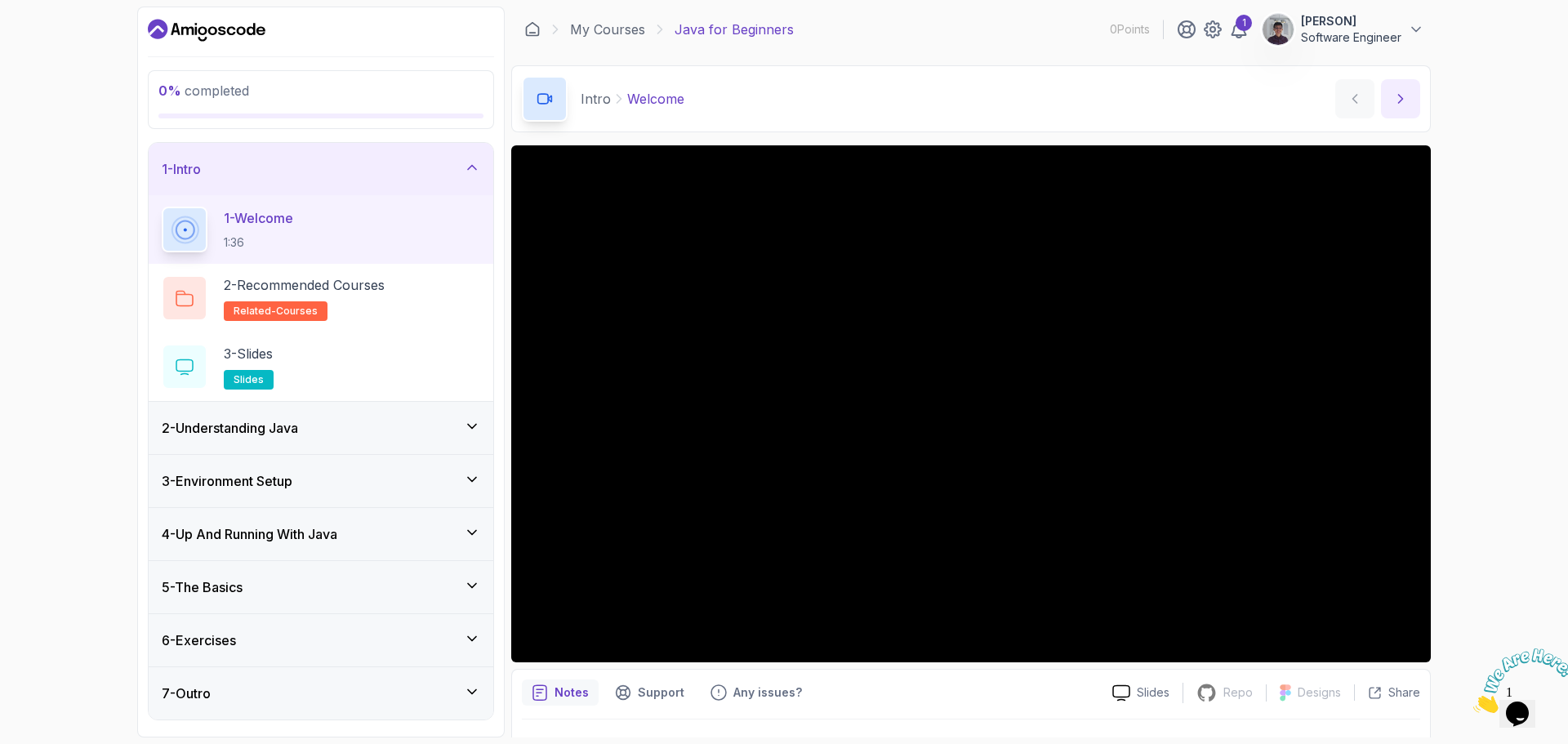 click 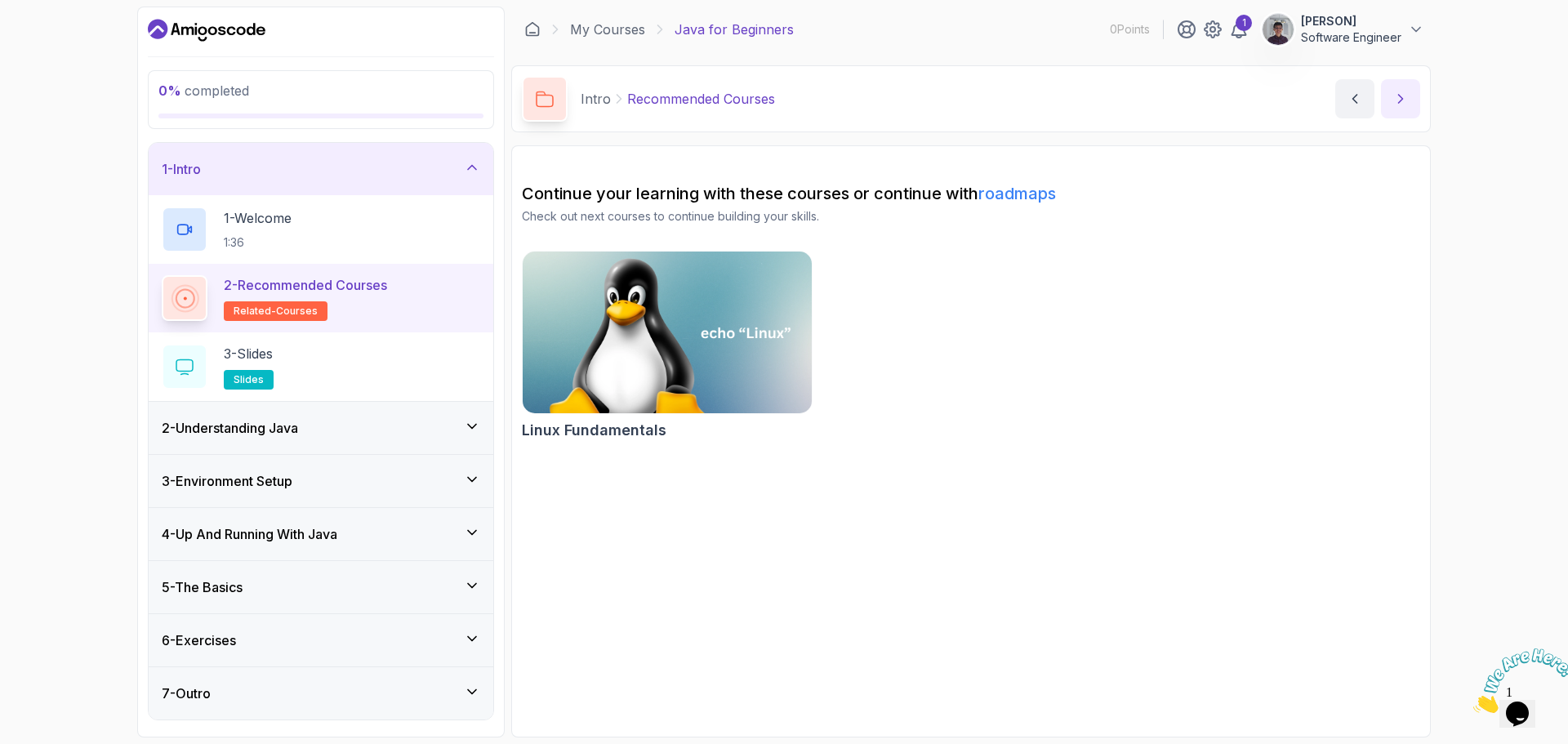 click at bounding box center [1401, 99] 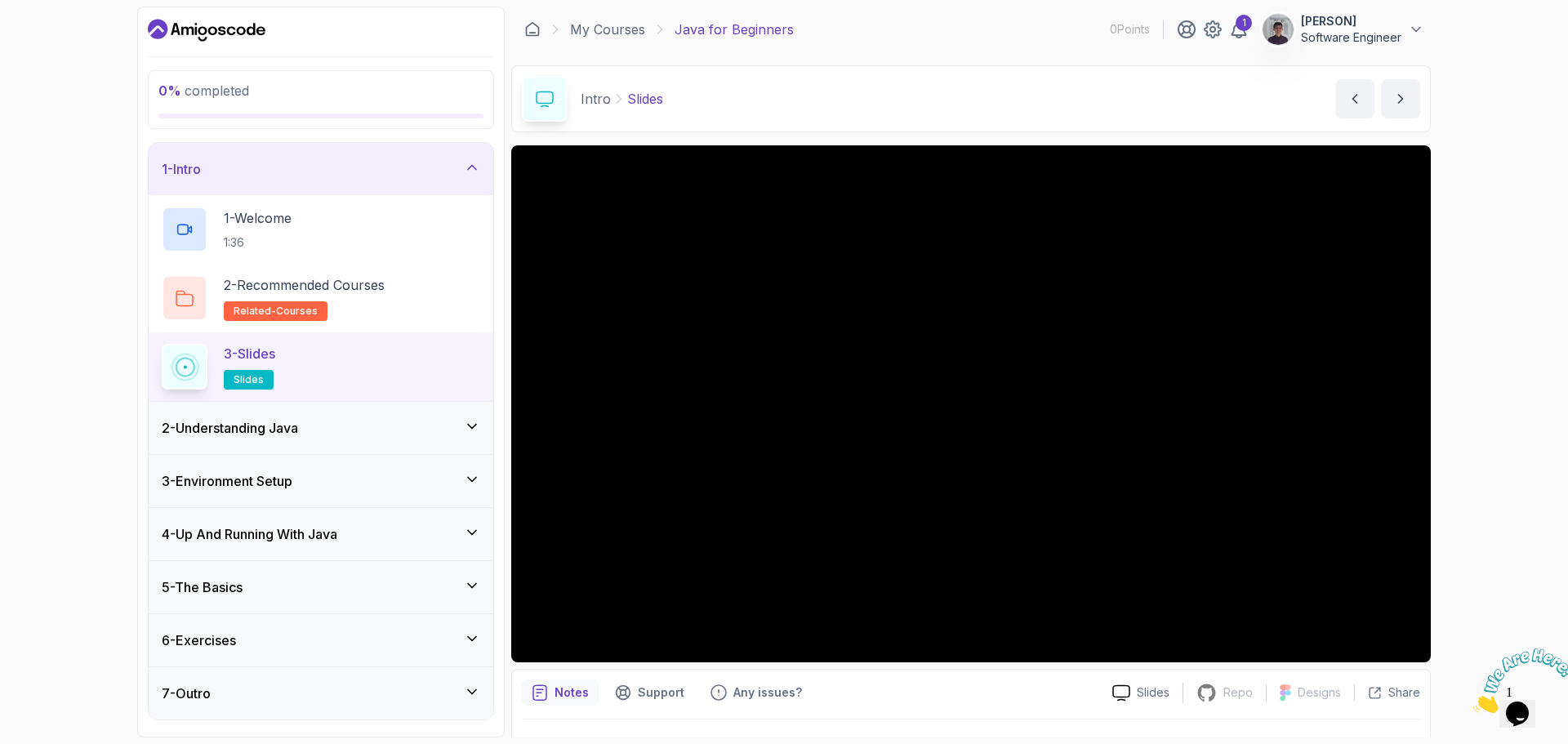 click on "Notes" at bounding box center (572, 693) 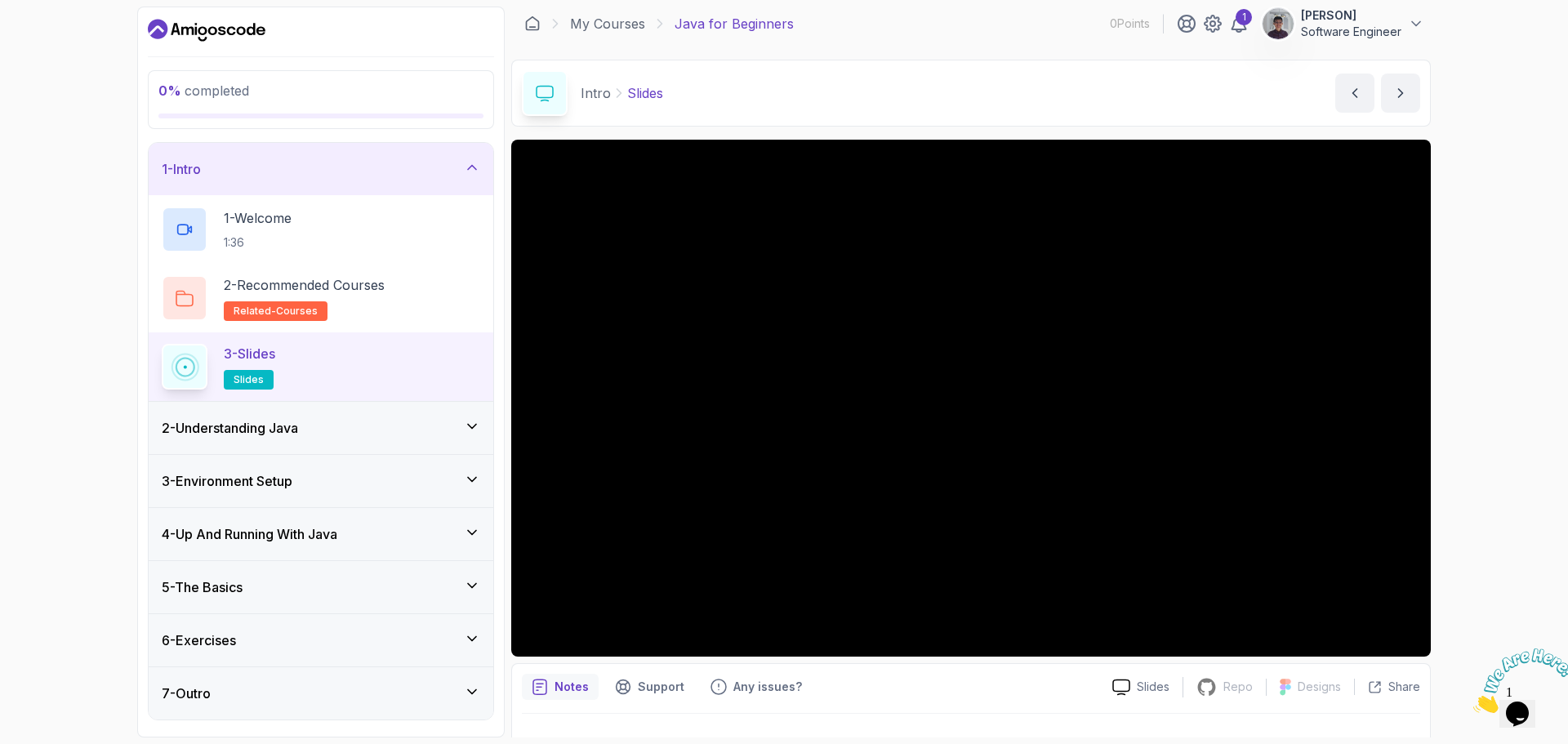 scroll, scrollTop: 0, scrollLeft: 0, axis: both 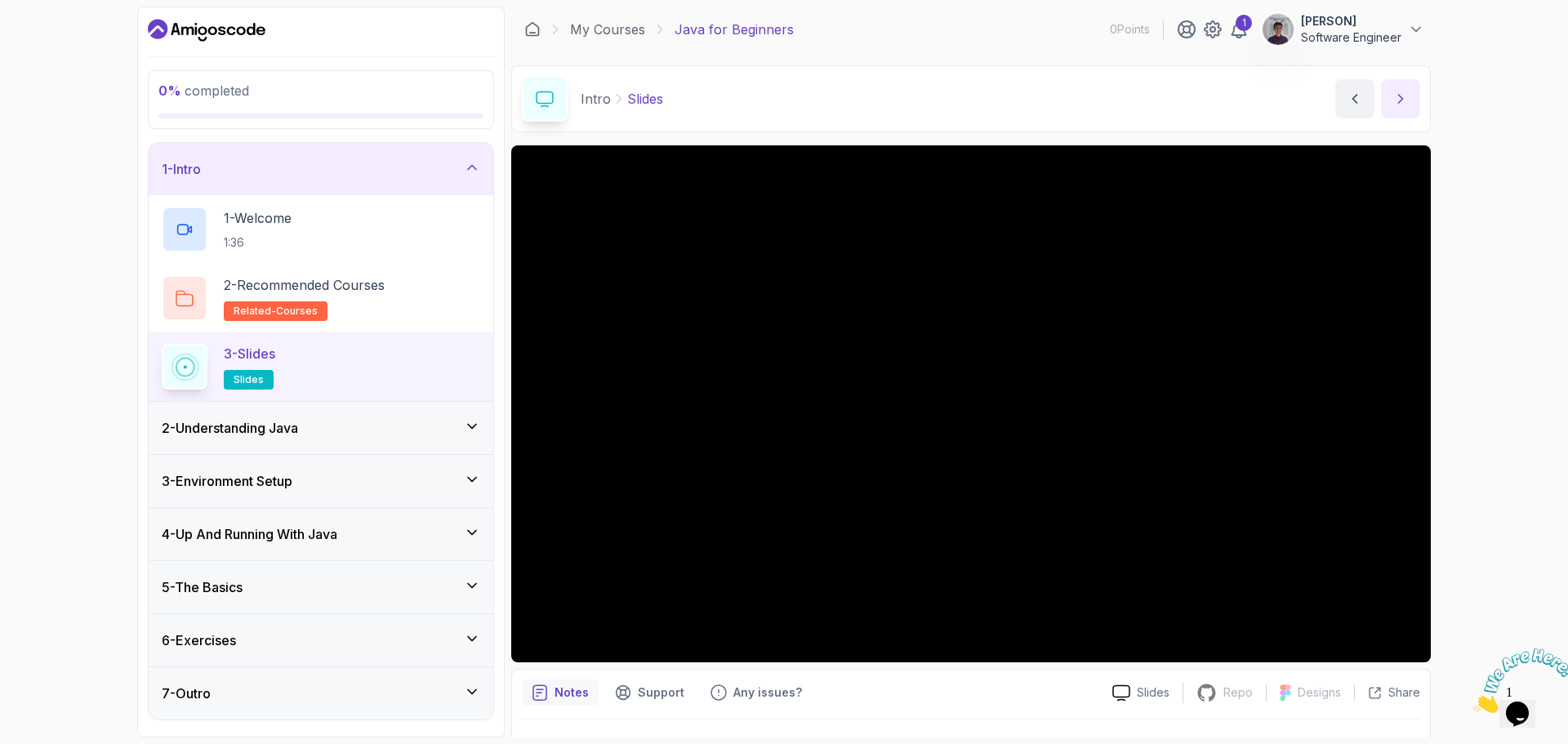 click at bounding box center (1401, 99) 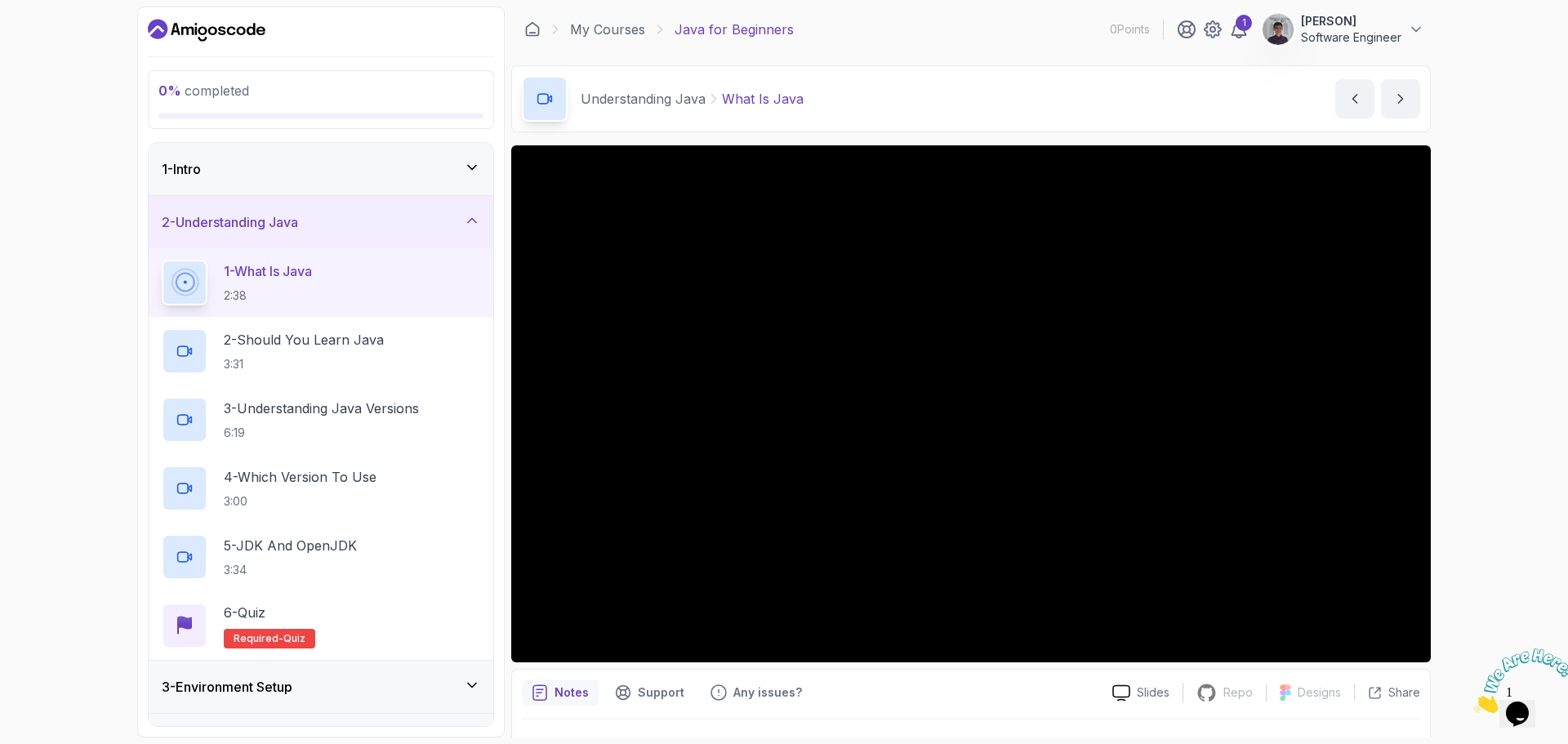 click on "0 % completed 1  -  Intro 2  -  Understanding Java 1  -  What Is Java 2:38 2  -  Should You Learn Java 3:31 3  -  Understanding Java Versions 6:19 4  -  Which Version To Use 3:00 5  -  JDK And OpenJDK 3:34 6  -  Quiz Required- quiz 3  -  Environment Setup 4  -  Up And Running With Java 5  -  The Basics 6  -  Exercises 7  -  Outro My Courses Java for Beginners 0  Points 1 Edwin Goh Software Engineer 2 - Understanding Java  0 % completed Understanding Java What Is Java What Is Java by  nelson Slides Repo Repository not available Designs Design not available Share Notes Support Any issues? Slides Repo Repository not available Designs Design not available Share ~1 min read Platform Independent
Java is a platform-independent language. This means that Java code can run on any platform that has a Java Virtual Machine (JVM) installed.
Object Oriented
Java is an object-oriented language. This means that Java code is organized around objects, which are instances of classes.
Strongly Typed" at bounding box center [784, 372] 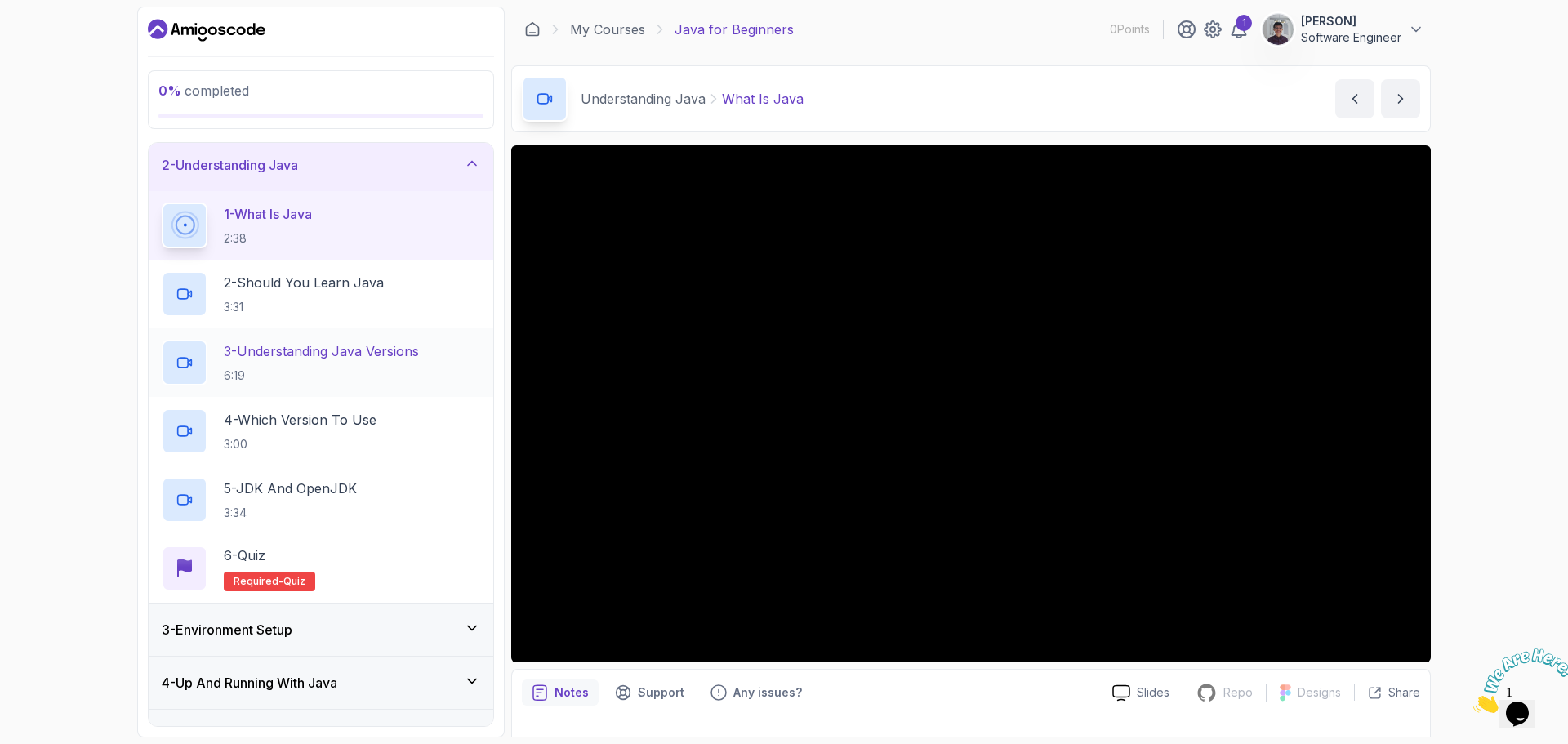 scroll, scrollTop: 0, scrollLeft: 0, axis: both 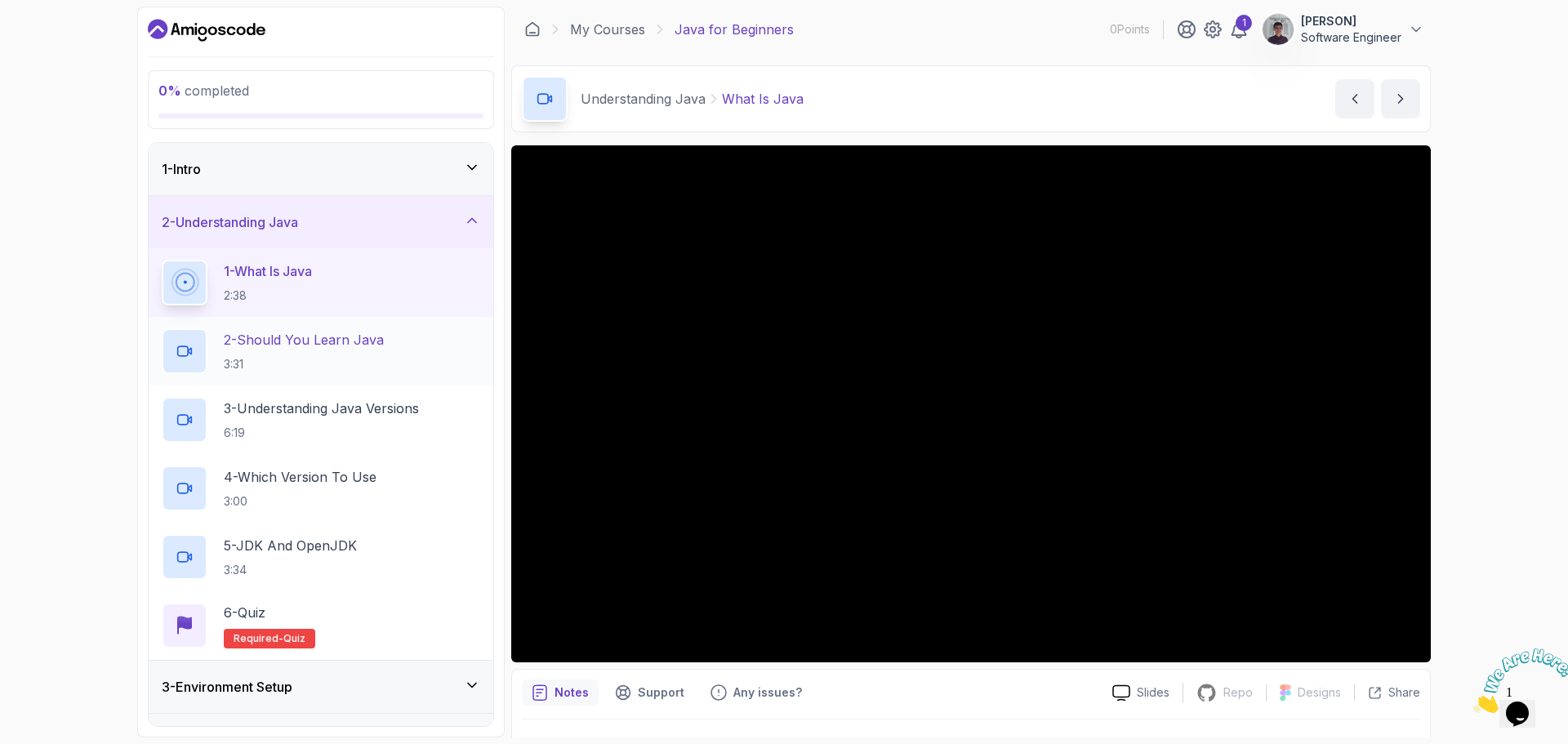 click on "3:31" at bounding box center (304, 364) 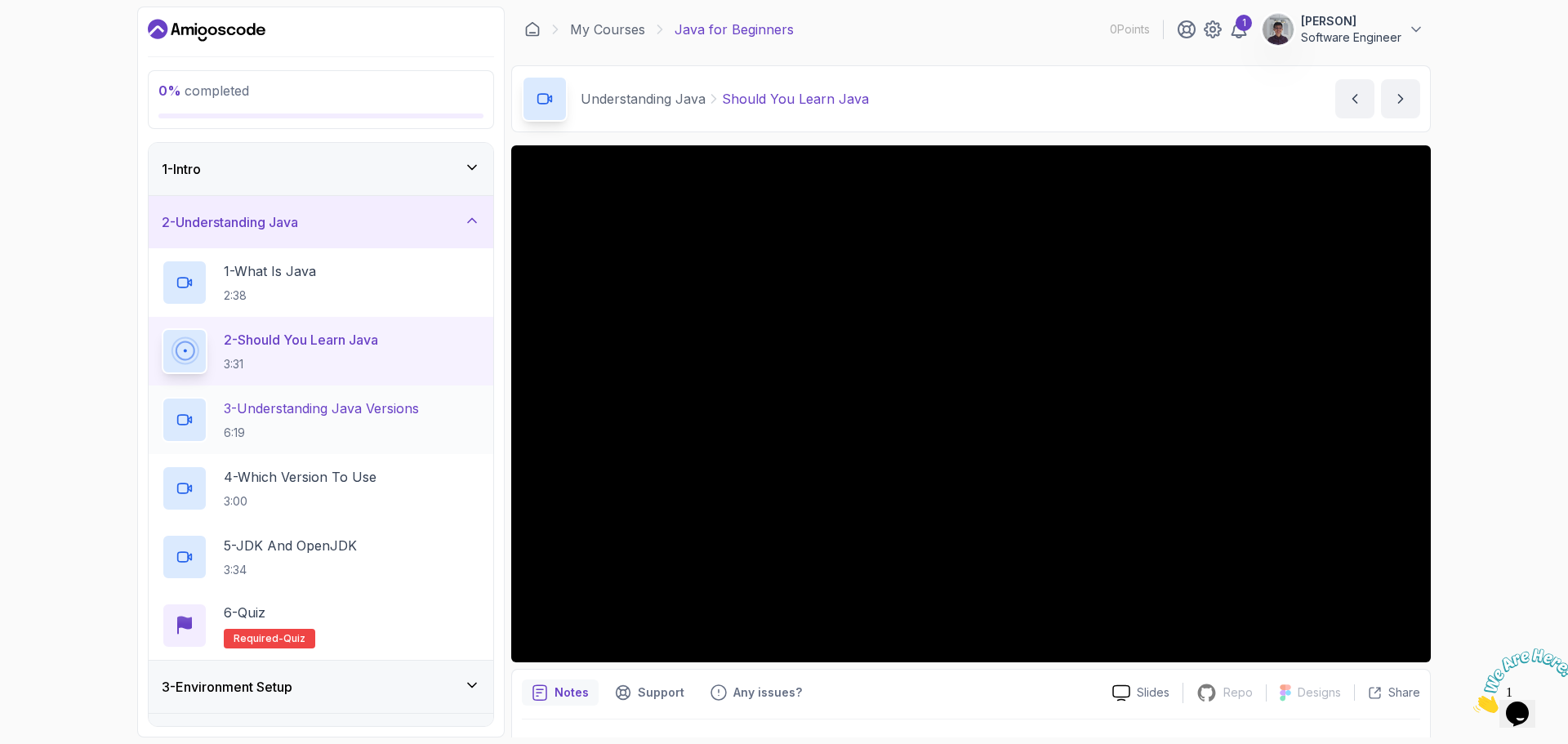 click on "6:19" at bounding box center [321, 433] 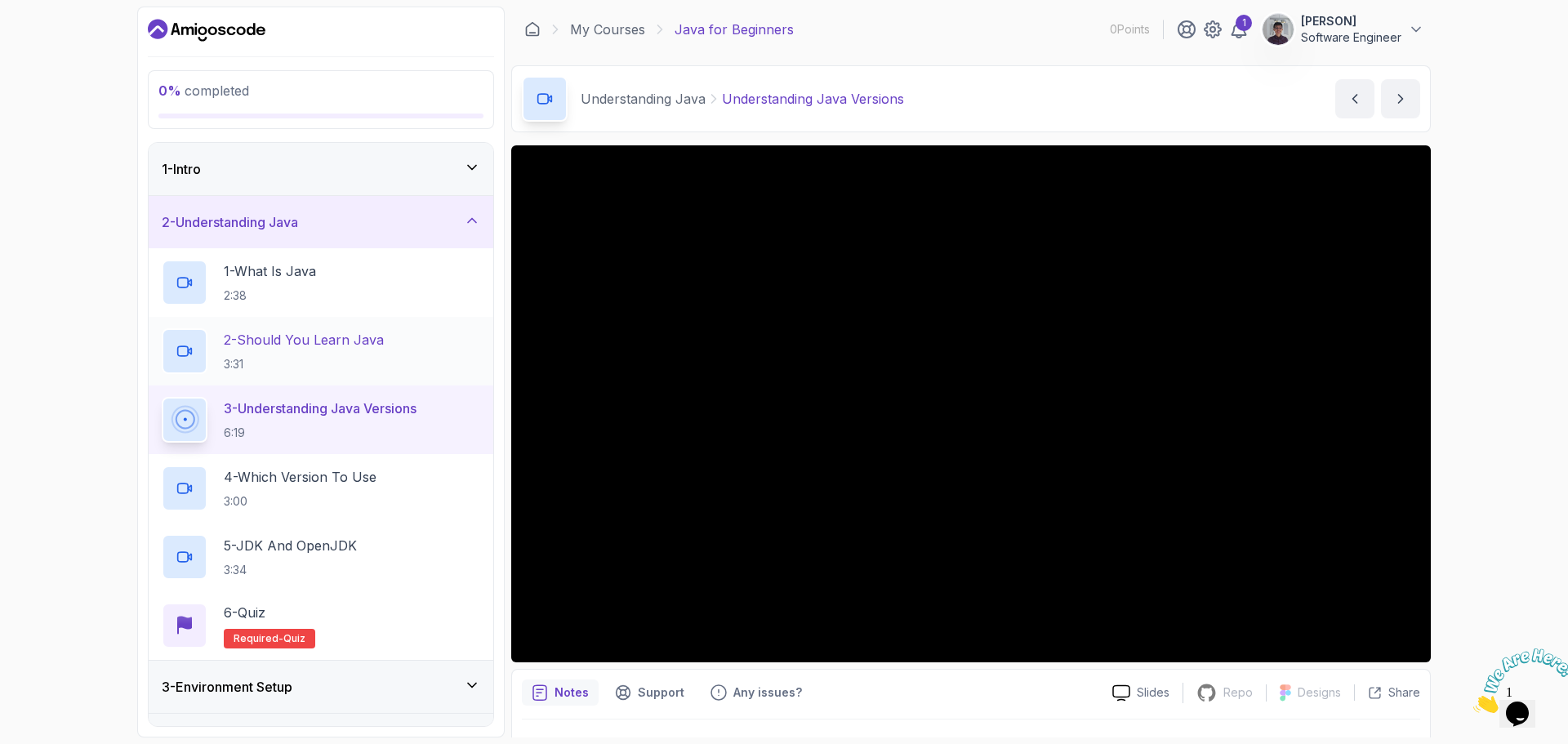 scroll, scrollTop: 199, scrollLeft: 0, axis: vertical 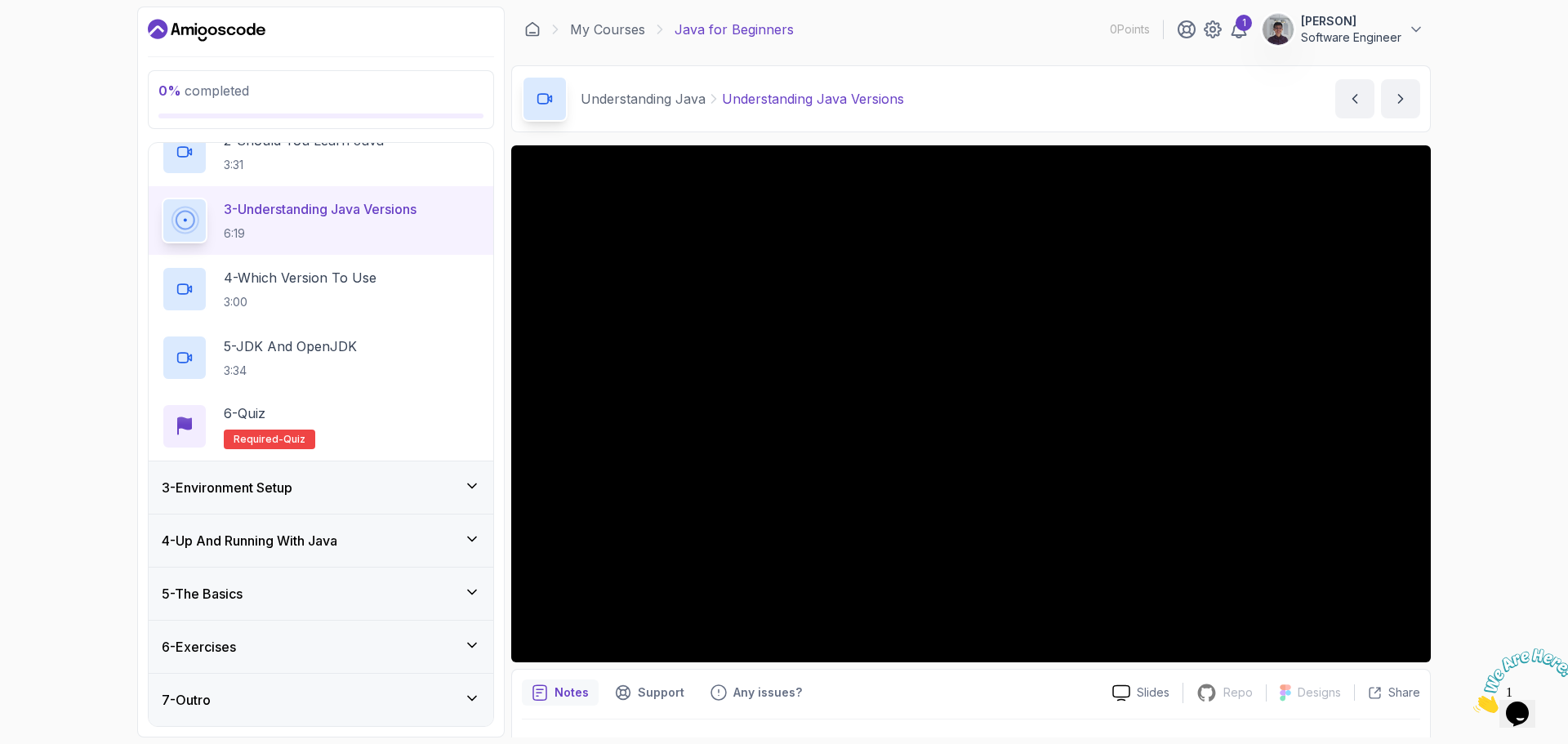 click on "5  -  The Basics" at bounding box center (321, 594) 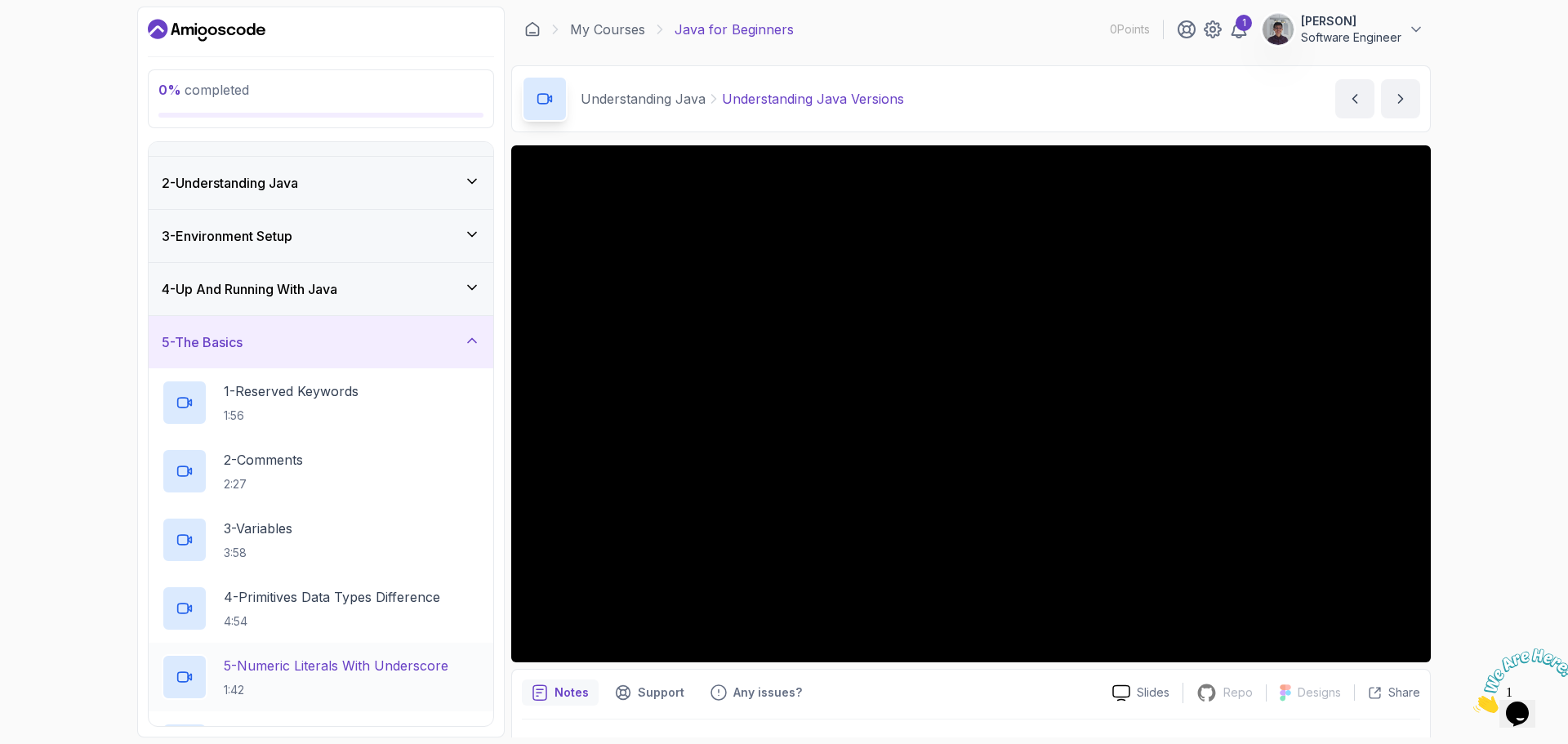 scroll, scrollTop: 0, scrollLeft: 0, axis: both 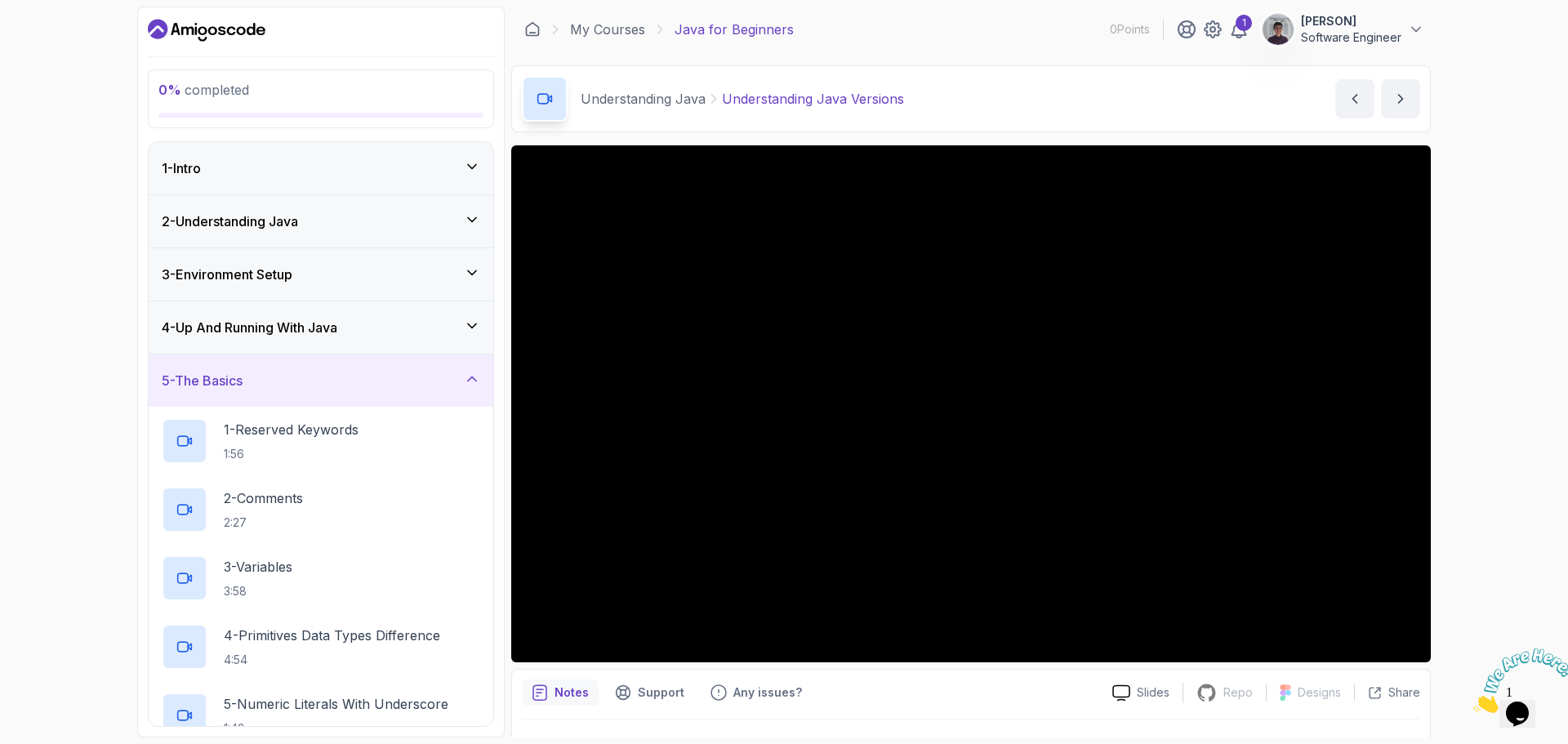 click on "3  -  Environment Setup" at bounding box center (227, 274) 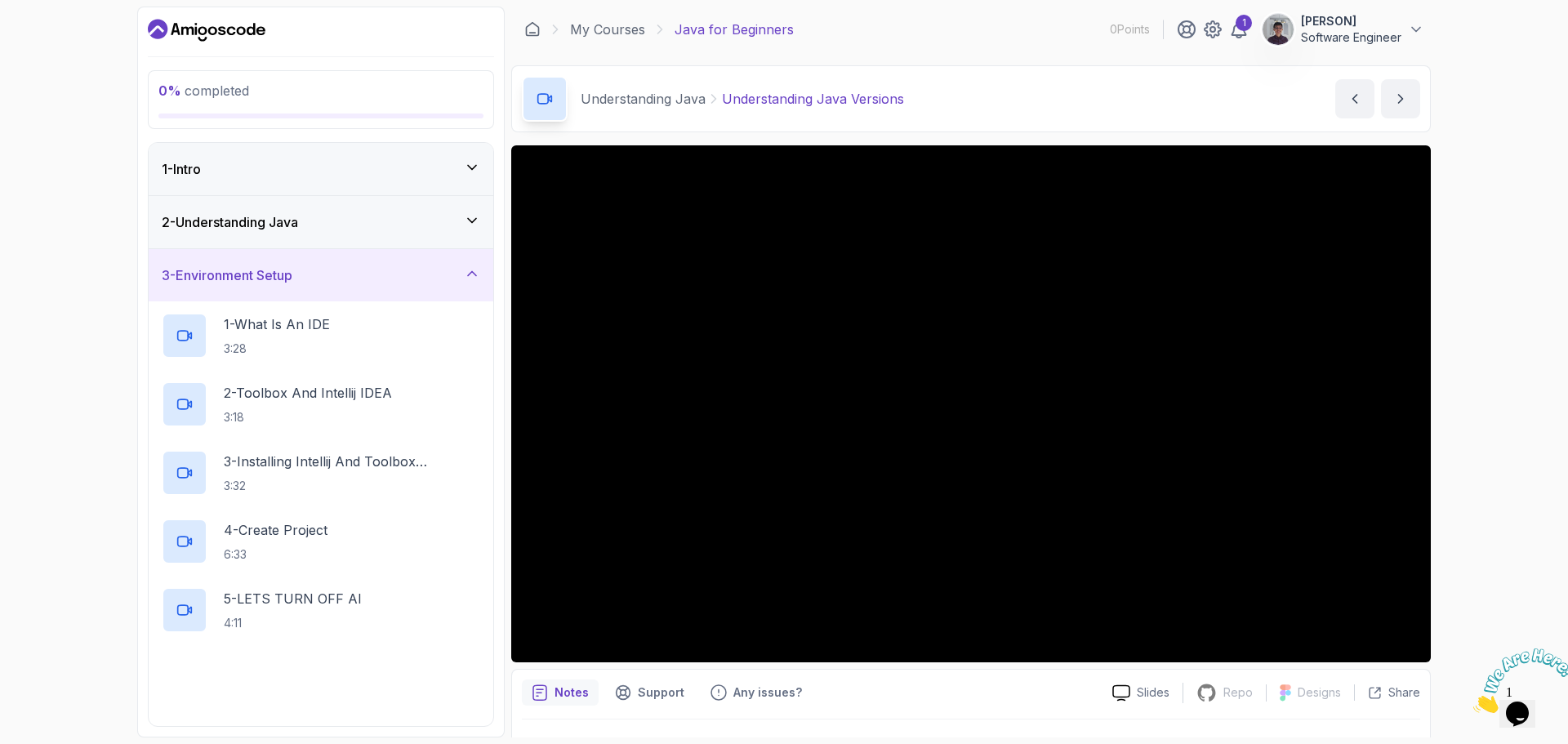 click on "2  -  Understanding Java" at bounding box center [321, 222] 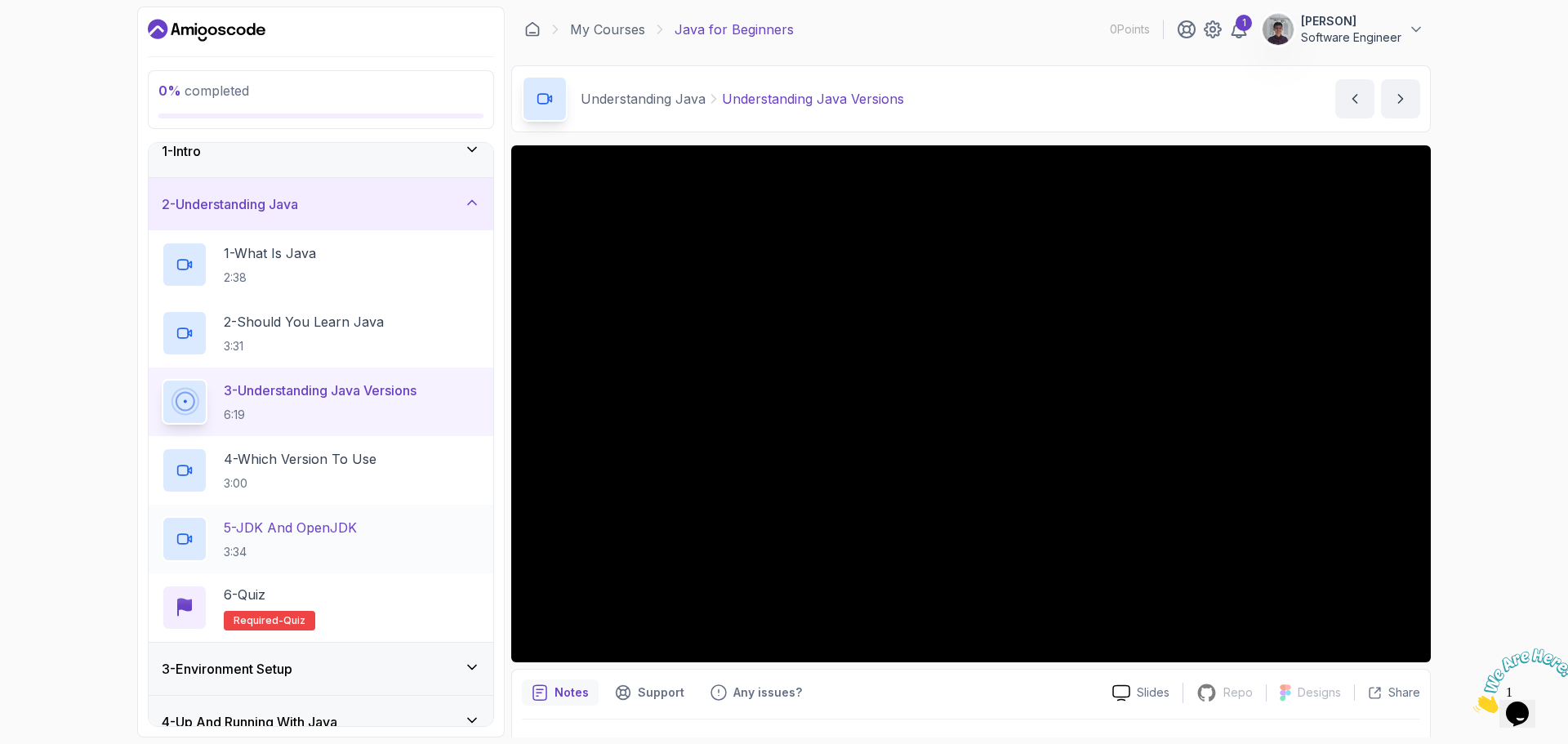 scroll, scrollTop: 0, scrollLeft: 0, axis: both 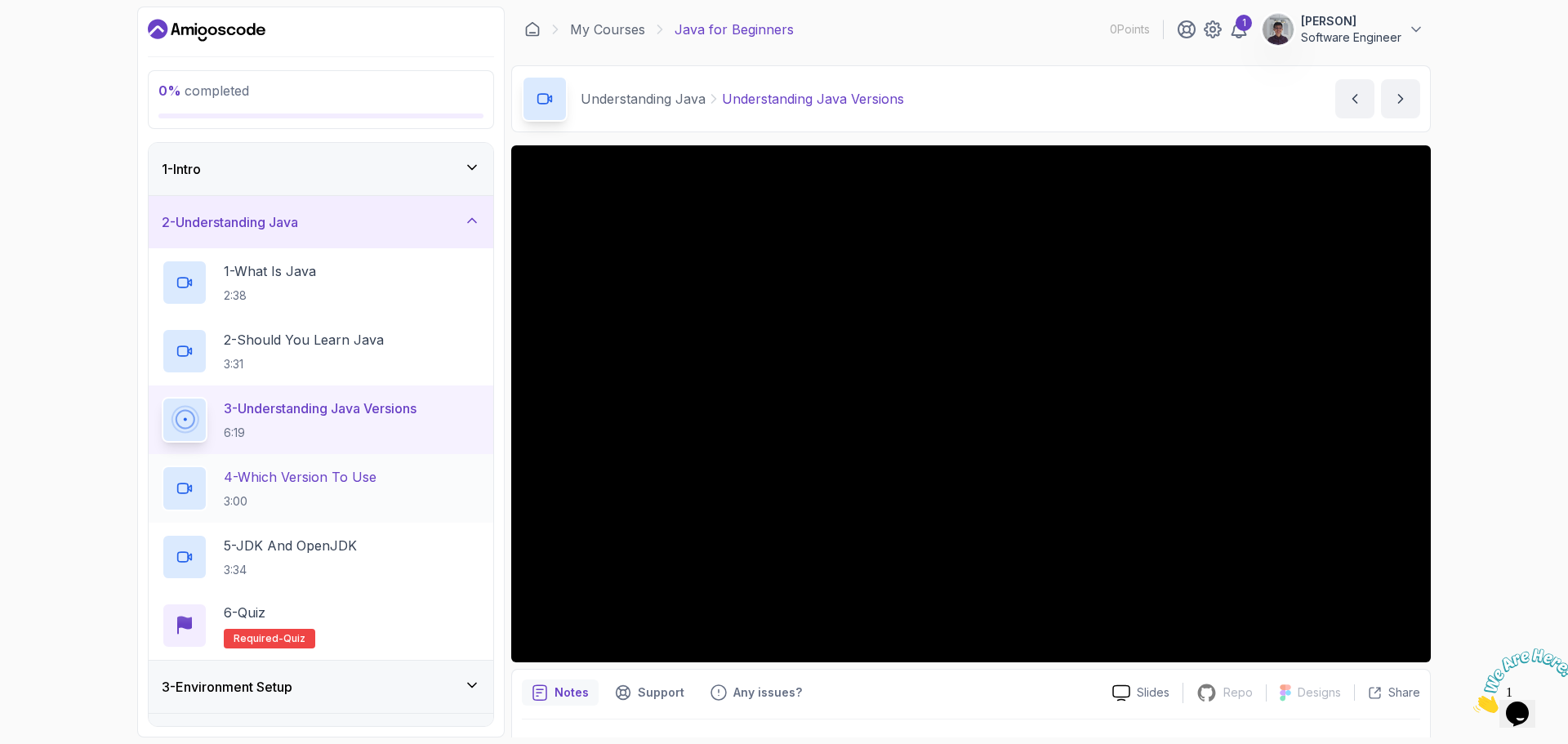 click on "4  -  Which Version To Use 3:00" at bounding box center [321, 488] 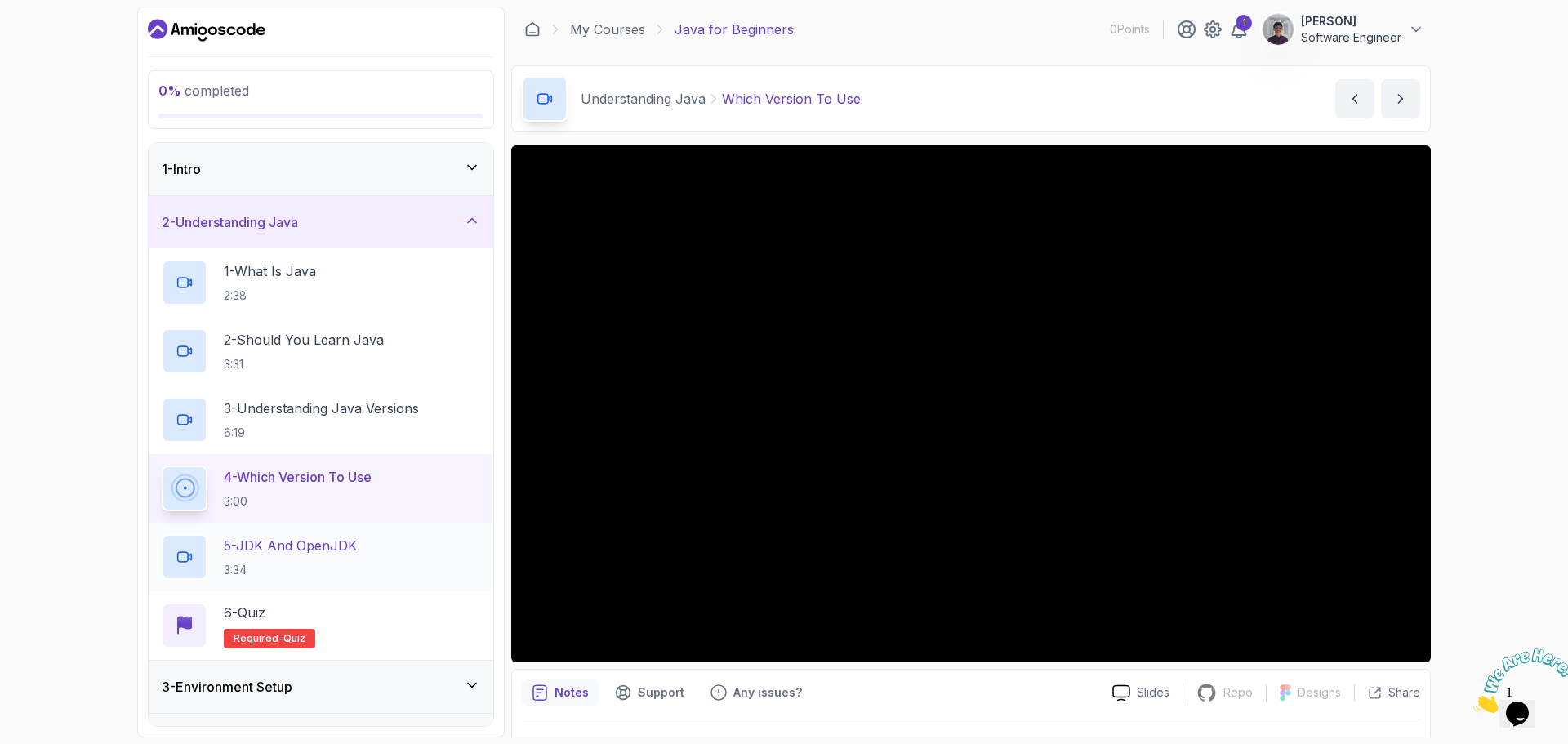 click on "5  -  JDK And OpenJDK" at bounding box center [290, 546] 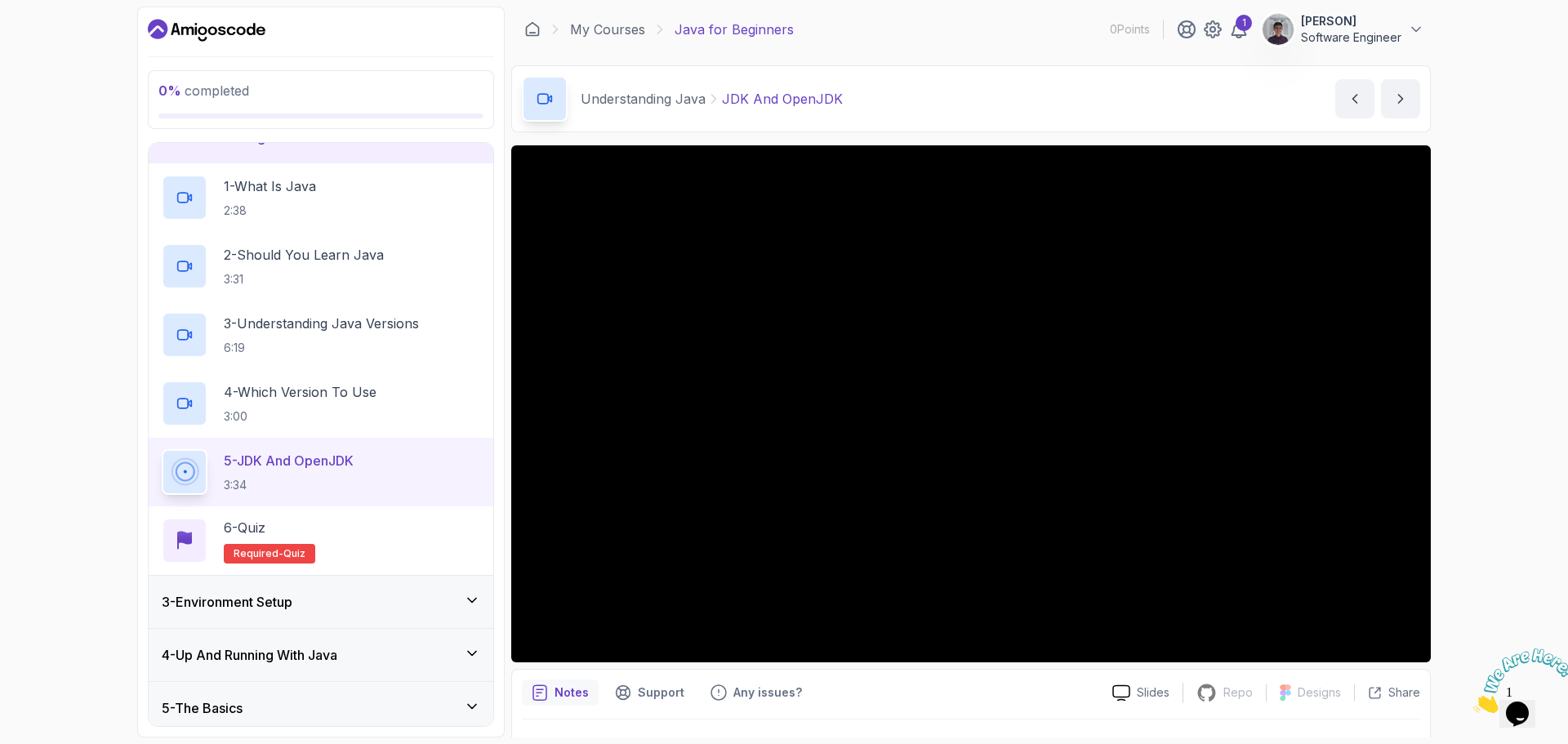 scroll, scrollTop: 36, scrollLeft: 0, axis: vertical 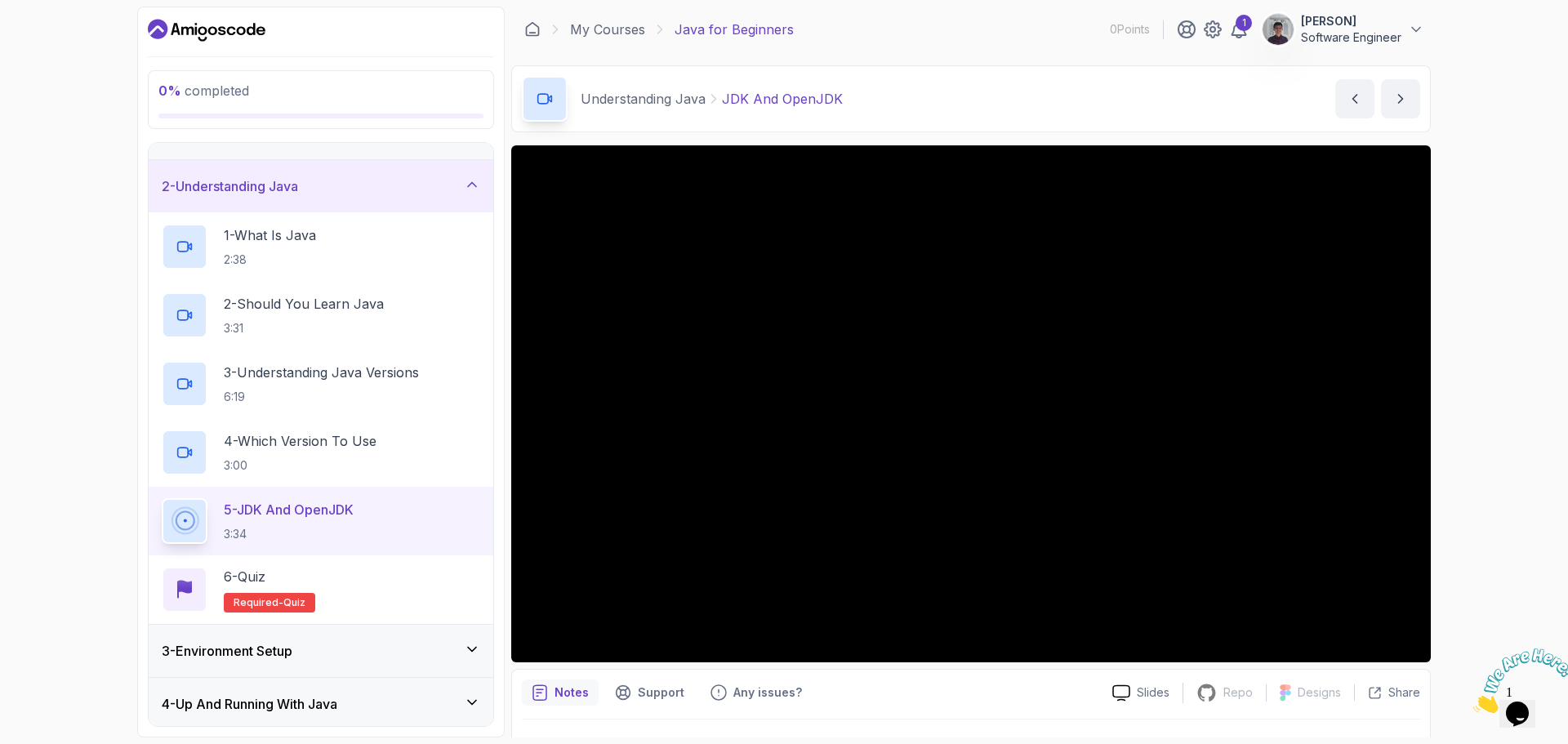click on "0 % completed 1  -  Intro 2  -  Understanding Java 1  -  What Is Java 2:38 2  -  Should You Learn Java 3:31 3  -  Understanding Java Versions 6:19 4  -  Which Version To Use 3:00 5  -  JDK And OpenJDK 3:34 6  -  Quiz Required- quiz 3  -  Environment Setup 4  -  Up And Running With Java 5  -  The Basics 6  -  Exercises 7  -  Outro My Courses Java for Beginners 0  Points 1 Edwin Goh Software Engineer 2 - Understanding Java  0 % completed Understanding Java JDK And OpenJDK JDK And OpenJDK by  nelson Slides Repo Repository not available Designs Design not available Share Notes Support Any issues? Slides Repo Repository not available Designs Design not available Share ~2 min read JDK vs OpenJDK
Feature JDK OpenJDK Definition Java Development Kit, a software development environment used for developing Java applications. Open Java Development Kit, an open-source implementation of the Java Platform, Standard Edition. License Oracle Binary Code License Agreement. Source Code Not fully open-source. Fully open-source." at bounding box center [784, 372] 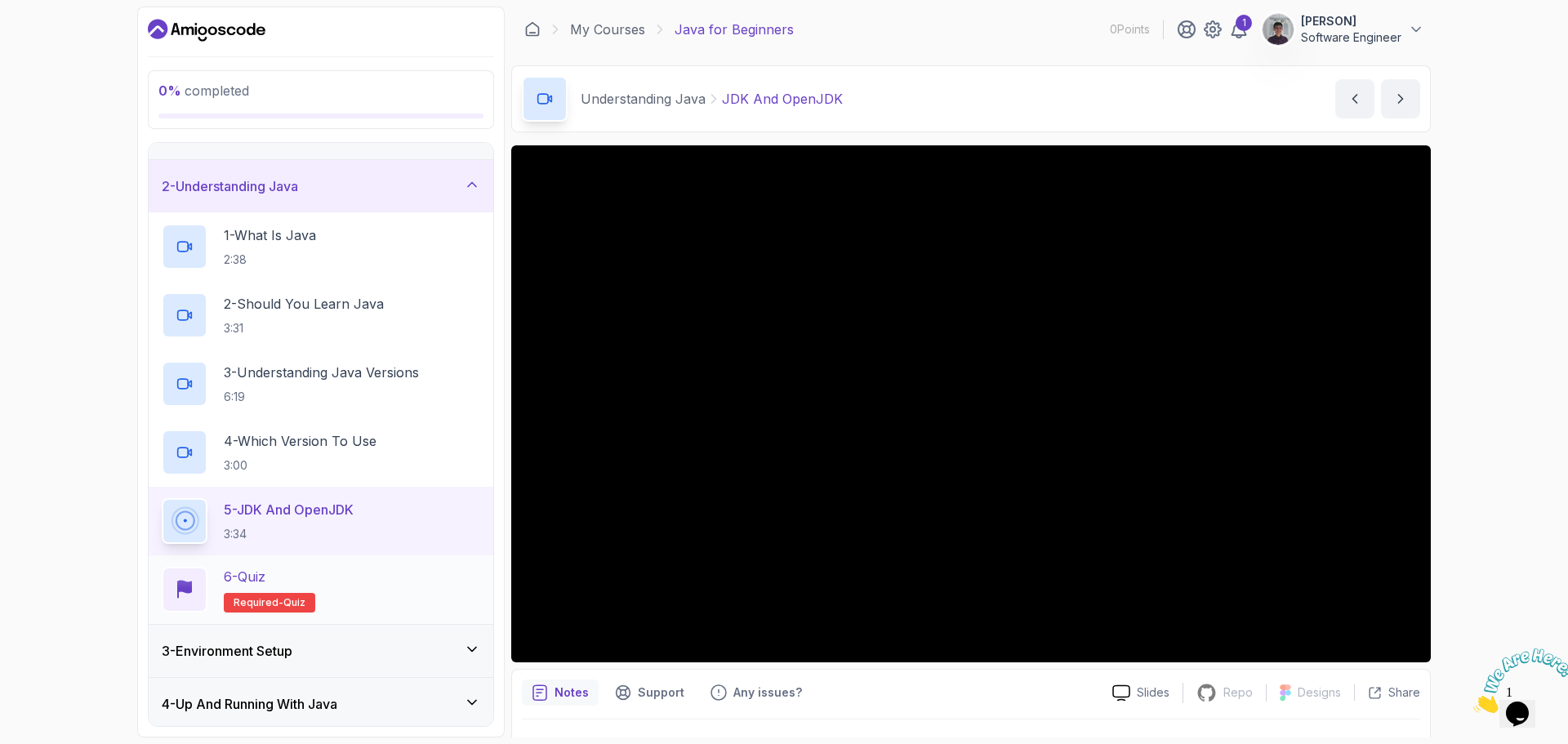 click on "6  -  Quiz Required- quiz" at bounding box center (321, 590) 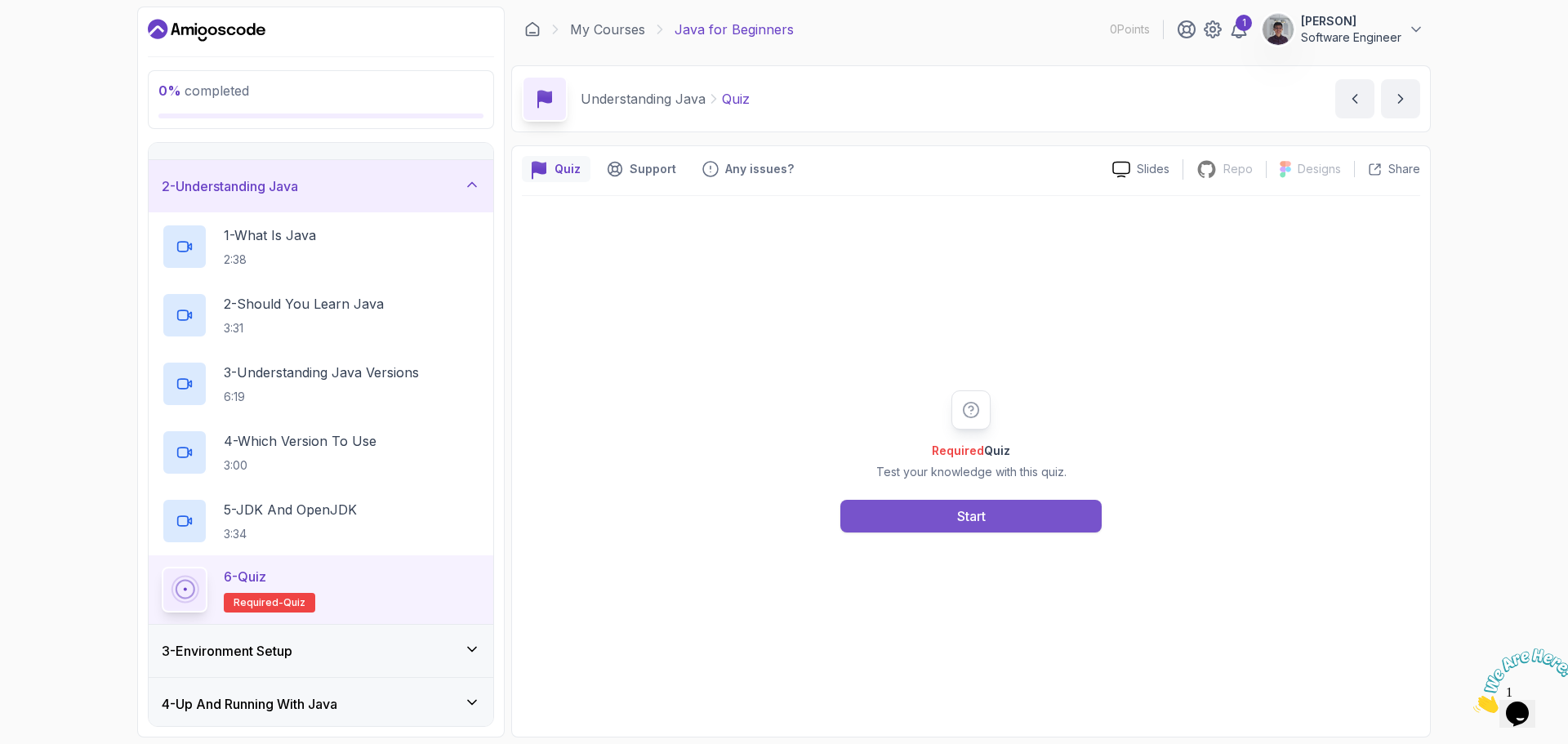click on "Start" at bounding box center (971, 516) 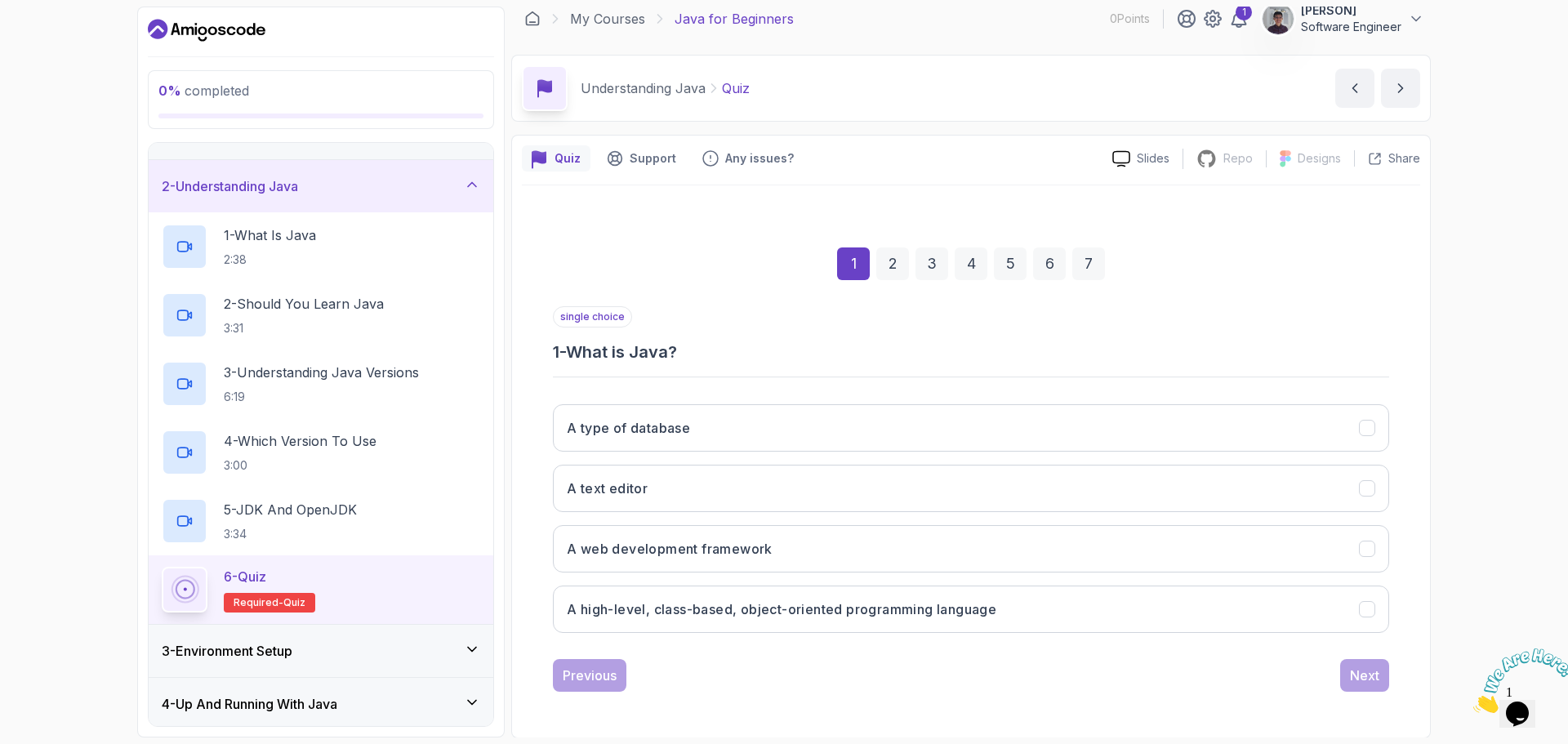 scroll, scrollTop: 11, scrollLeft: 0, axis: vertical 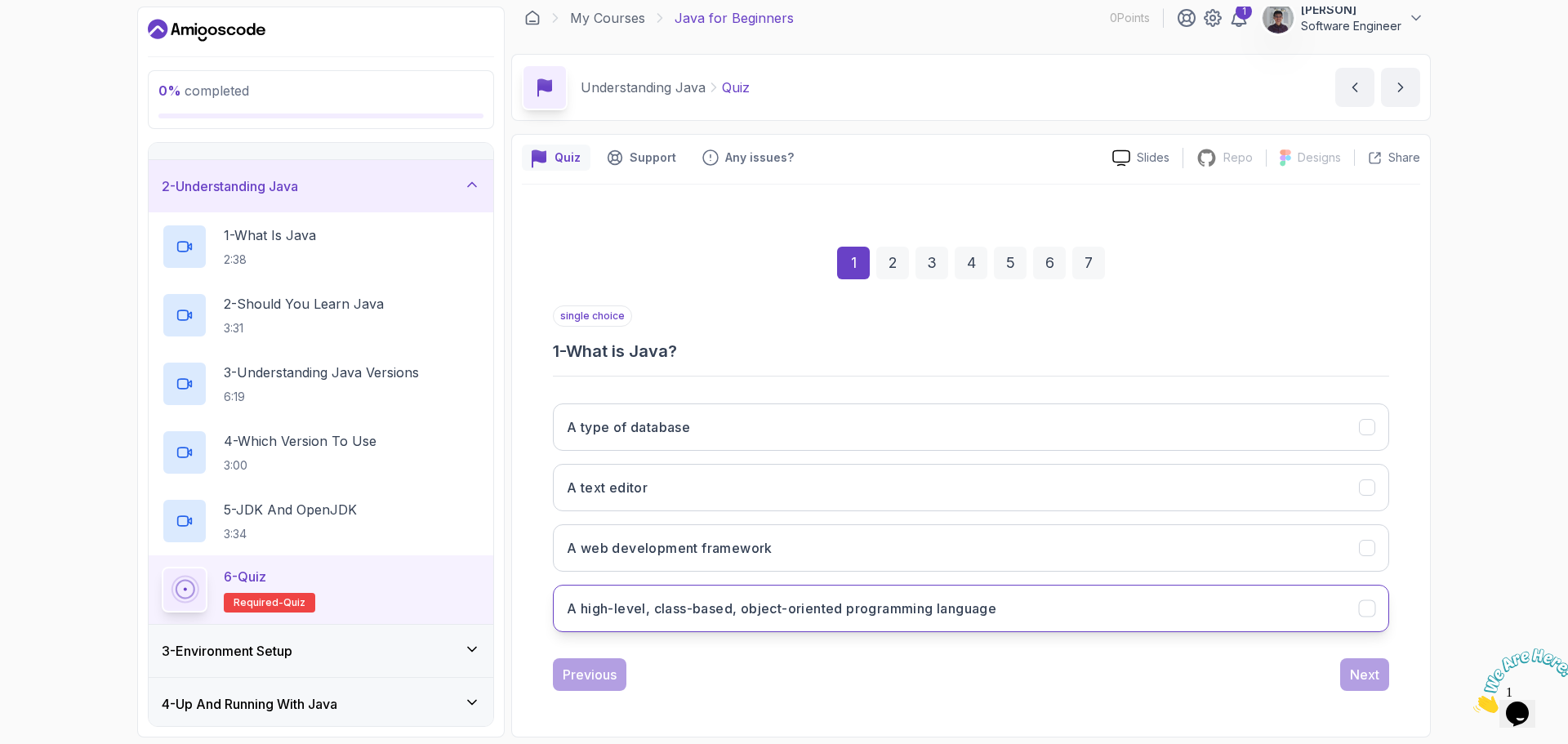 click on "A high-level, class-based, object-oriented programming language" at bounding box center [782, 608] 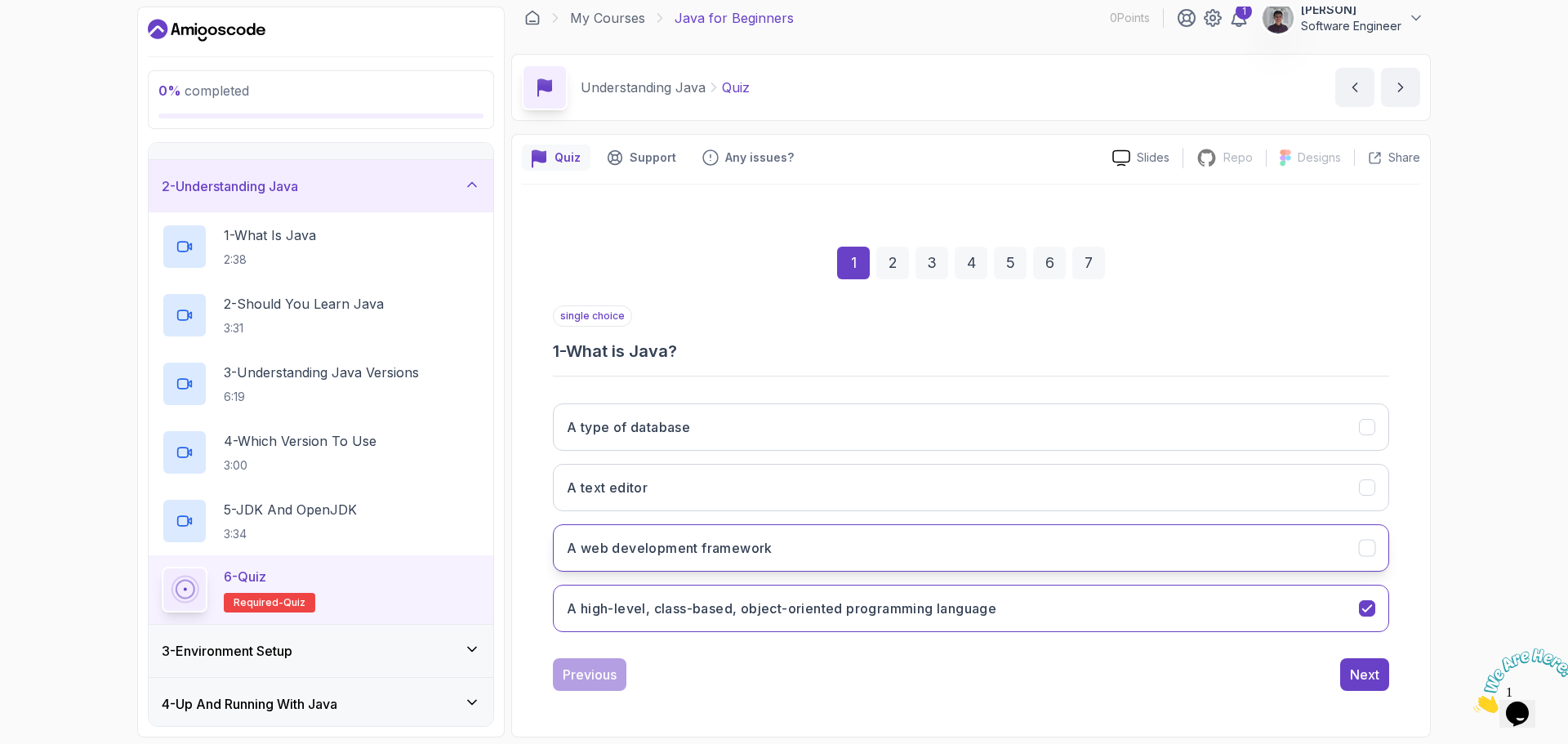 click on "A web development framework" at bounding box center [971, 548] 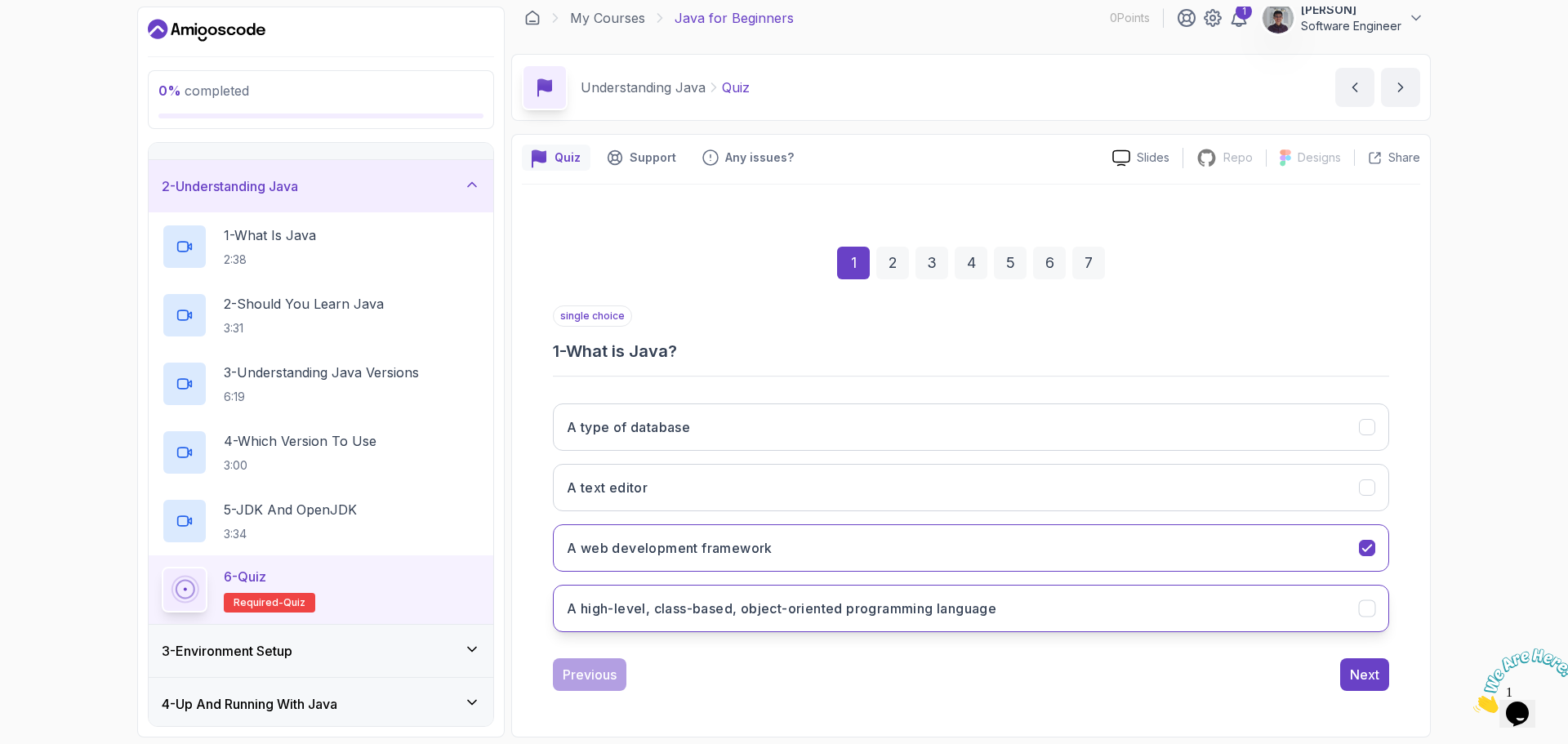 click on "A high-level, class-based, object-oriented programming language" at bounding box center (971, 608) 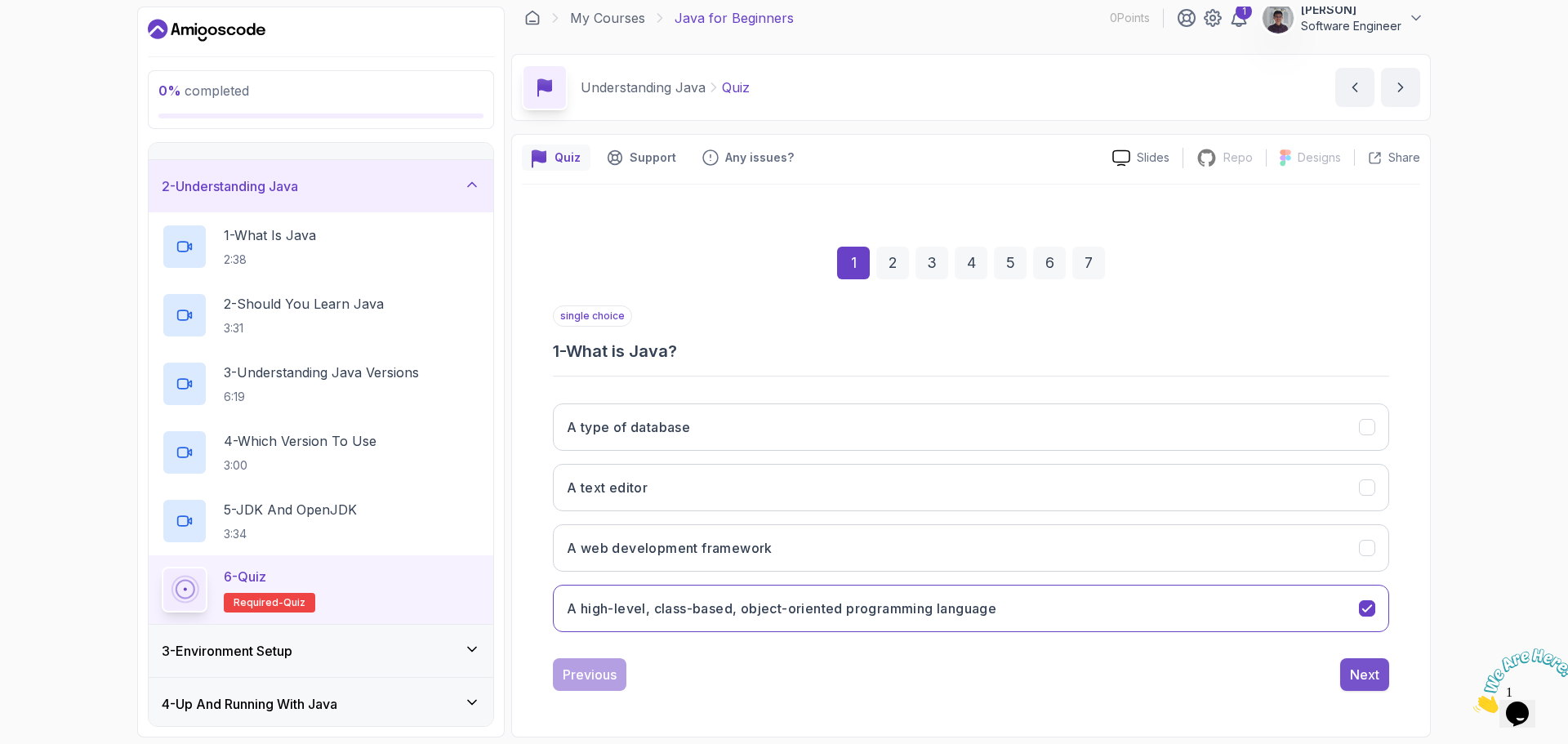 click on "Next" at bounding box center [1365, 675] 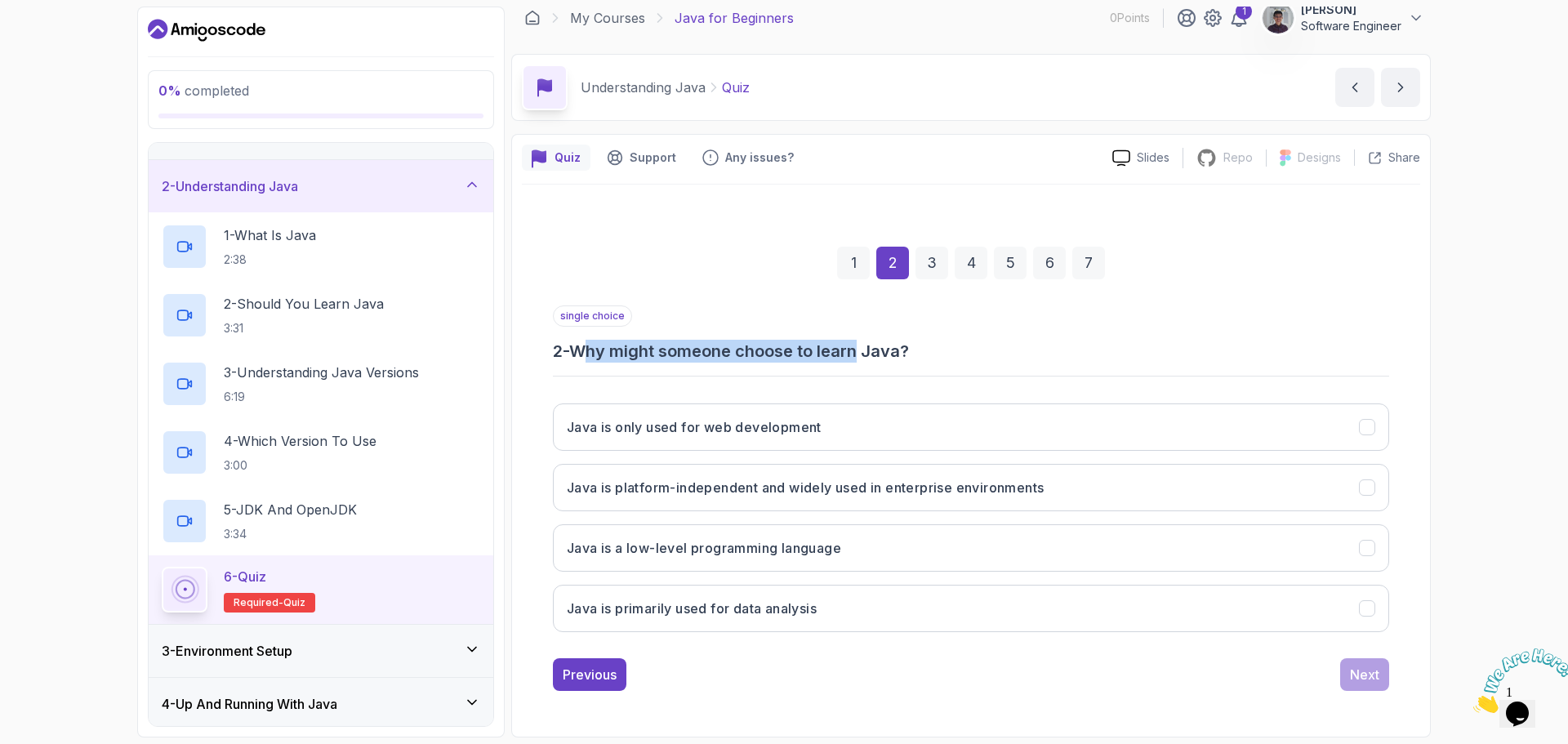 drag, startPoint x: 694, startPoint y: 344, endPoint x: 869, endPoint y: 352, distance: 175.18276 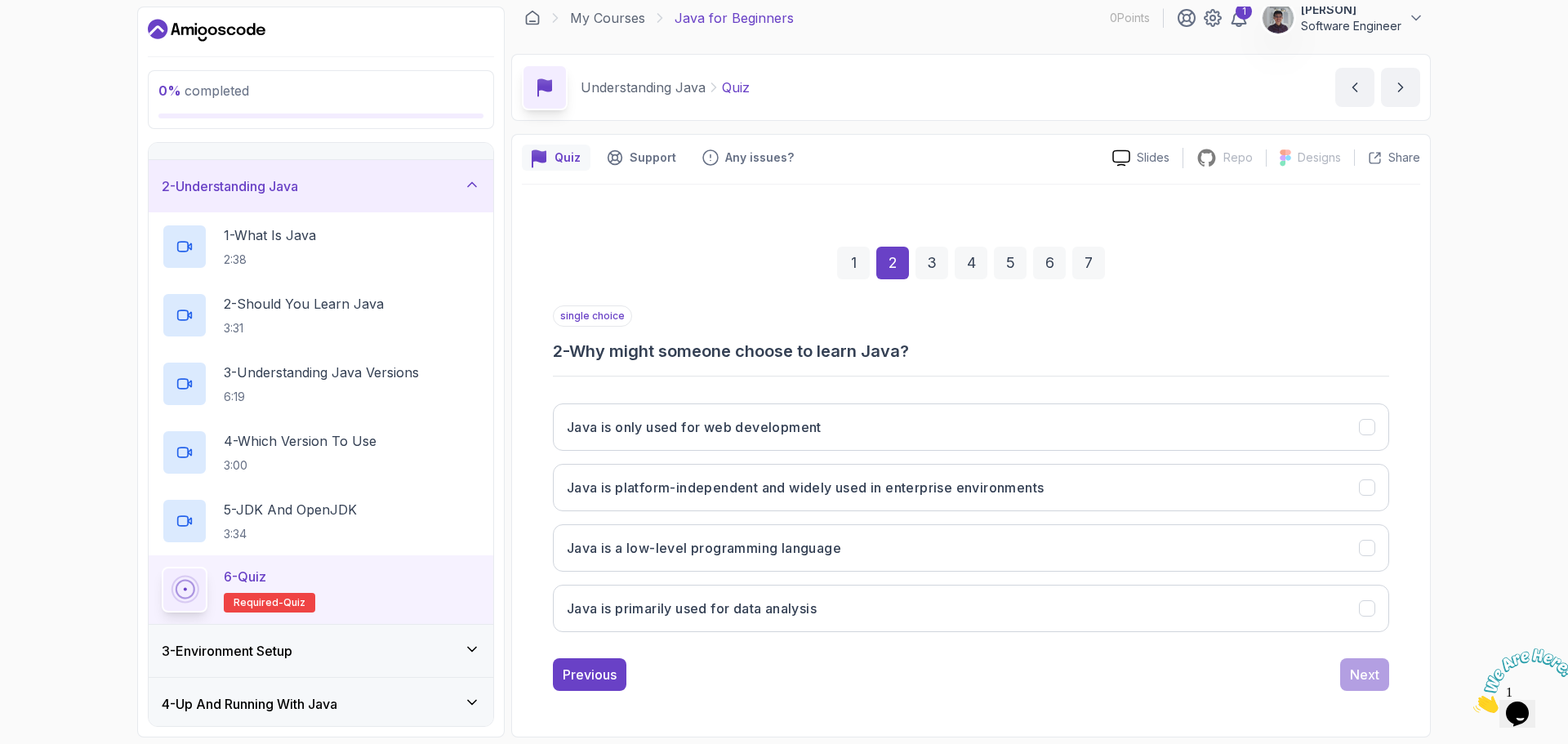 click on "2  -  Why might someone choose to learn Java?" at bounding box center (971, 351) 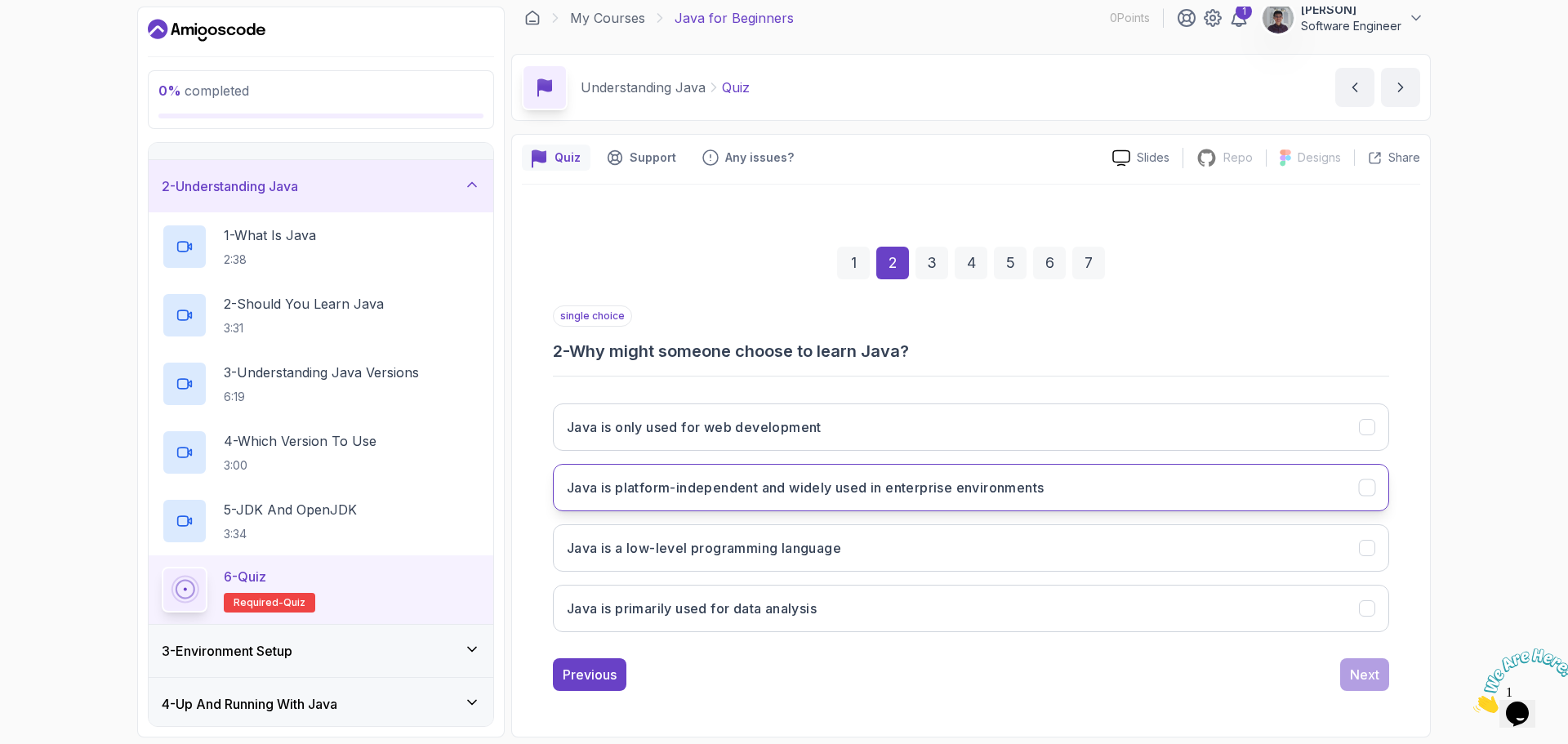 click on "Java is platform-independent and widely used in enterprise environments" at bounding box center [971, 488] 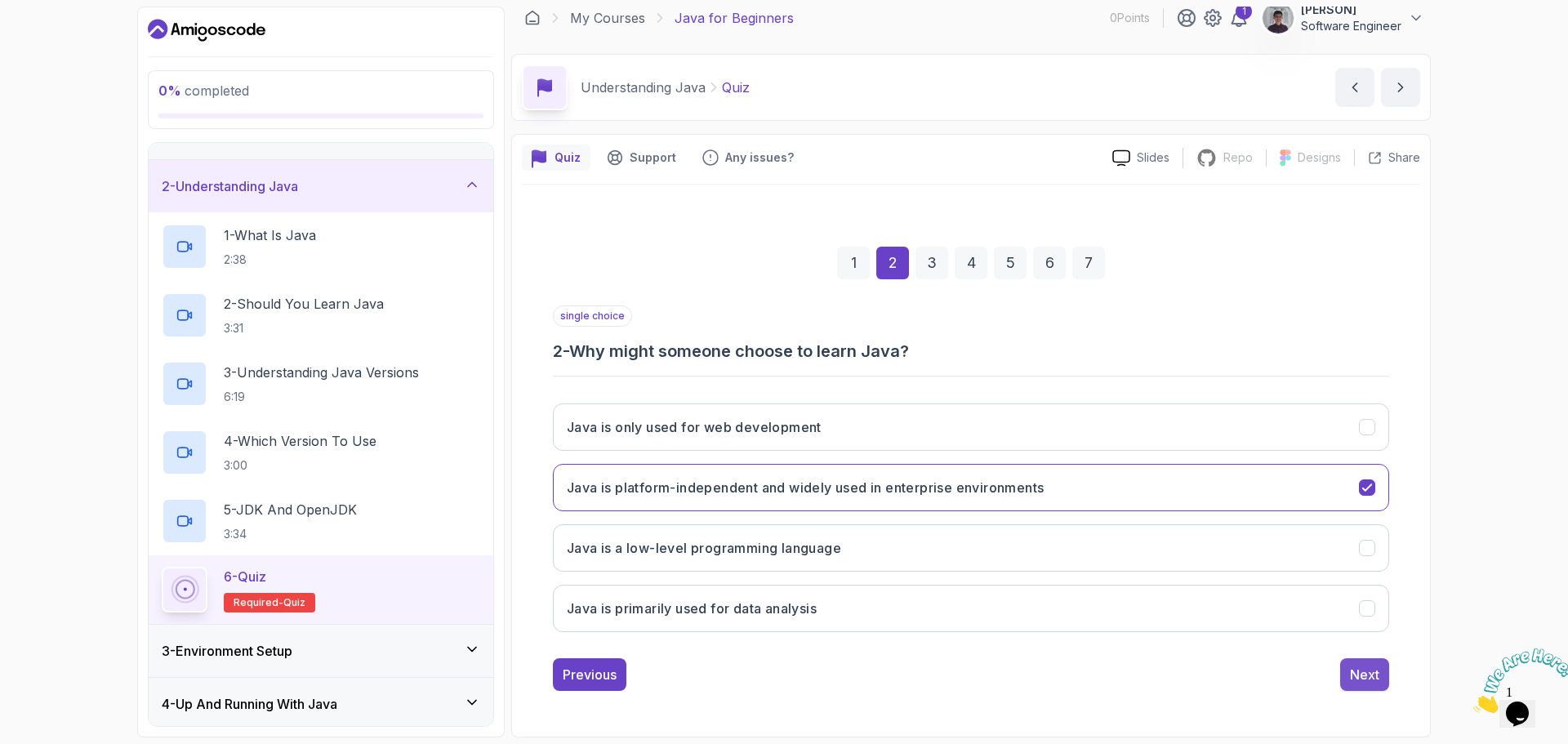 click on "Next" at bounding box center (1365, 675) 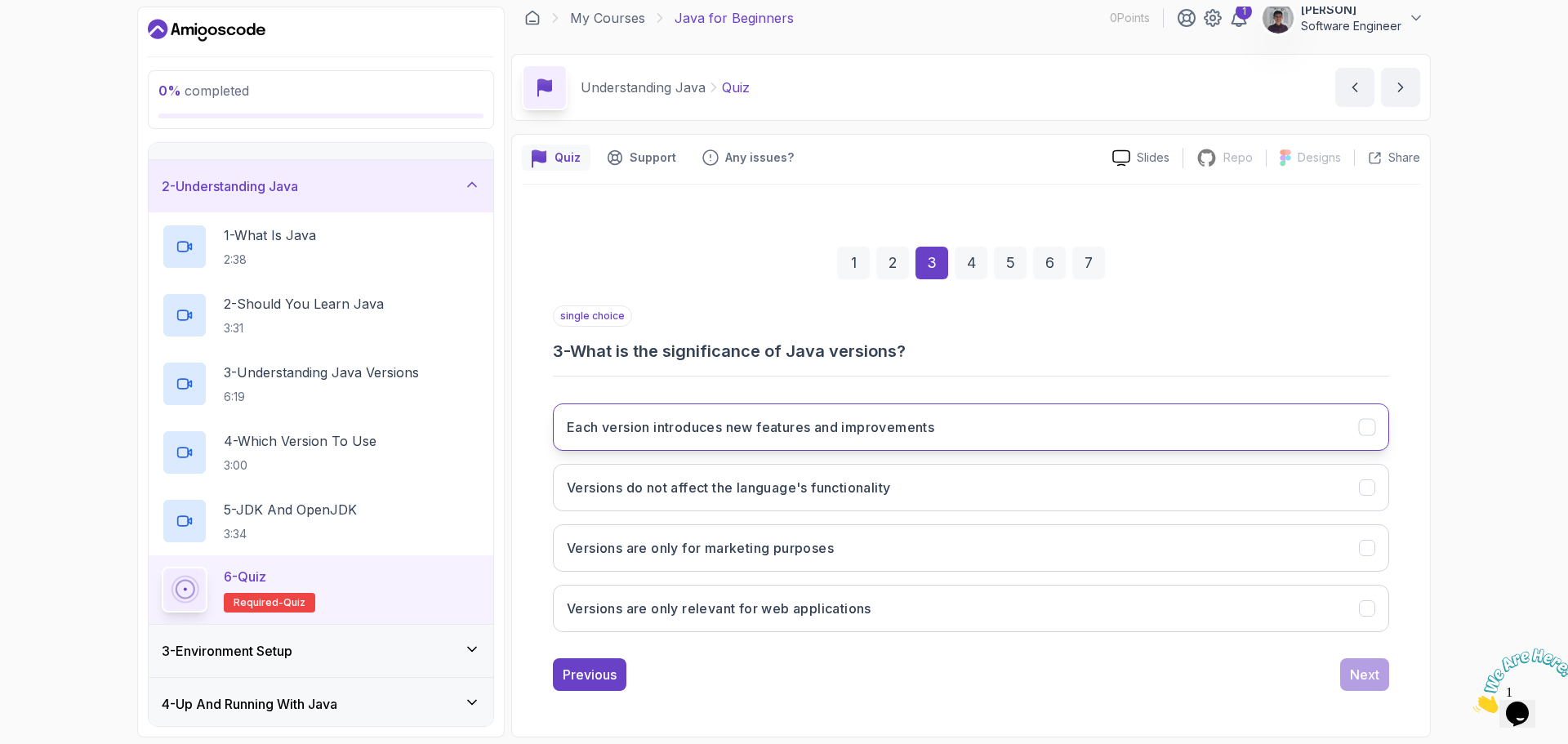 click on "Each version introduces new features and improvements" at bounding box center [751, 427] 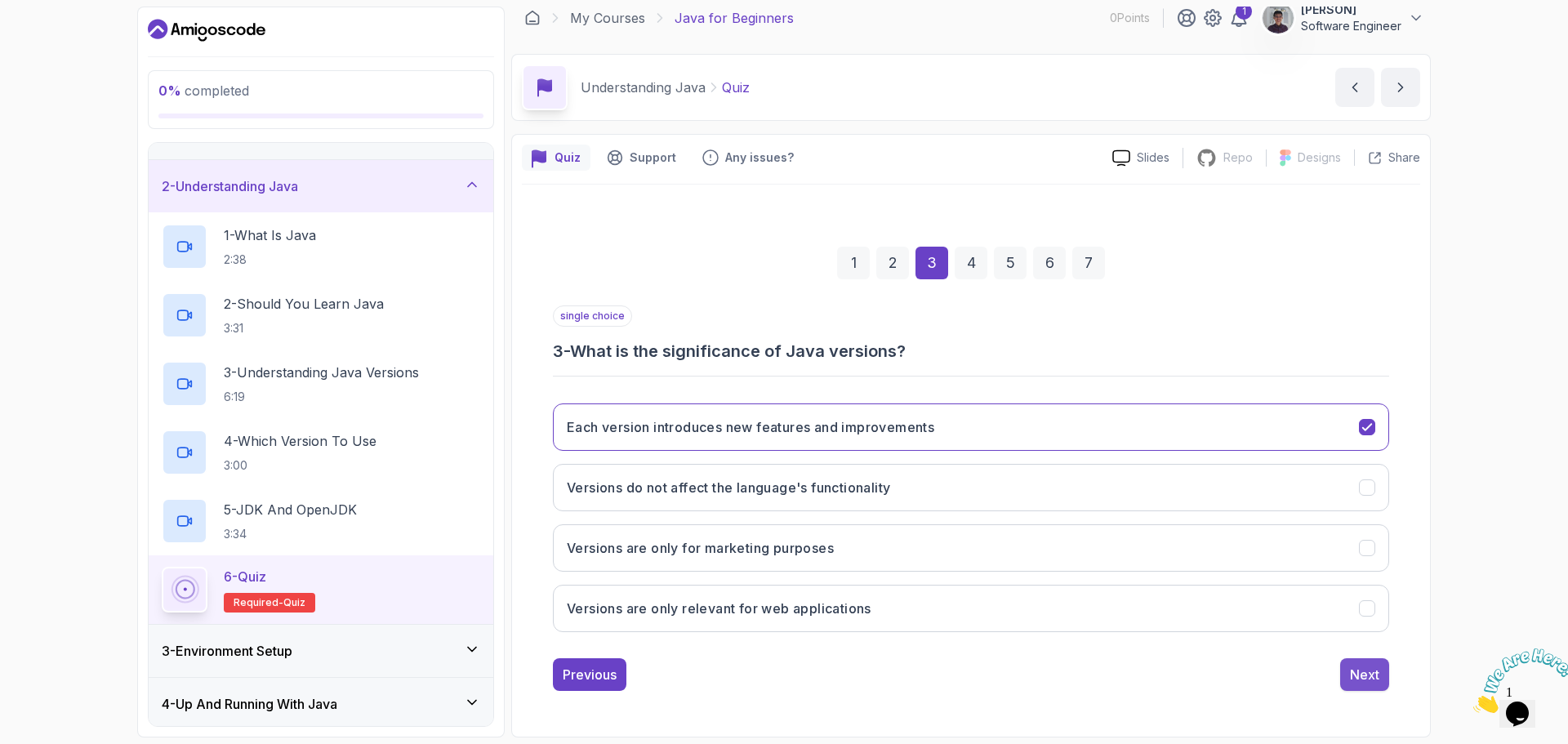 click on "Next" at bounding box center (1365, 675) 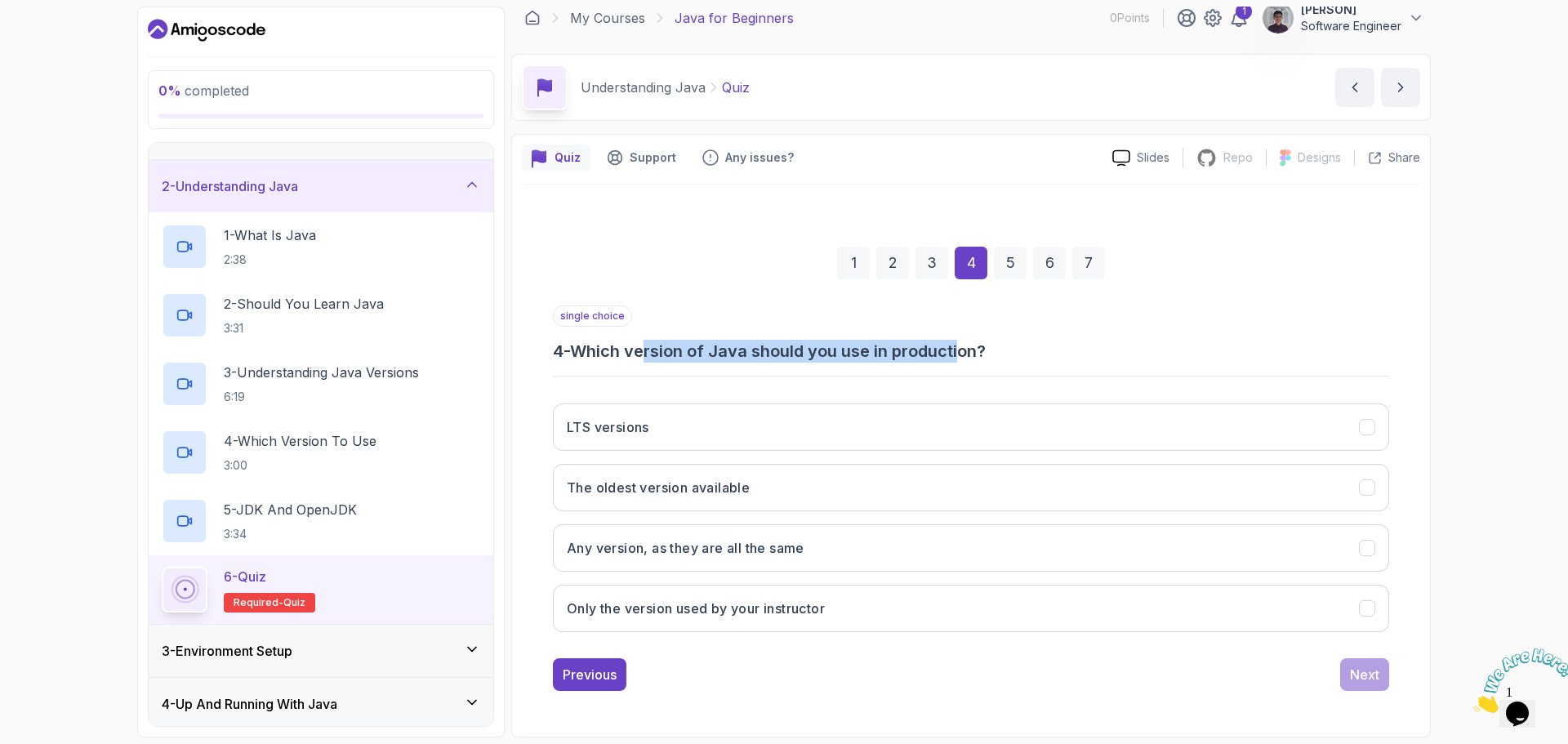 drag, startPoint x: 649, startPoint y: 345, endPoint x: 989, endPoint y: 367, distance: 340.711 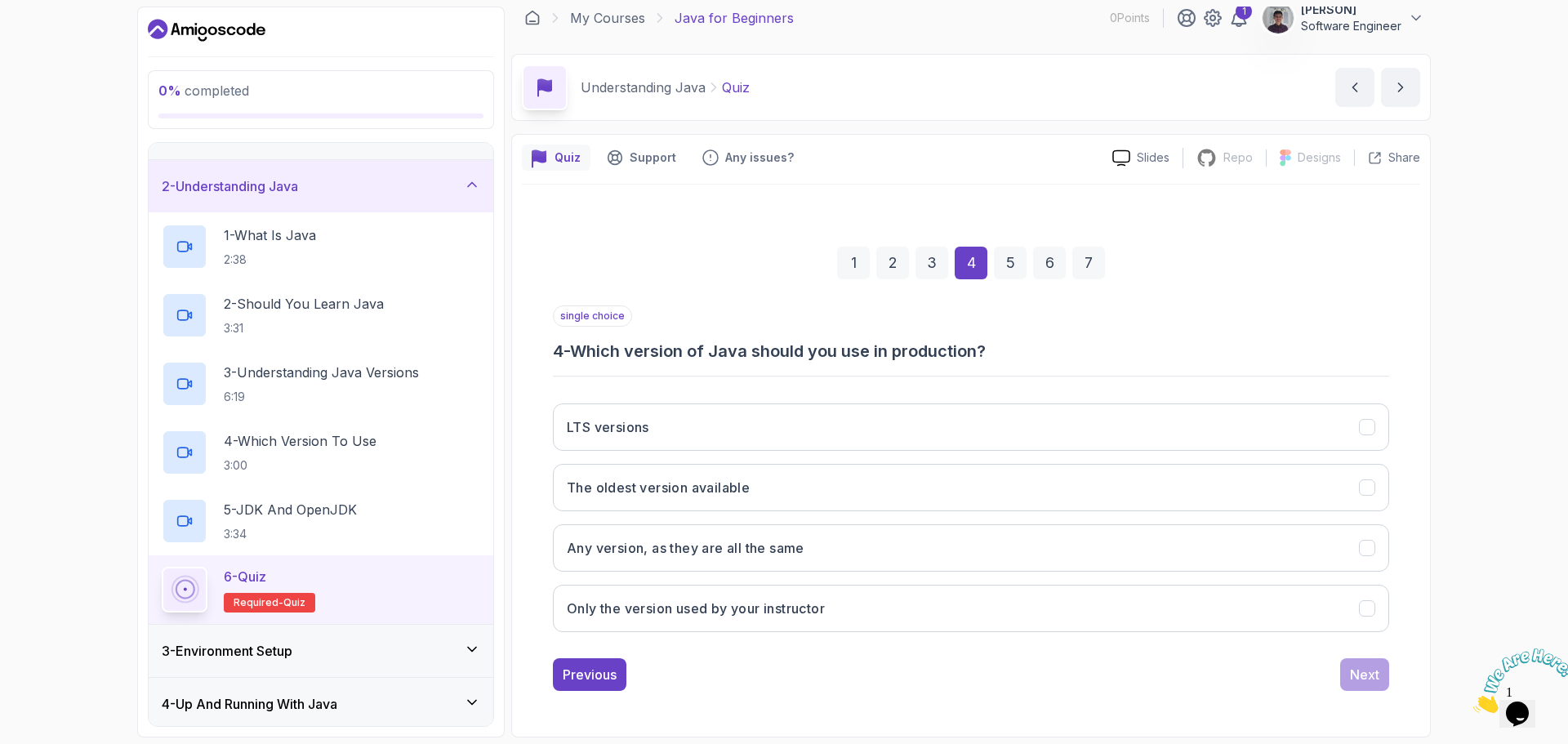 click on "single choice 4  -  Which version of Java should you use in production? LTS versions The oldest version available Any version, as they are all the same Only the version used by your instructor" at bounding box center [971, 475] 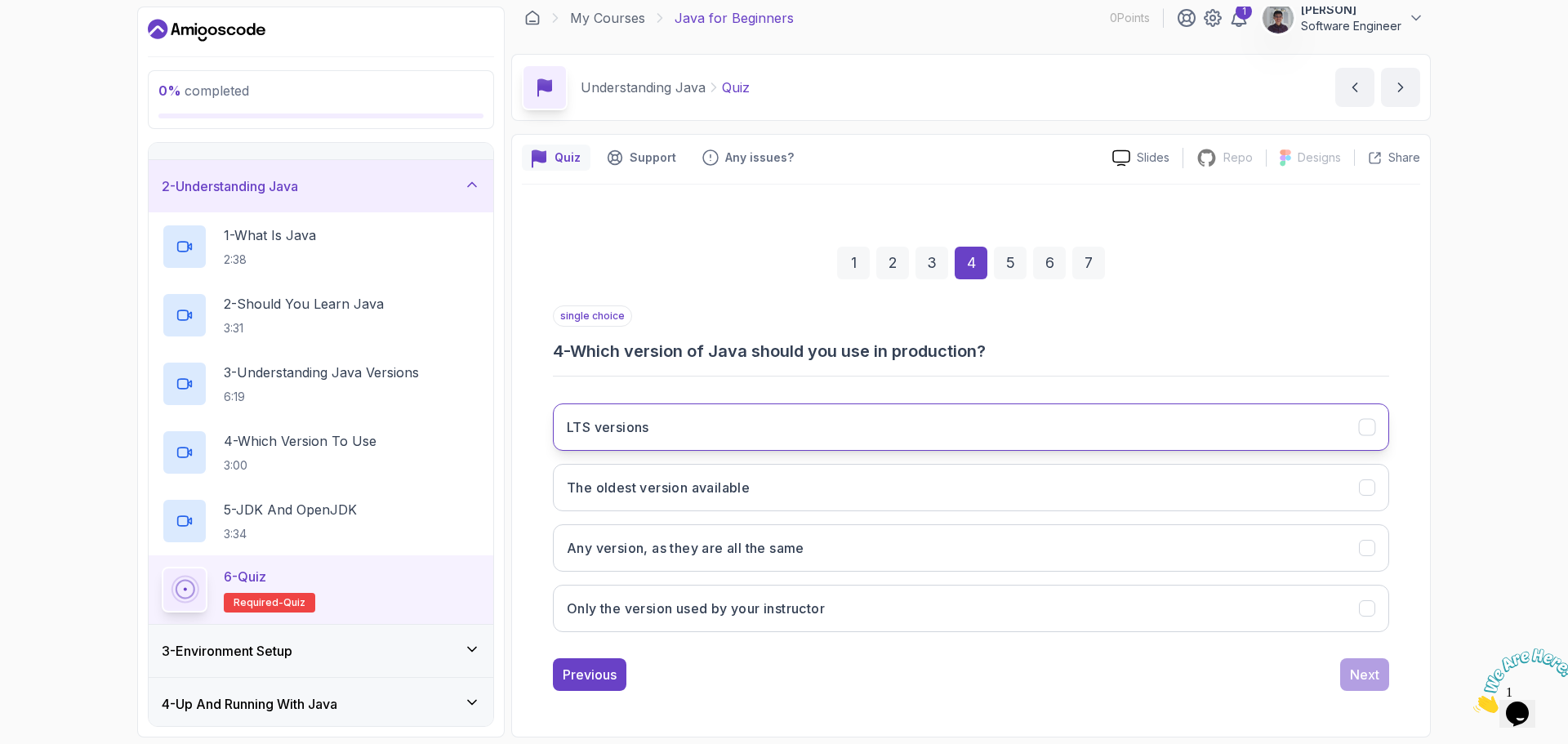click on "LTS versions" at bounding box center (971, 427) 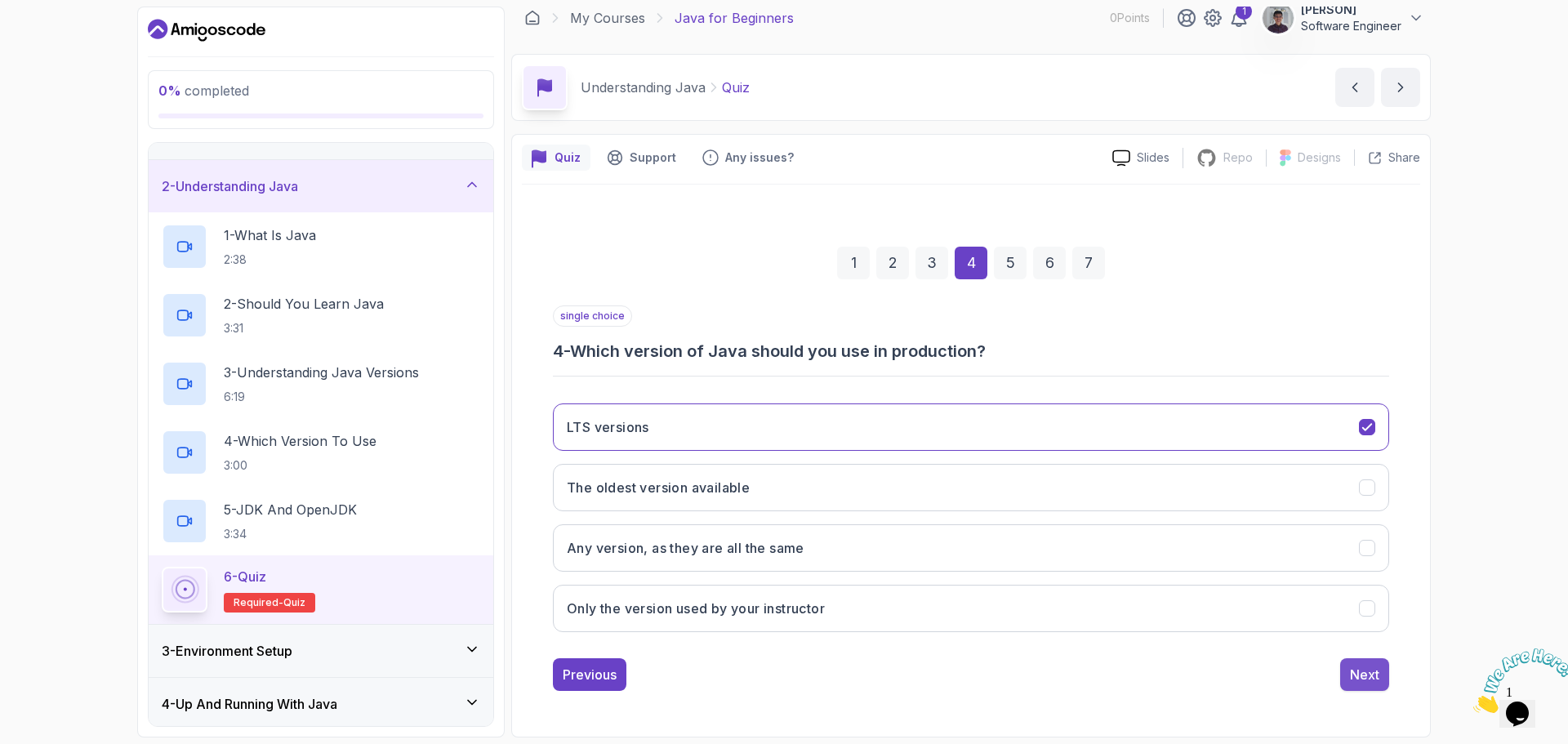 click on "Next" at bounding box center [1365, 675] 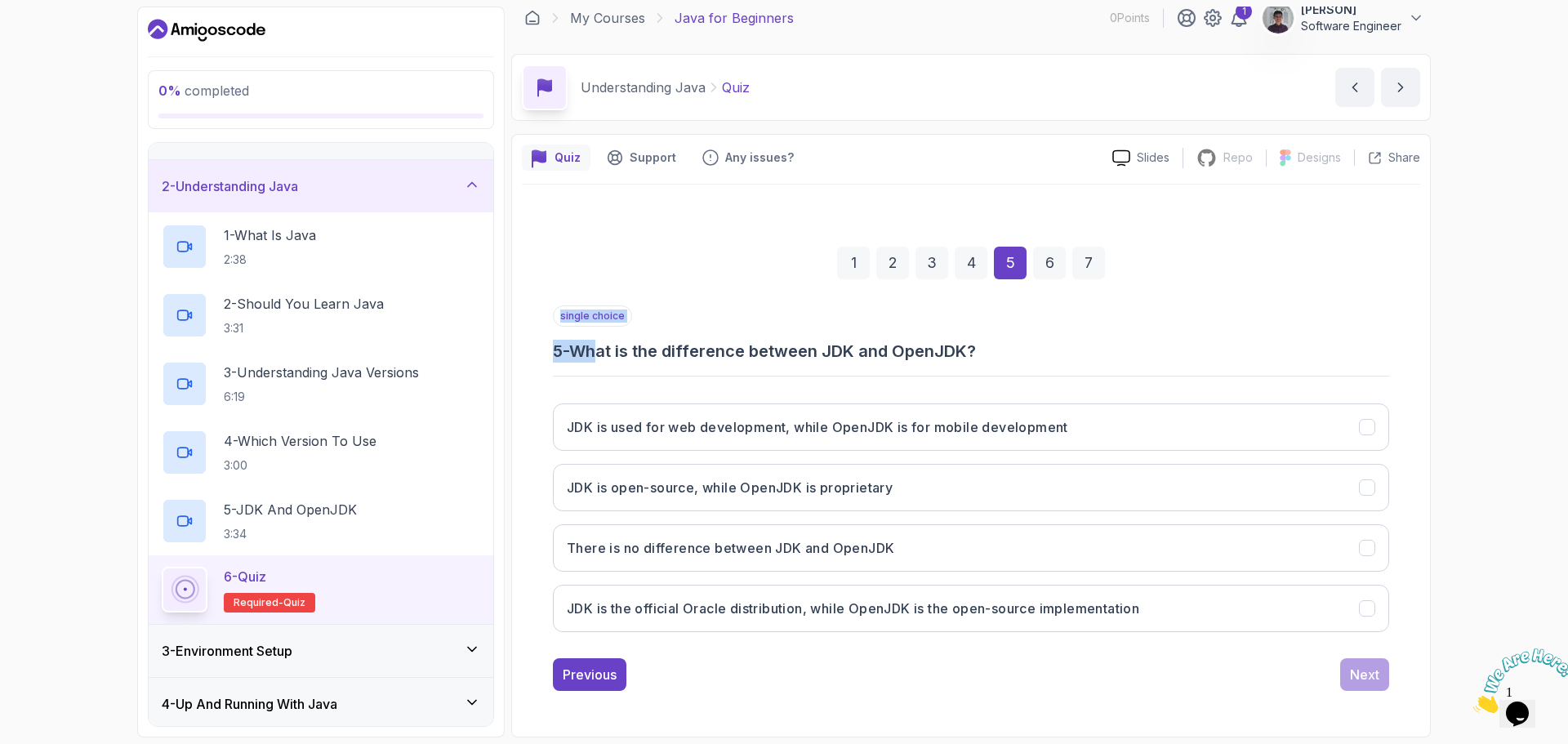 drag, startPoint x: 601, startPoint y: 341, endPoint x: 1040, endPoint y: 363, distance: 439.55091 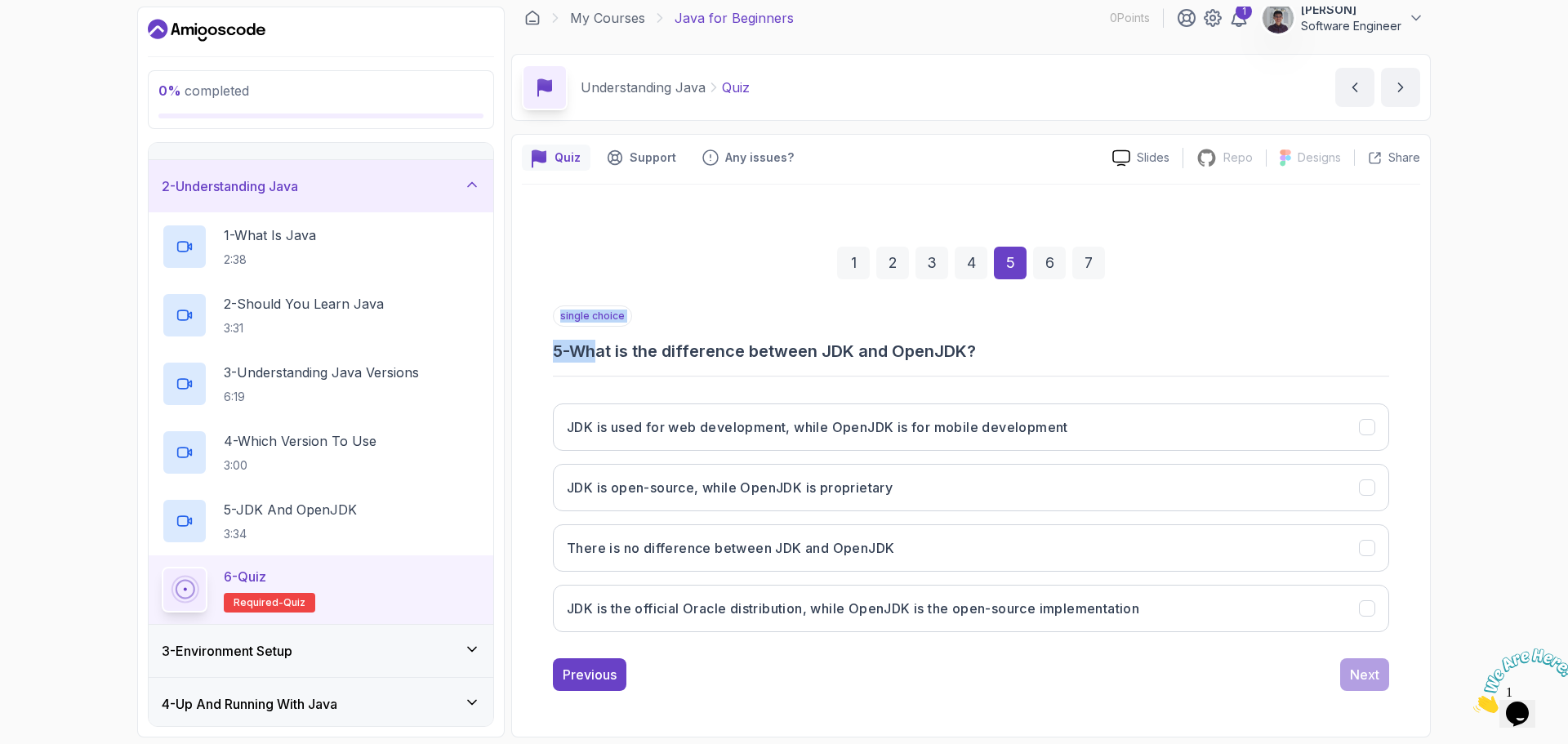 click on "single choice 5  -  What is the difference between JDK and OpenJDK? JDK is used for web development, while OpenJDK is for mobile development JDK is open-source, while OpenJDK is proprietary There is no difference between JDK and OpenJDK JDK is the official Oracle distribution, while OpenJDK is the open-source implementation" at bounding box center [971, 475] 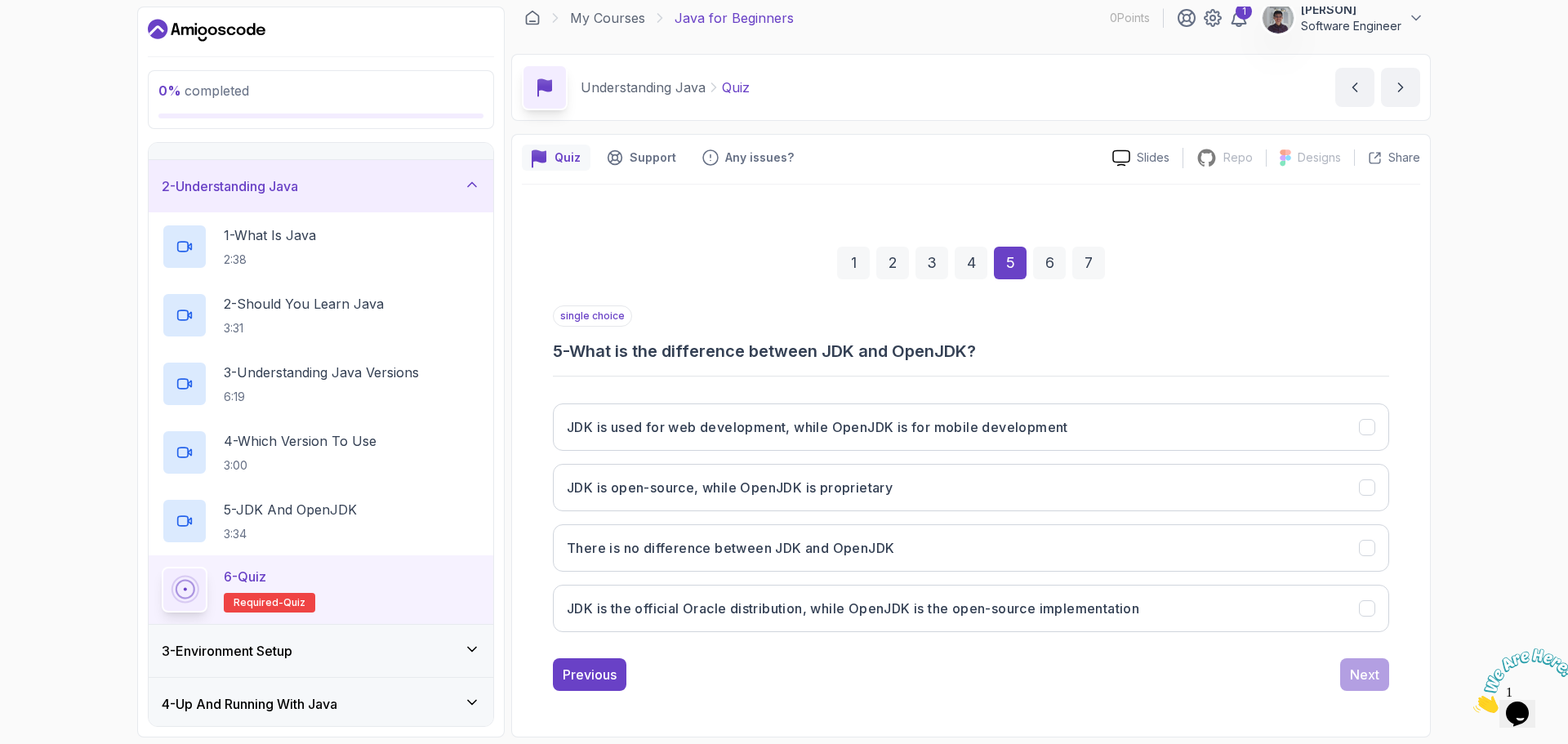 click on "single choice 5  -  What is the difference between JDK and OpenJDK? JDK is used for web development, while OpenJDK is for mobile development JDK is open-source, while OpenJDK is proprietary There is no difference between JDK and OpenJDK JDK is the official Oracle distribution, while OpenJDK is the open-source implementation" at bounding box center (971, 475) 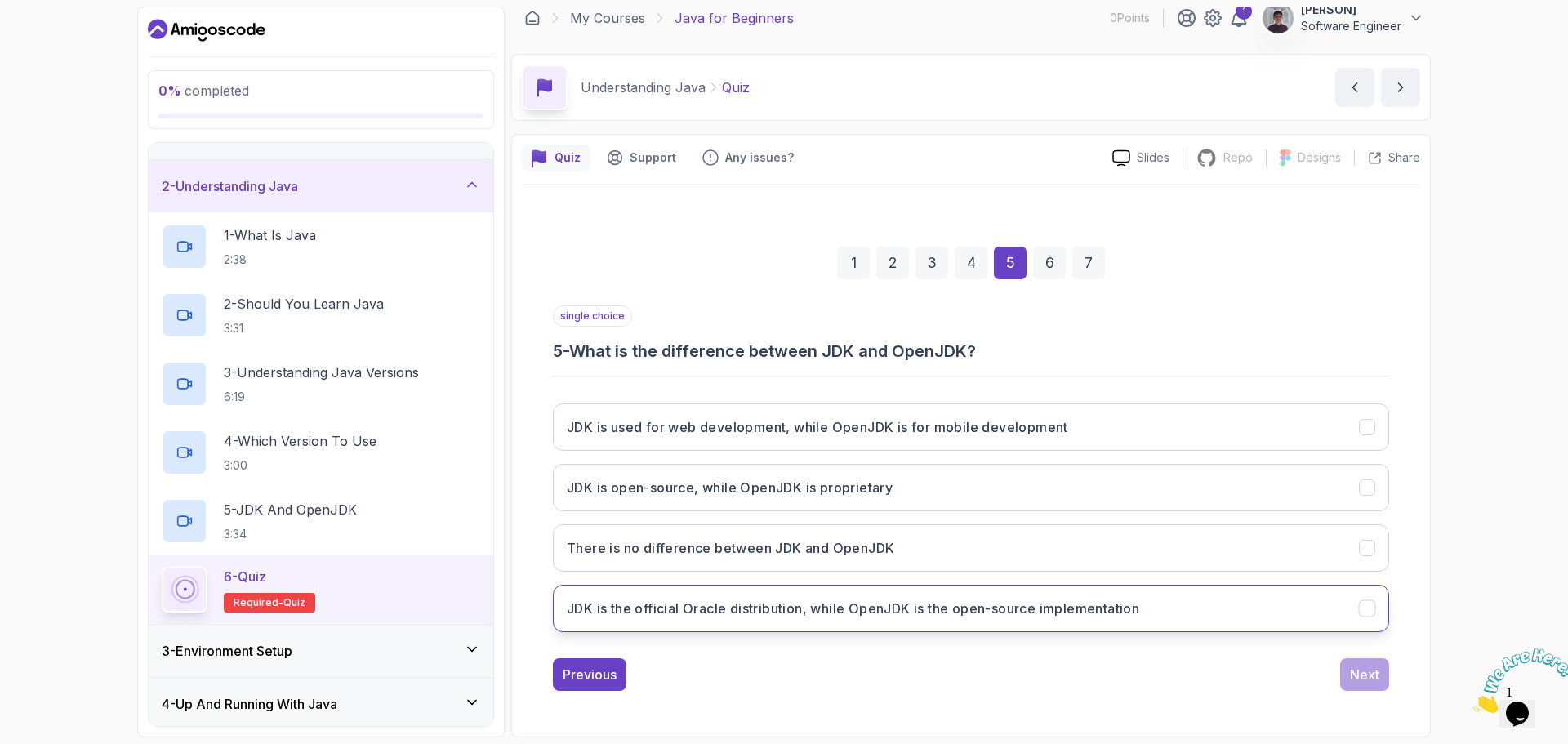 click on "JDK is the official Oracle distribution, while OpenJDK is the open-source implementation" at bounding box center (853, 608) 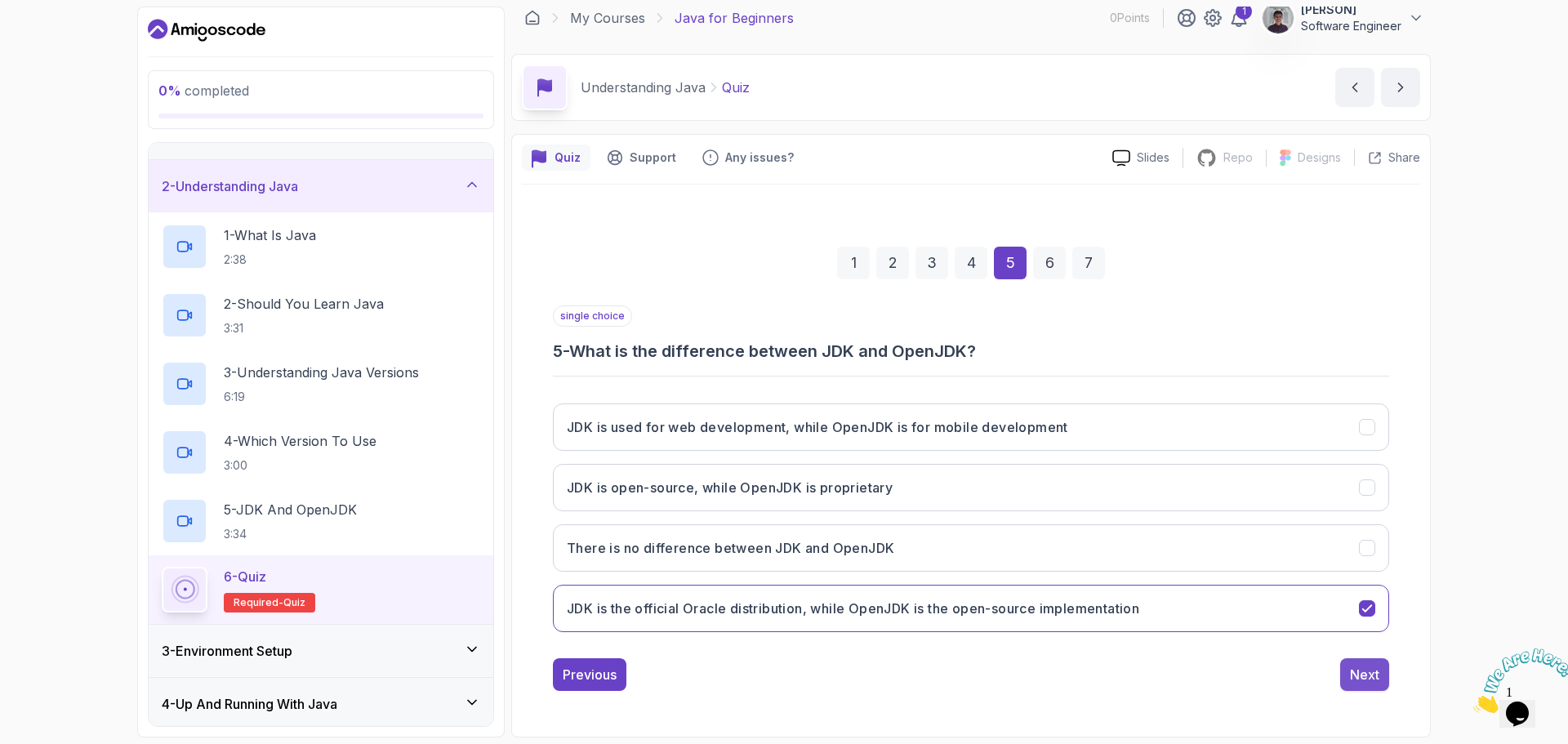 click on "Next" at bounding box center (1365, 675) 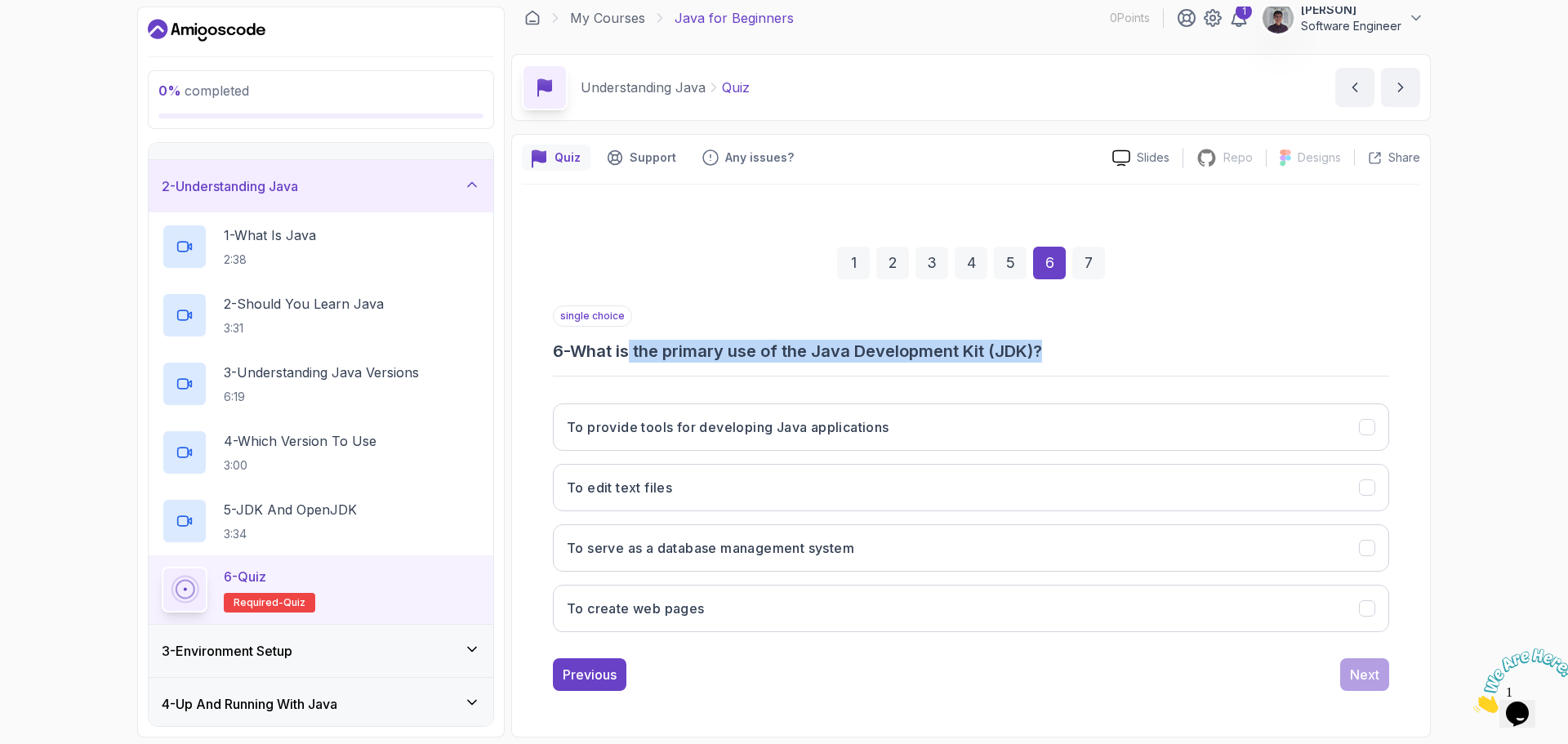 drag, startPoint x: 644, startPoint y: 353, endPoint x: 1110, endPoint y: 354, distance: 466.0011 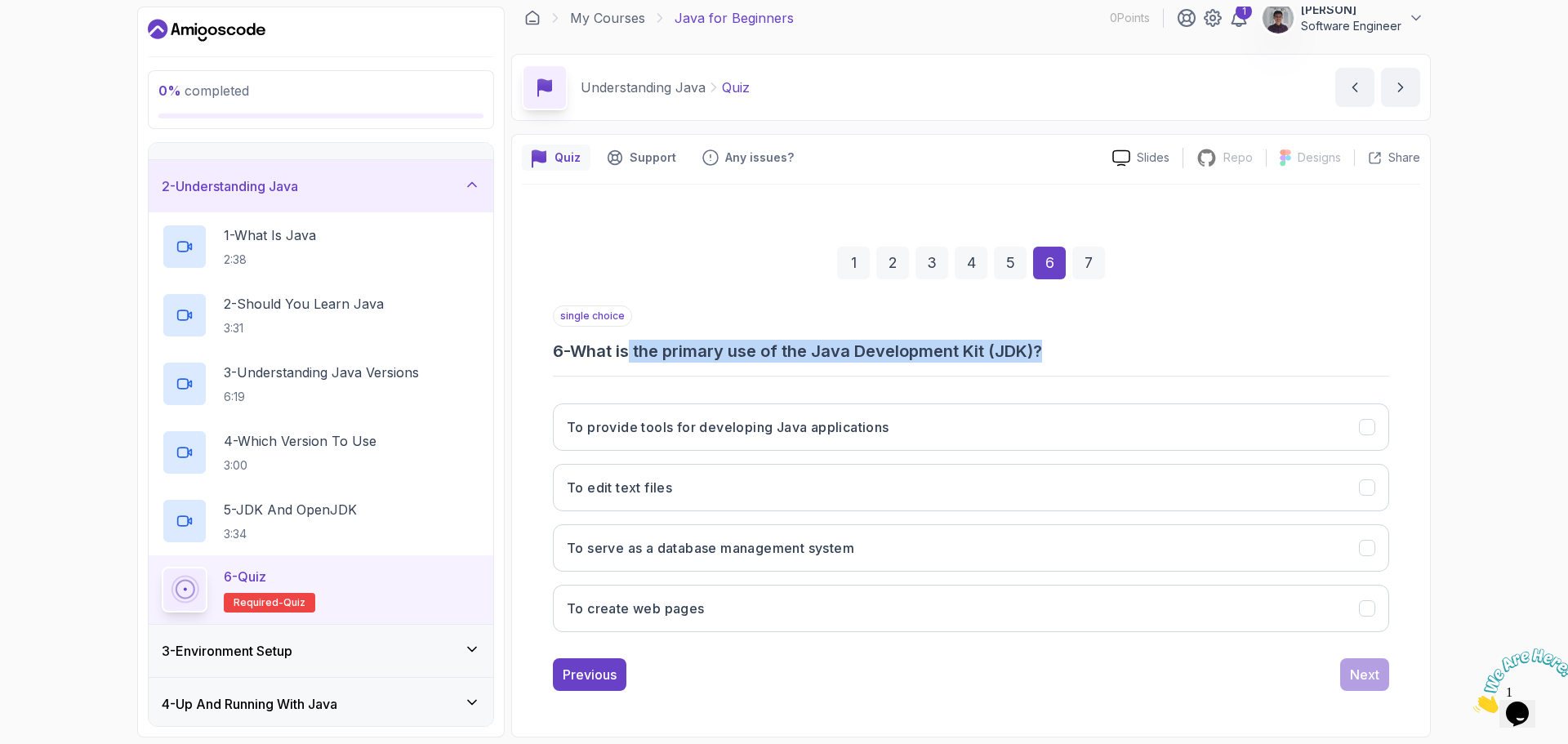 click on "6  -  What is the primary use of the Java Development Kit (JDK)?" at bounding box center (971, 351) 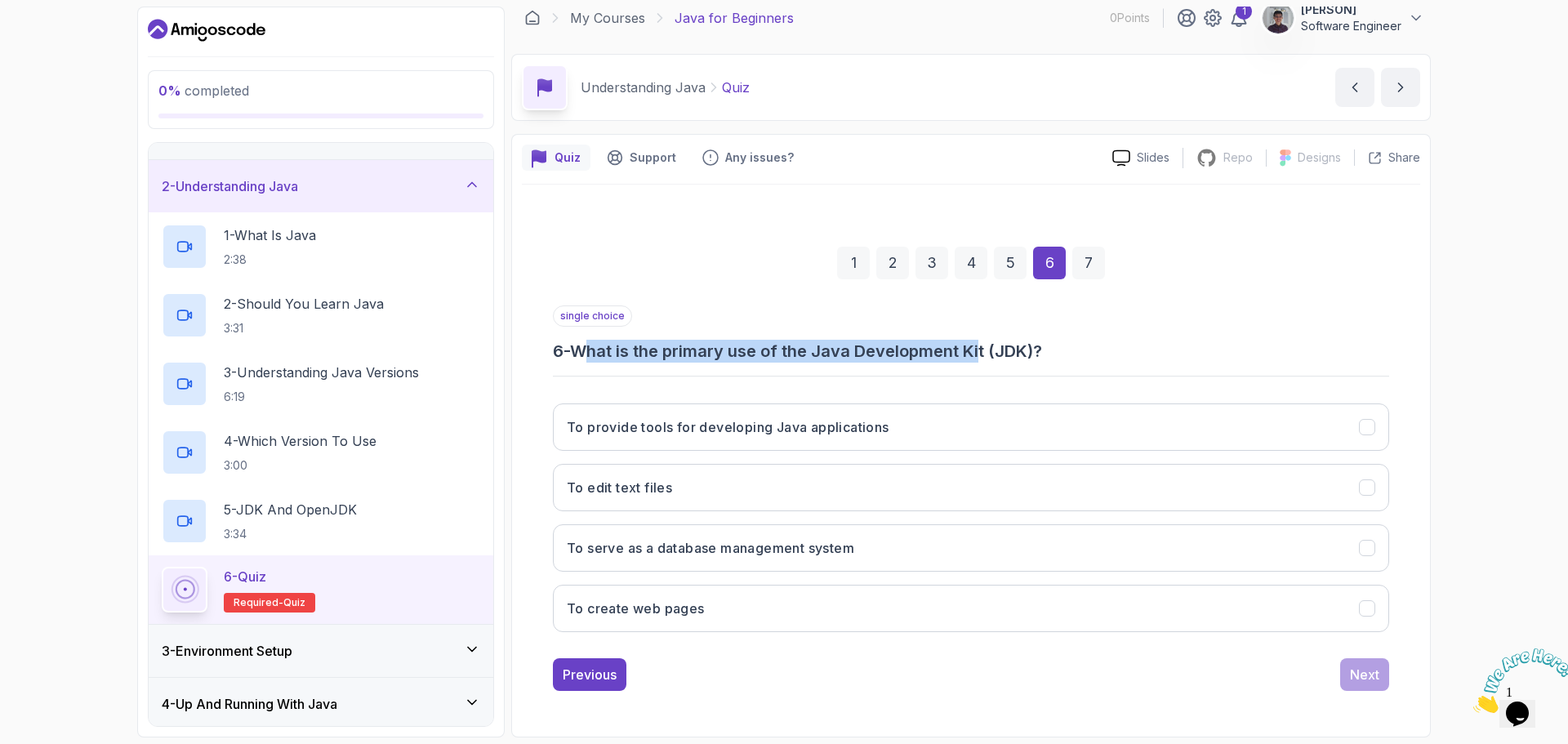 drag, startPoint x: 593, startPoint y: 350, endPoint x: 983, endPoint y: 351, distance: 390.00128 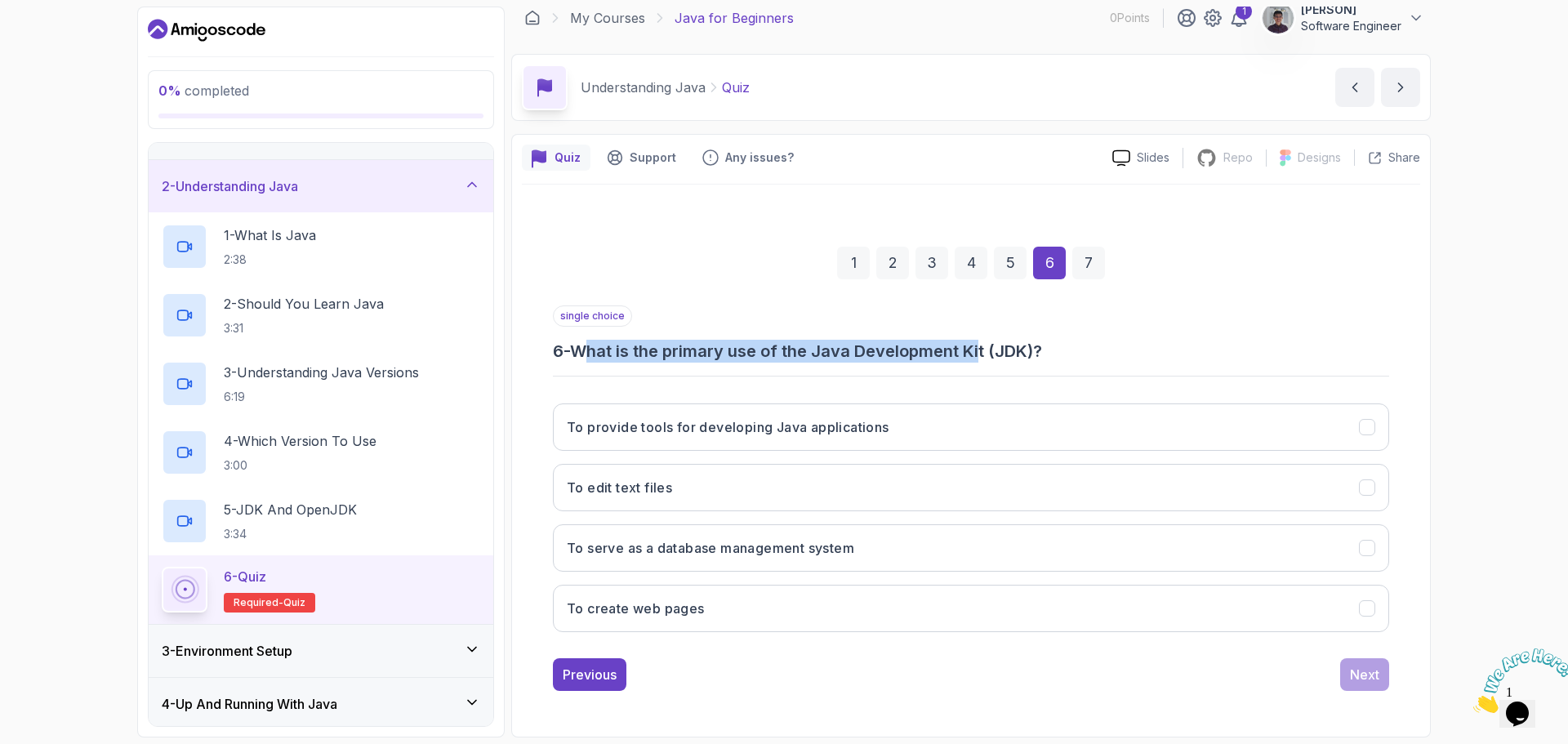 click on "6  -  What is the primary use of the Java Development Kit (JDK)?" at bounding box center [971, 351] 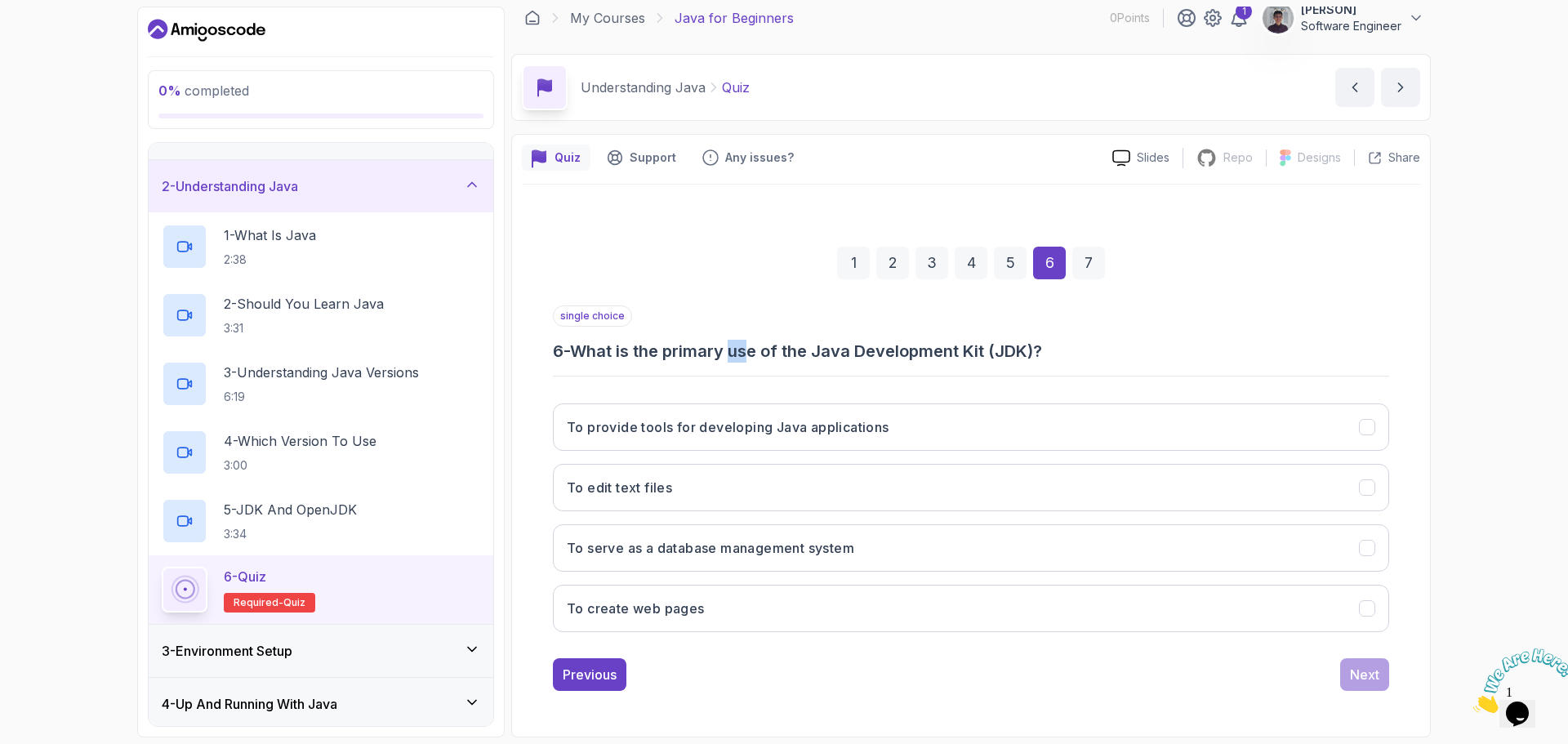 click on "6  -  What is the primary use of the Java Development Kit (JDK)?" at bounding box center (971, 351) 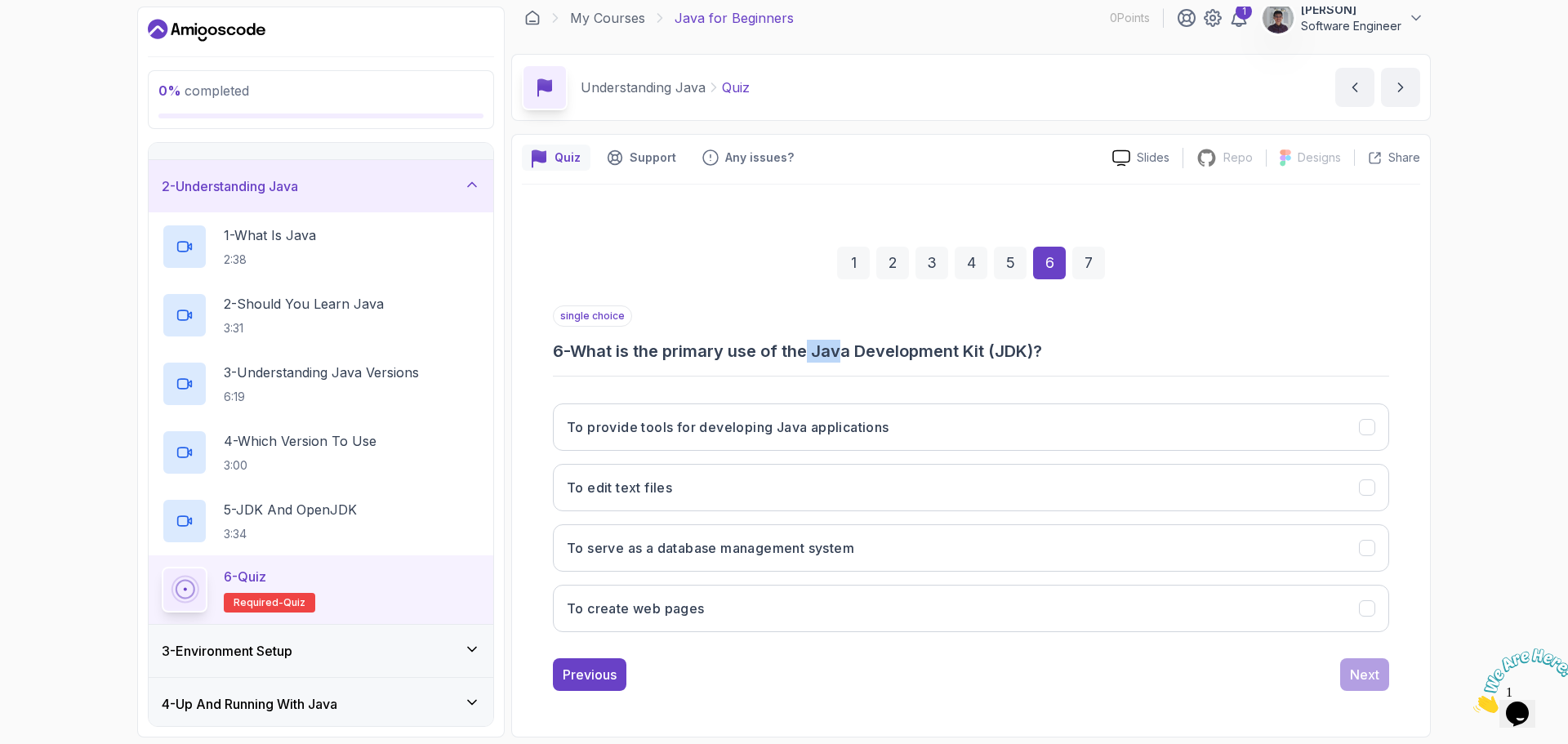 drag, startPoint x: 847, startPoint y: 351, endPoint x: 699, endPoint y: 351, distance: 148 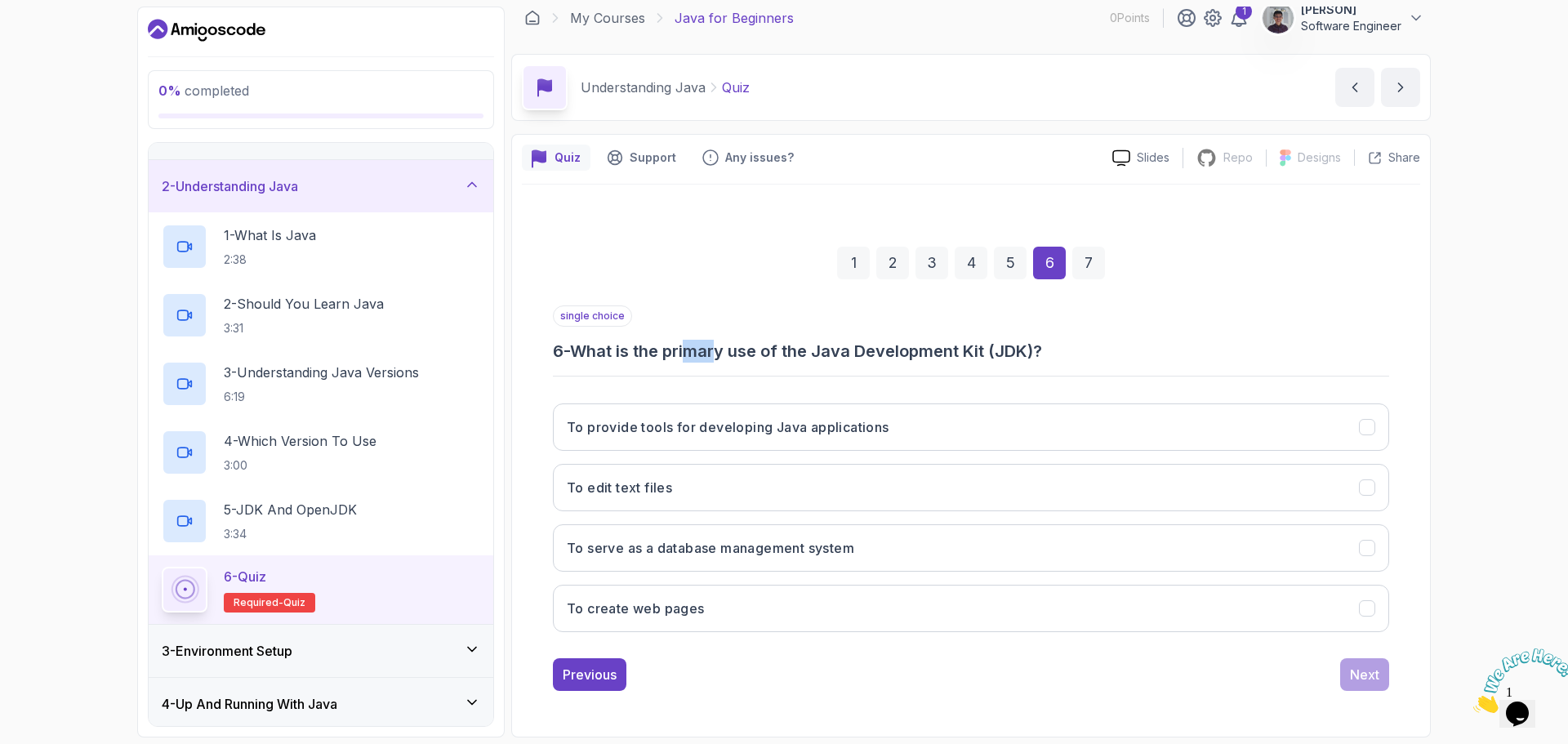 drag, startPoint x: 699, startPoint y: 351, endPoint x: 847, endPoint y: 350, distance: 148.00338 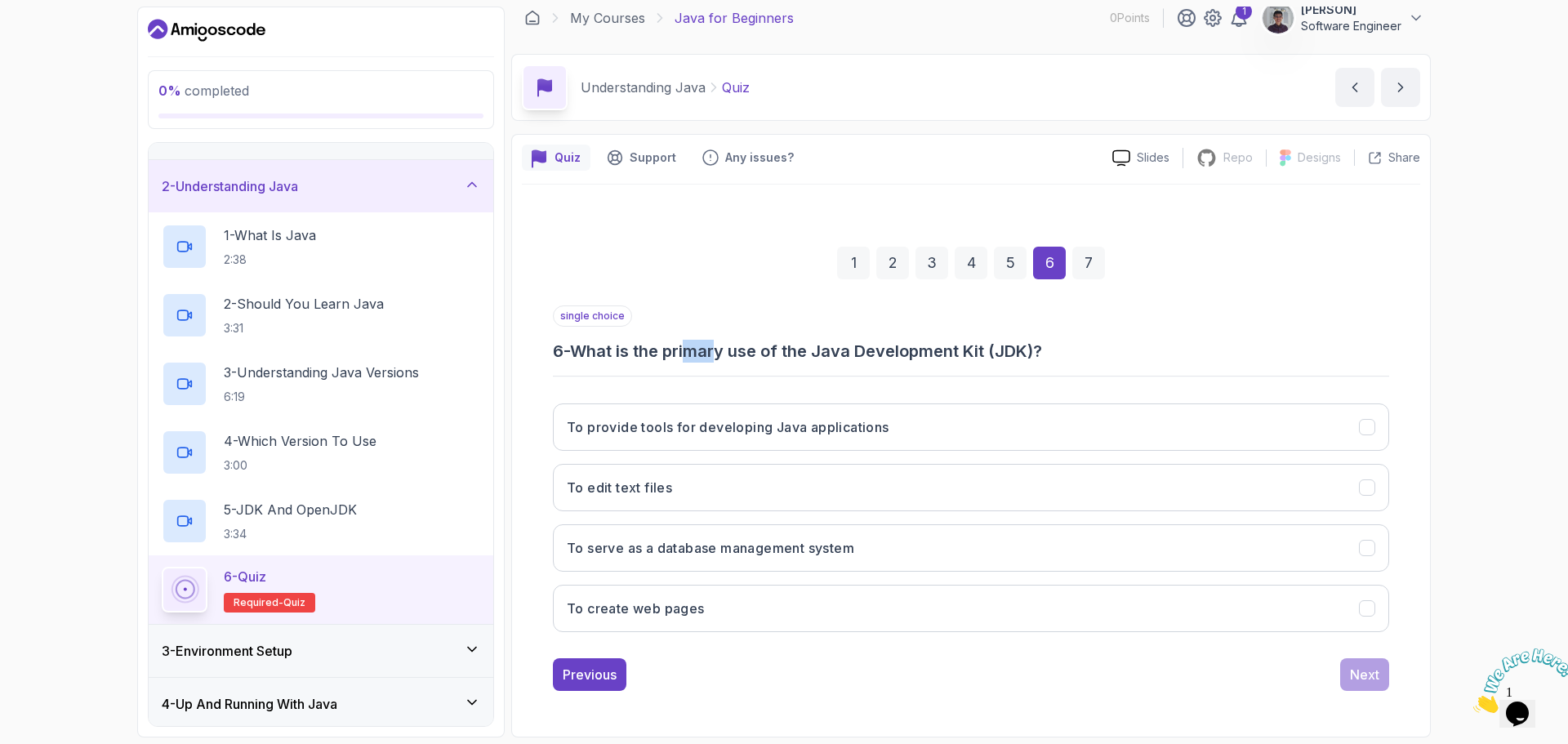 click on "6  -  What is the primary use of the Java Development Kit (JDK)?" at bounding box center (971, 351) 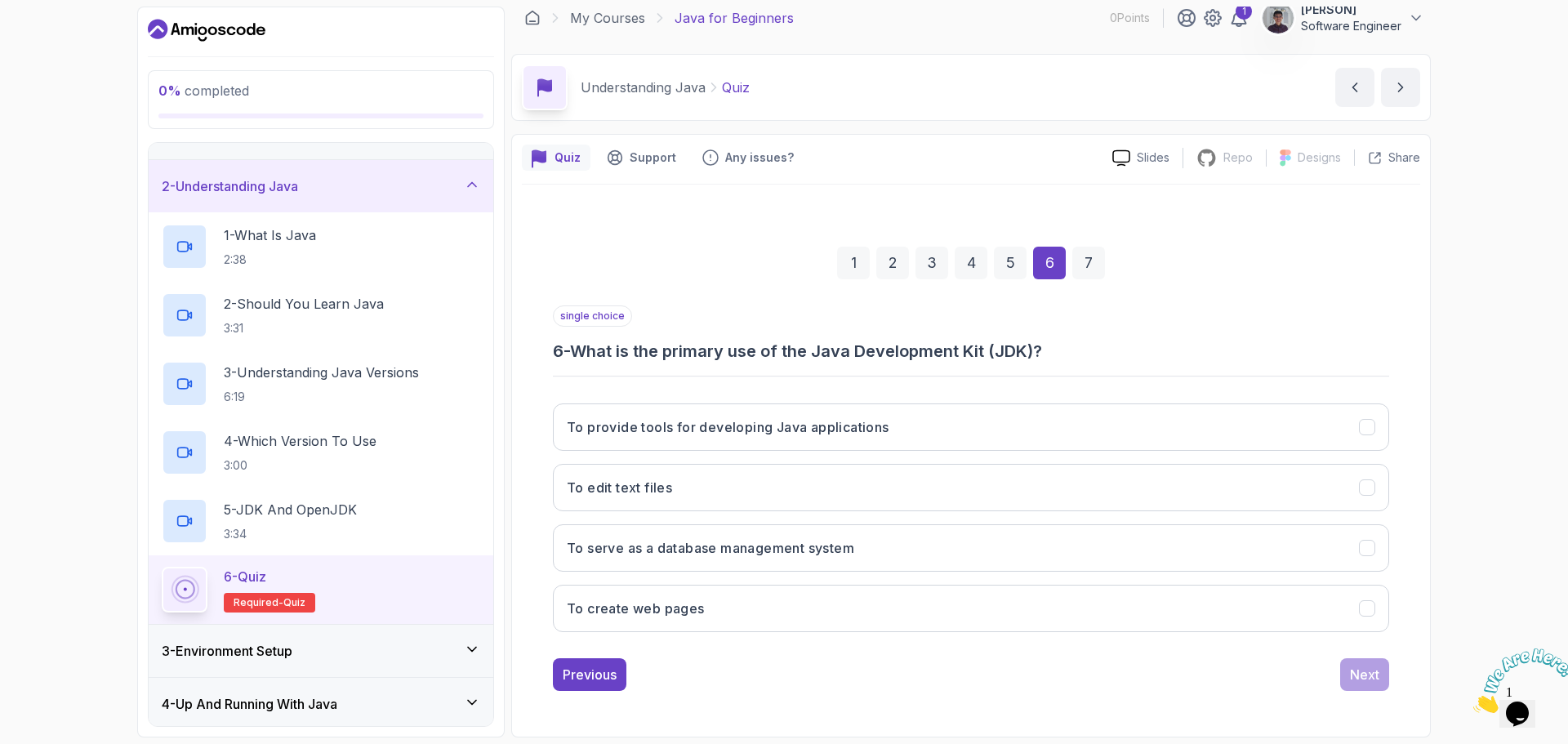 click on "6  -  What is the primary use of the Java Development Kit (JDK)?" at bounding box center [971, 351] 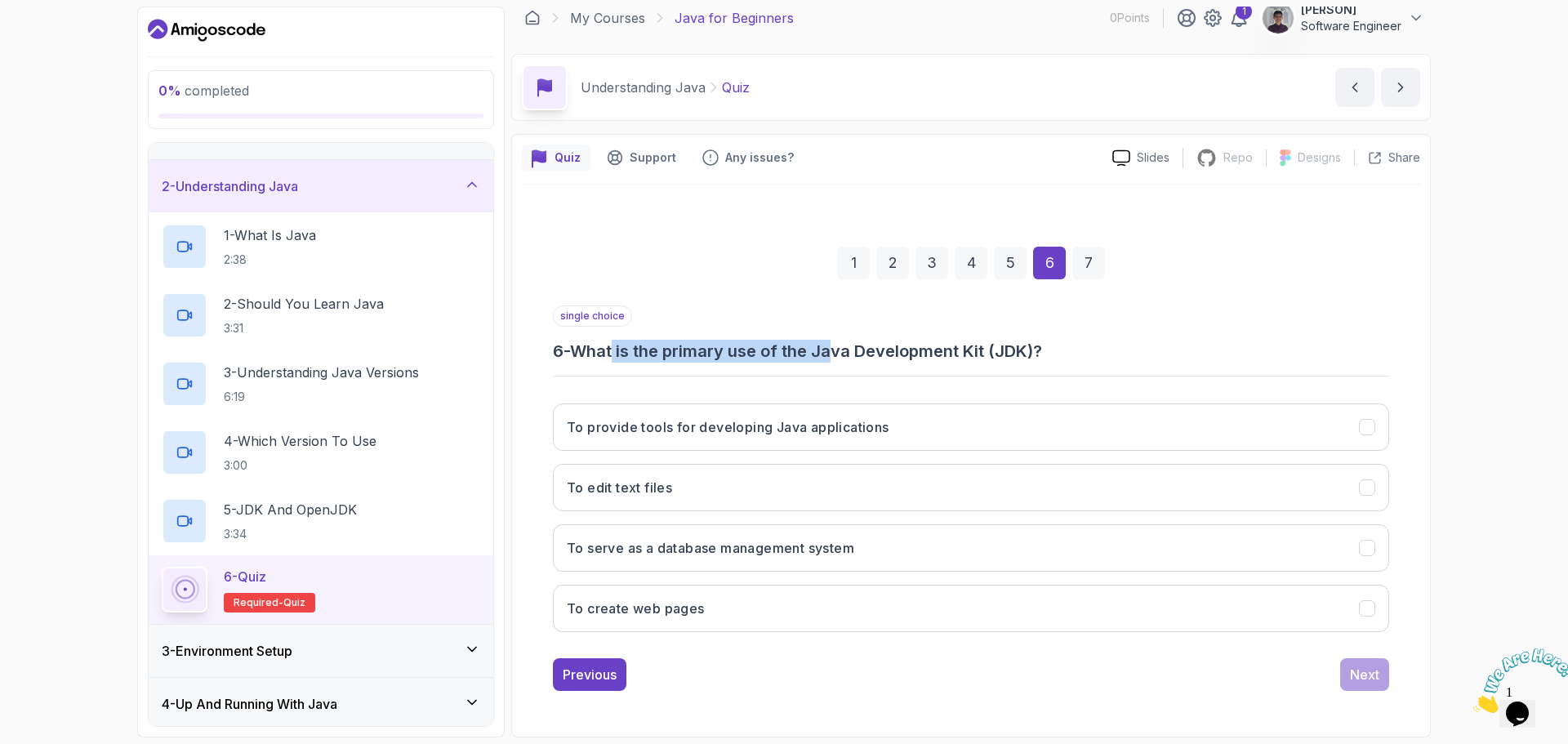 drag, startPoint x: 681, startPoint y: 355, endPoint x: 863, endPoint y: 357, distance: 182.01099 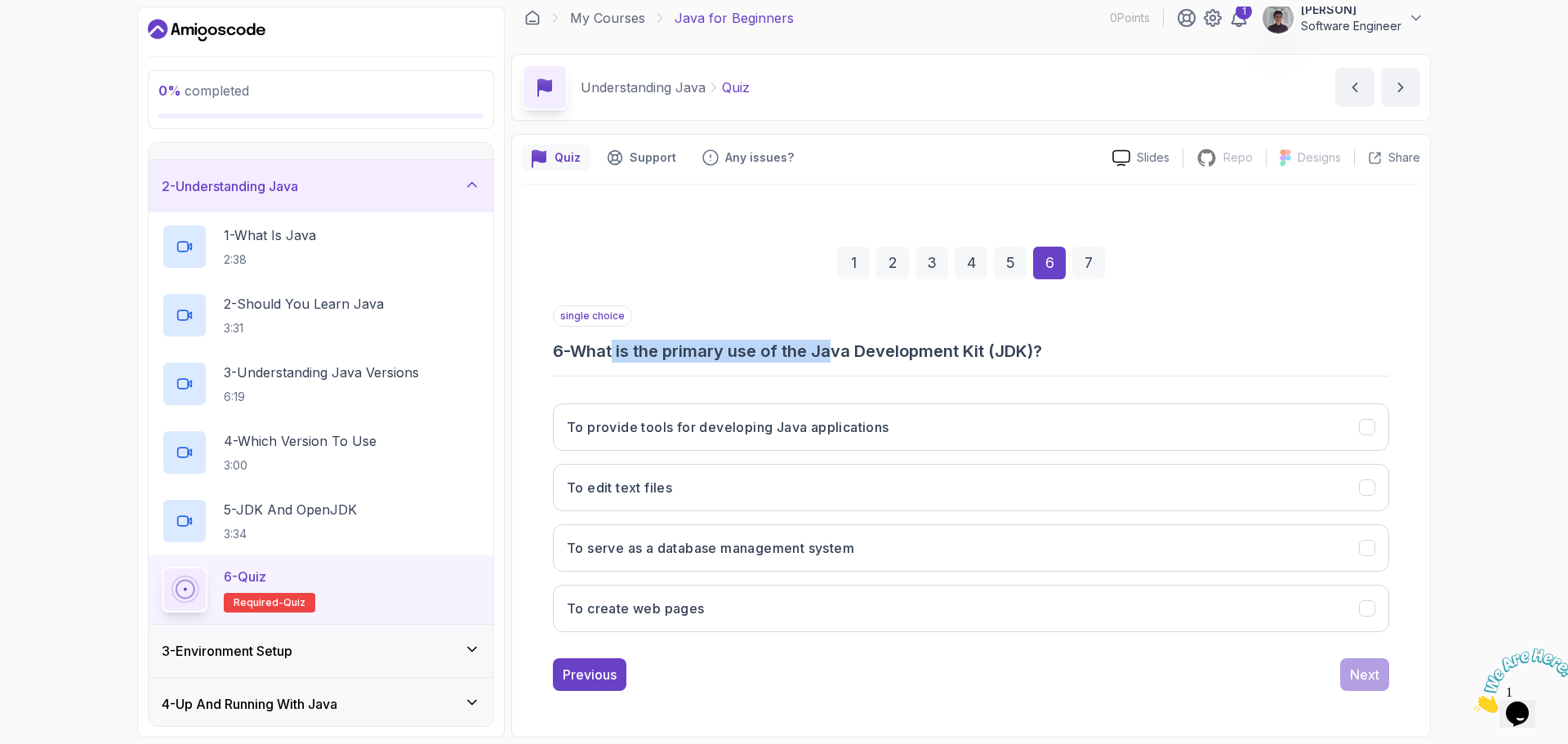 click on "6  -  What is the primary use of the Java Development Kit (JDK)?" at bounding box center (971, 351) 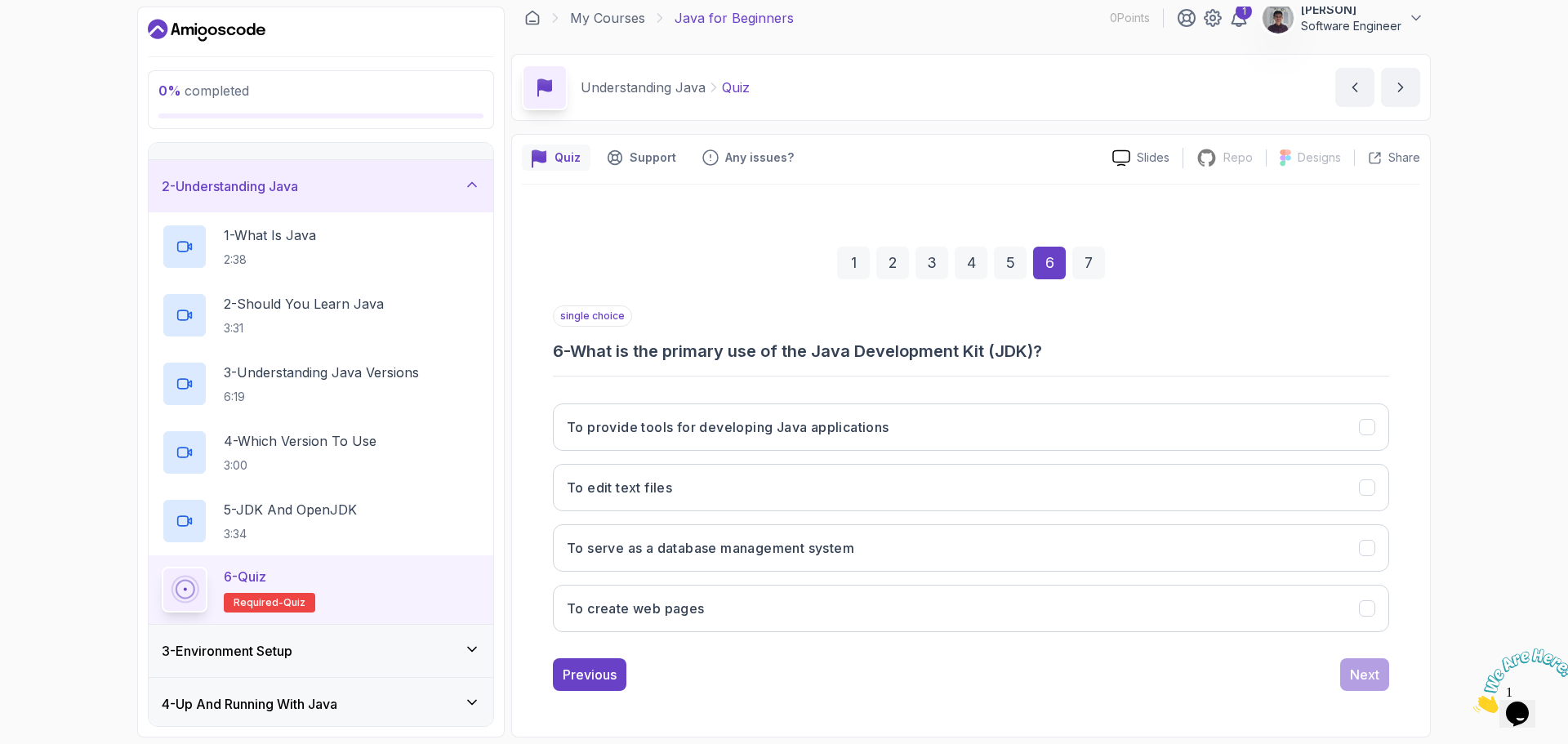 click on "6  -  What is the primary use of the Java Development Kit (JDK)?" at bounding box center (971, 351) 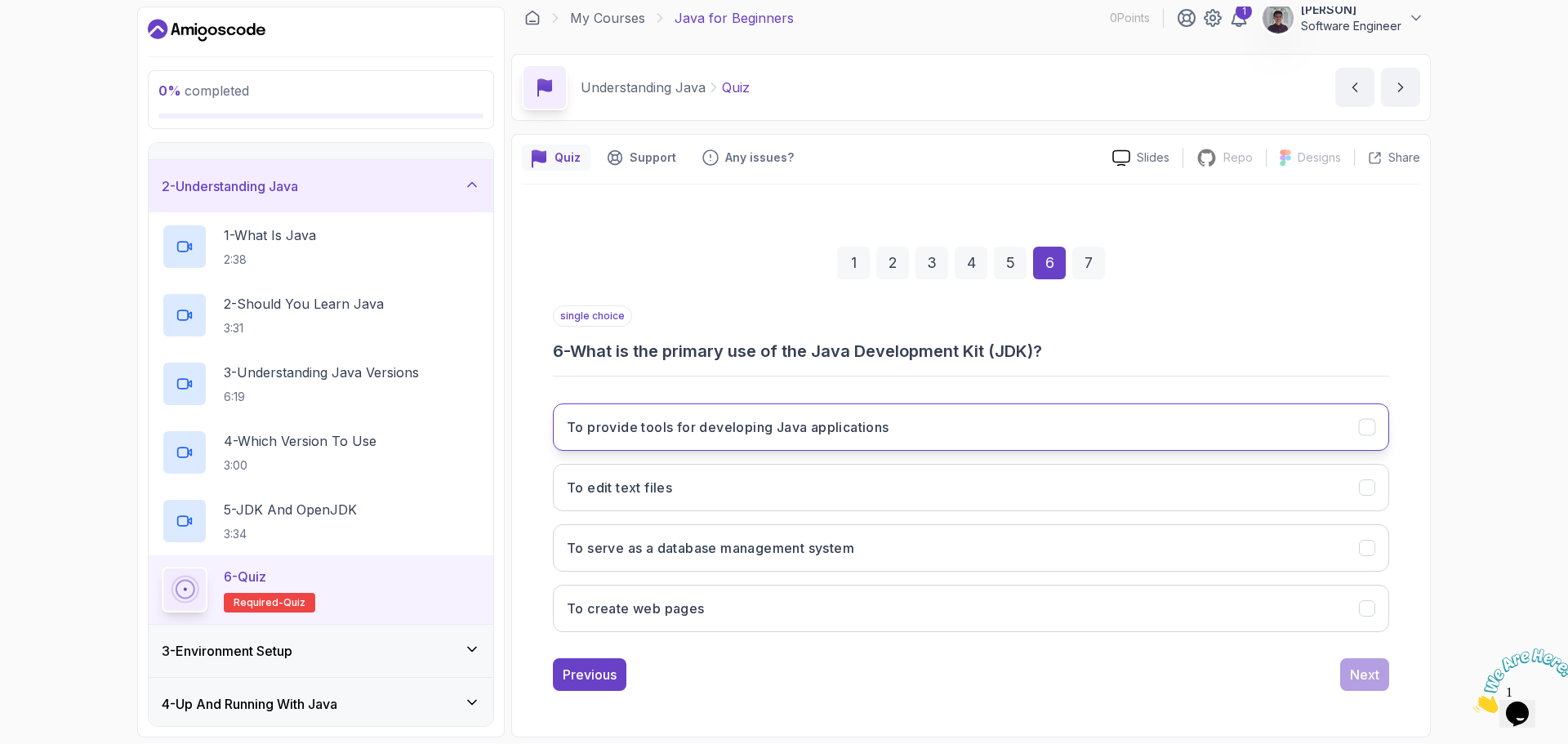 click on "To provide tools for developing Java applications" at bounding box center (728, 427) 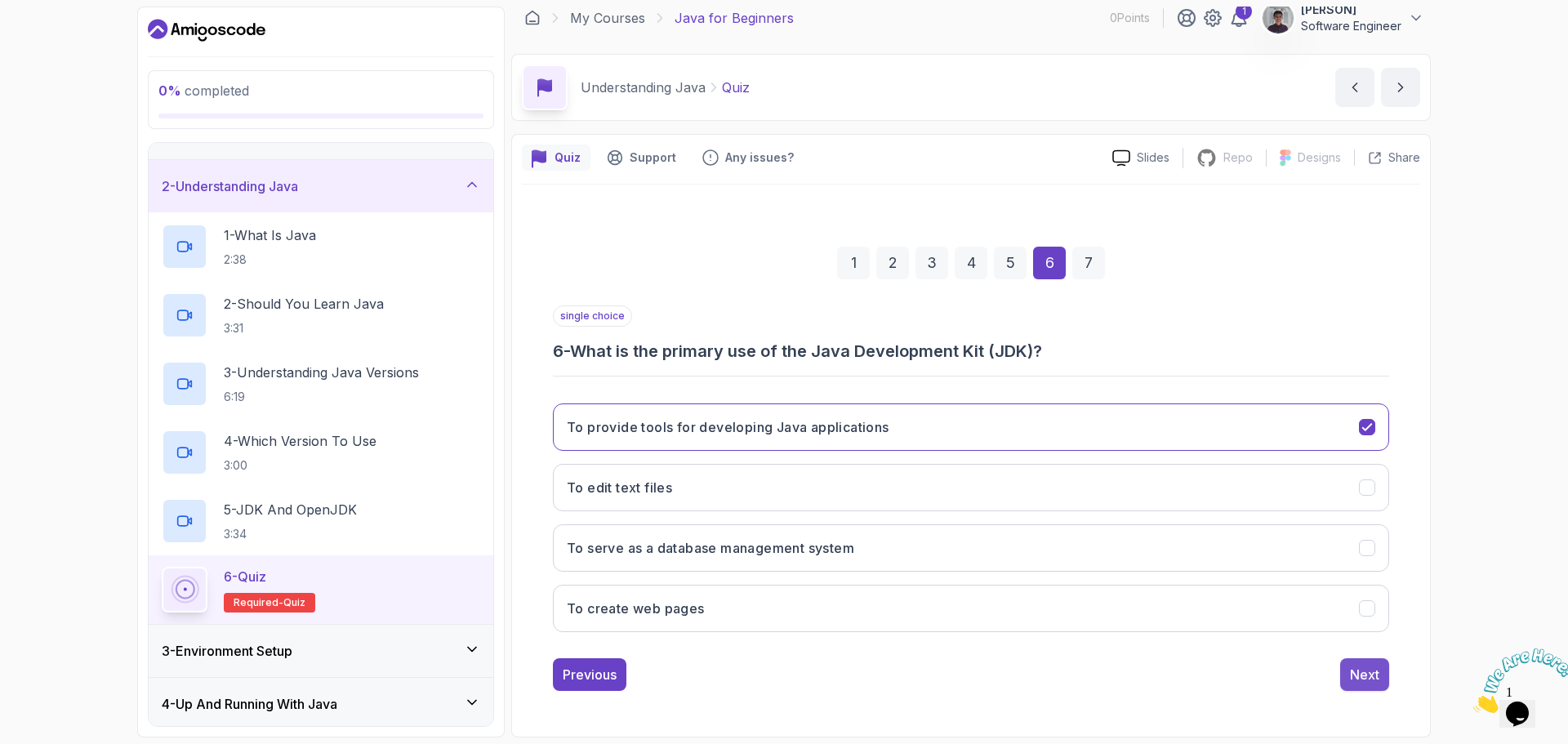 click on "Next" at bounding box center [1365, 675] 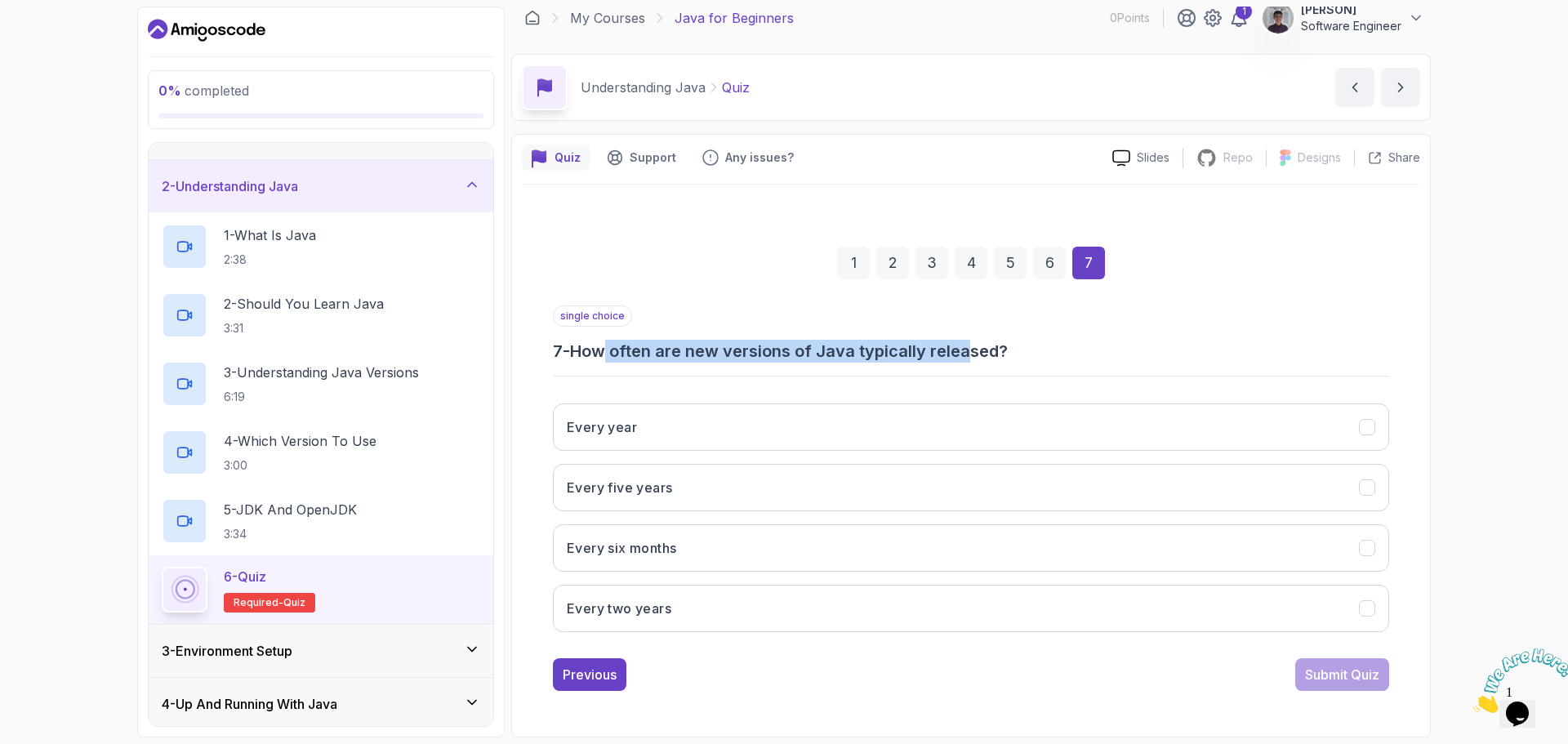 drag, startPoint x: 615, startPoint y: 354, endPoint x: 975, endPoint y: 354, distance: 360 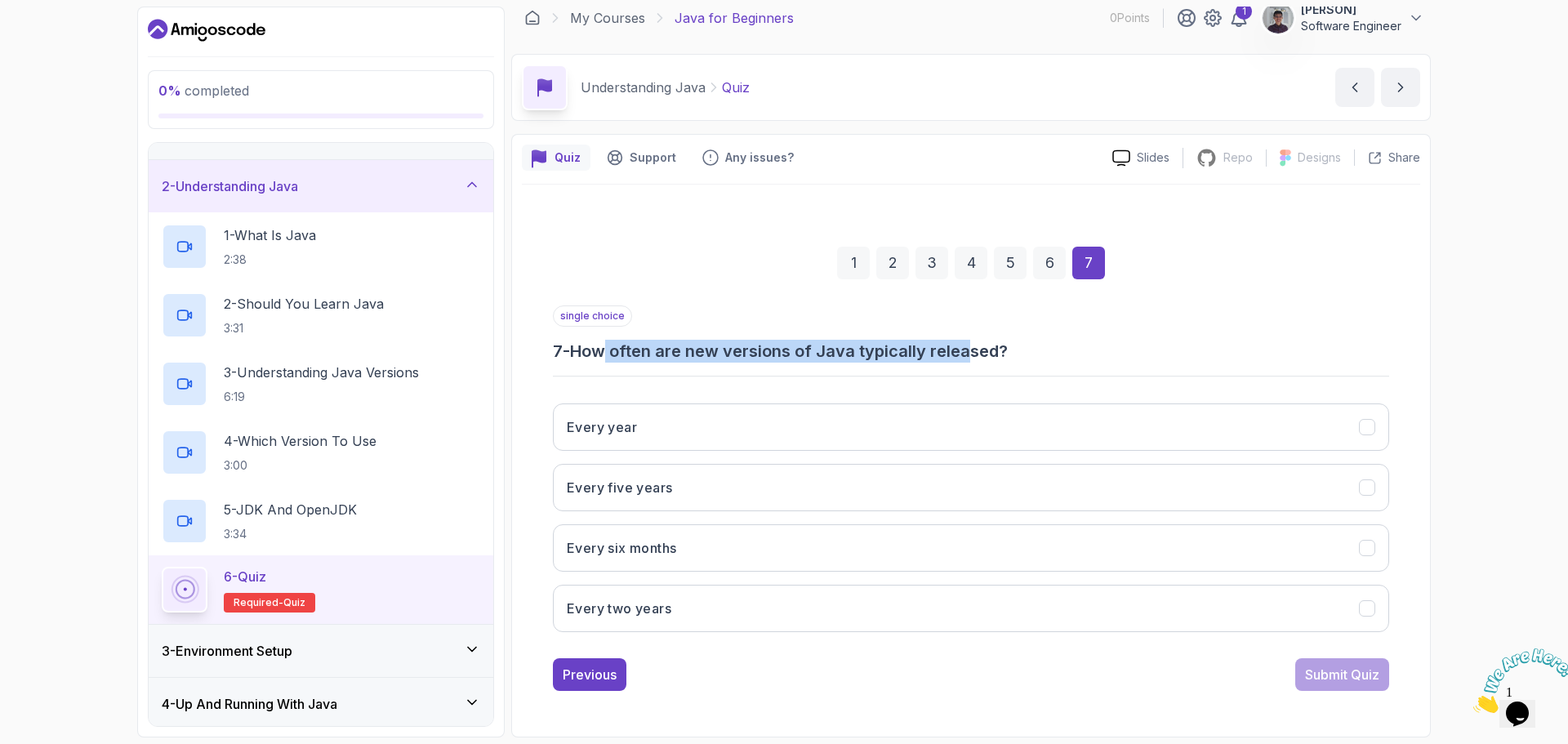 click on "7  -  How often are new versions of Java typically released?" at bounding box center [971, 351] 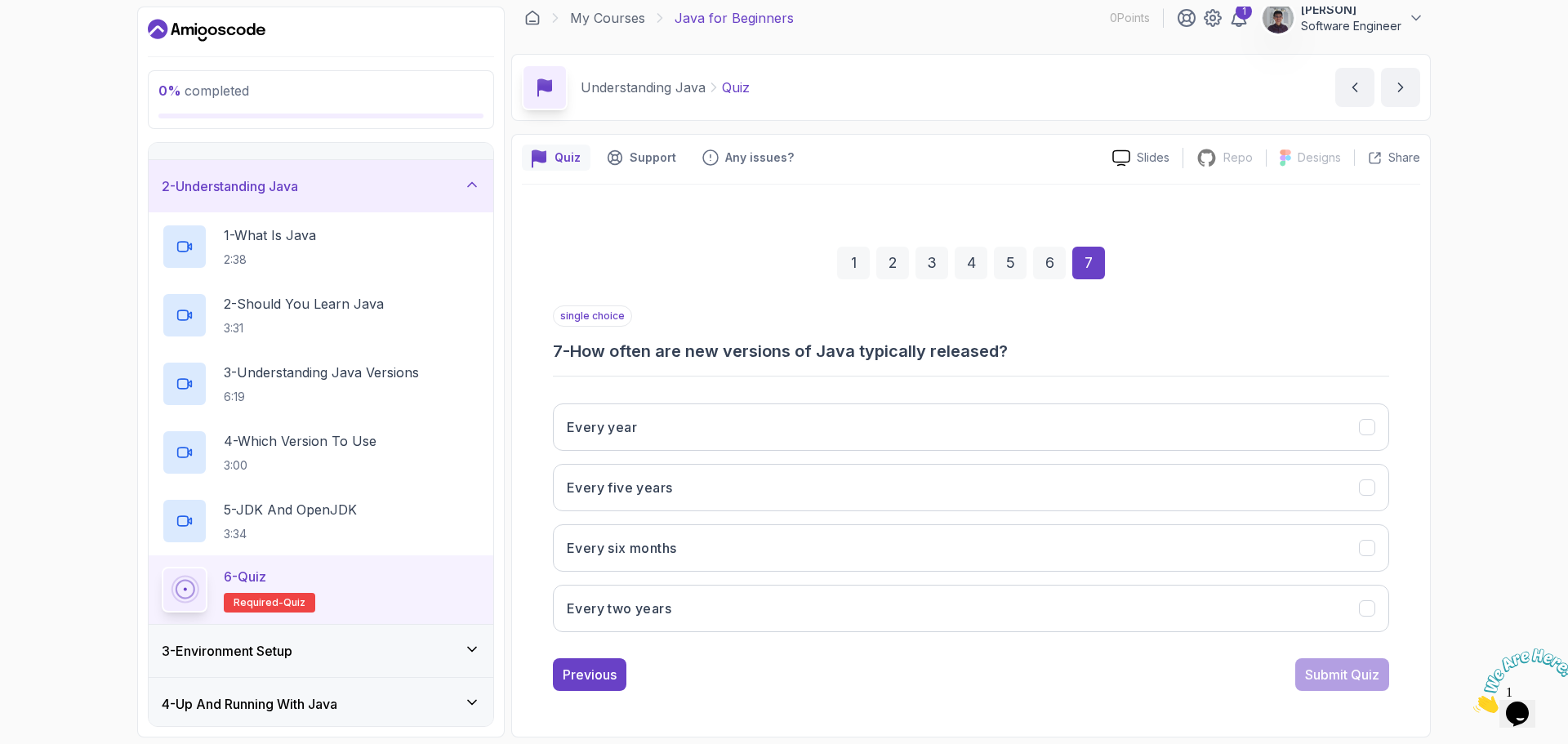 click on "7  -  How often are new versions of Java typically released?" at bounding box center [971, 351] 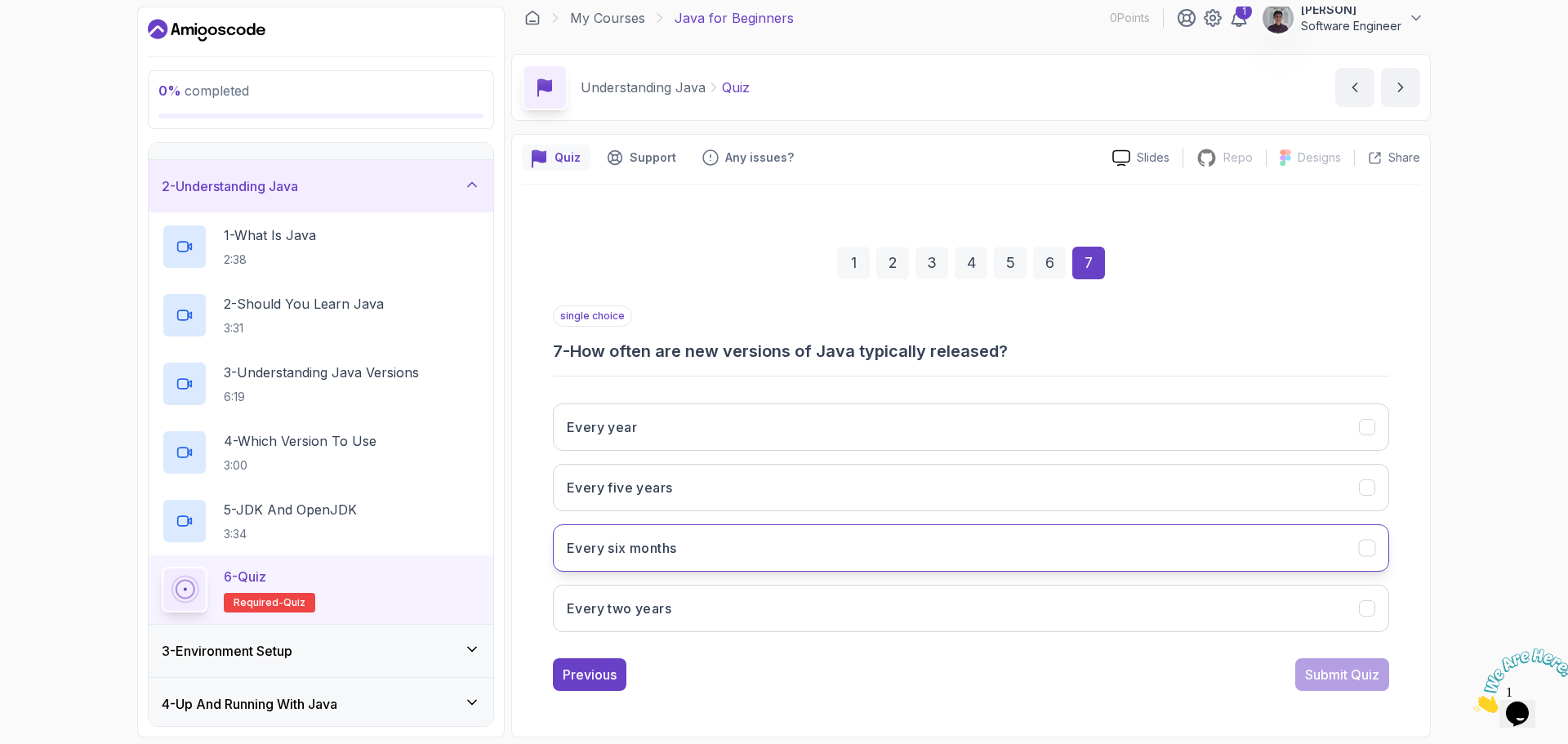 click on "Every six months" at bounding box center [971, 548] 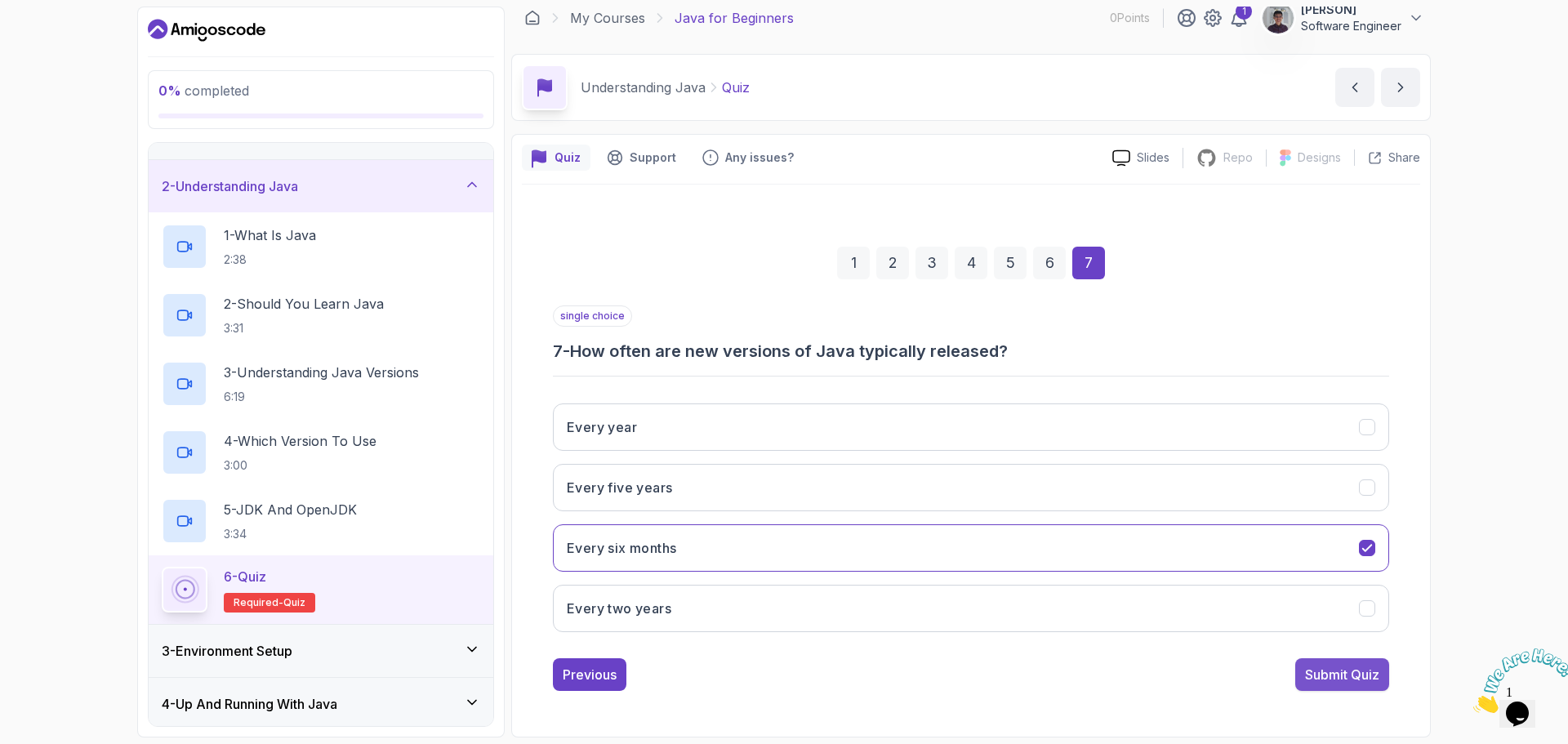 click on "Submit Quiz" at bounding box center (1342, 675) 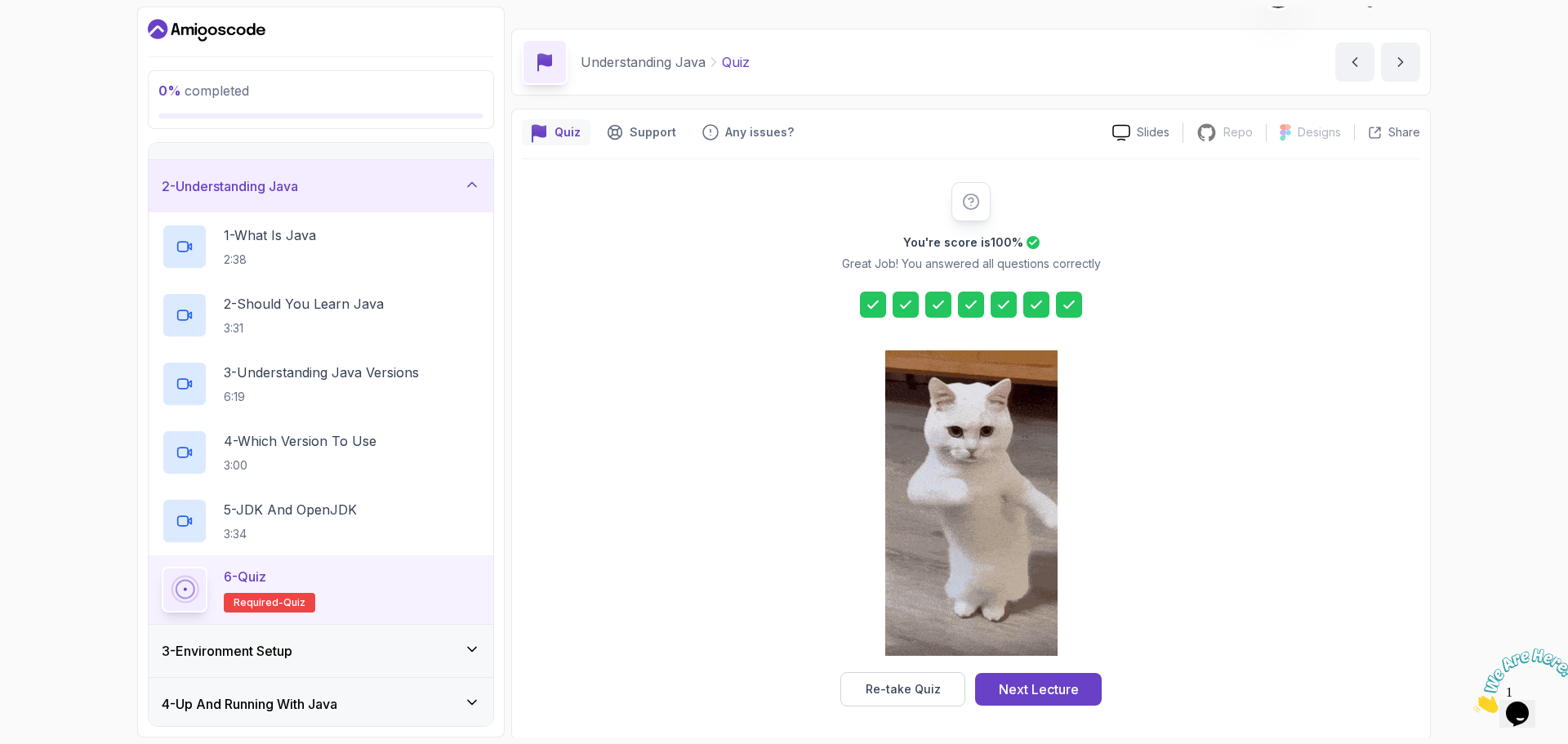 scroll, scrollTop: 39, scrollLeft: 0, axis: vertical 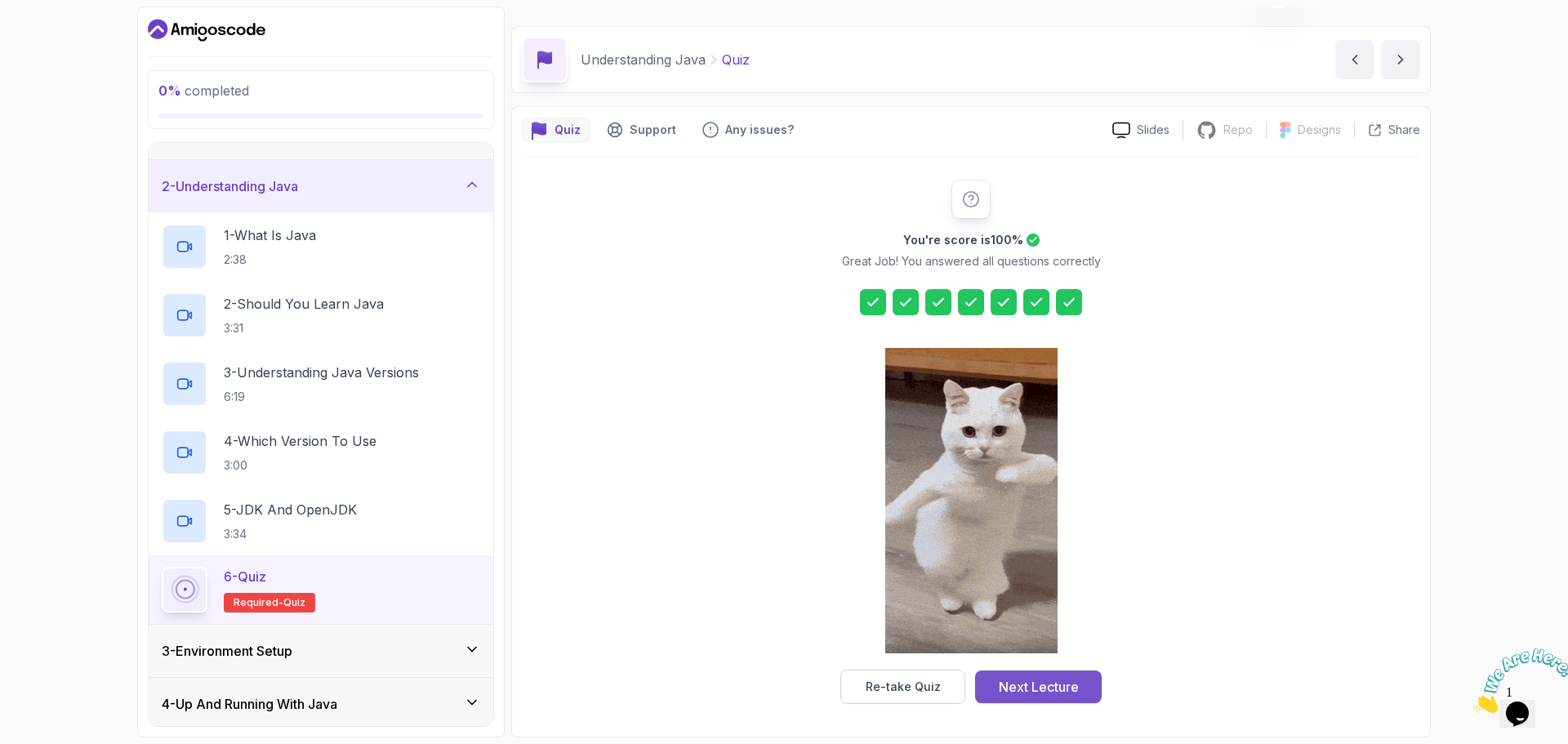 click on "Next Lecture" at bounding box center (1038, 687) 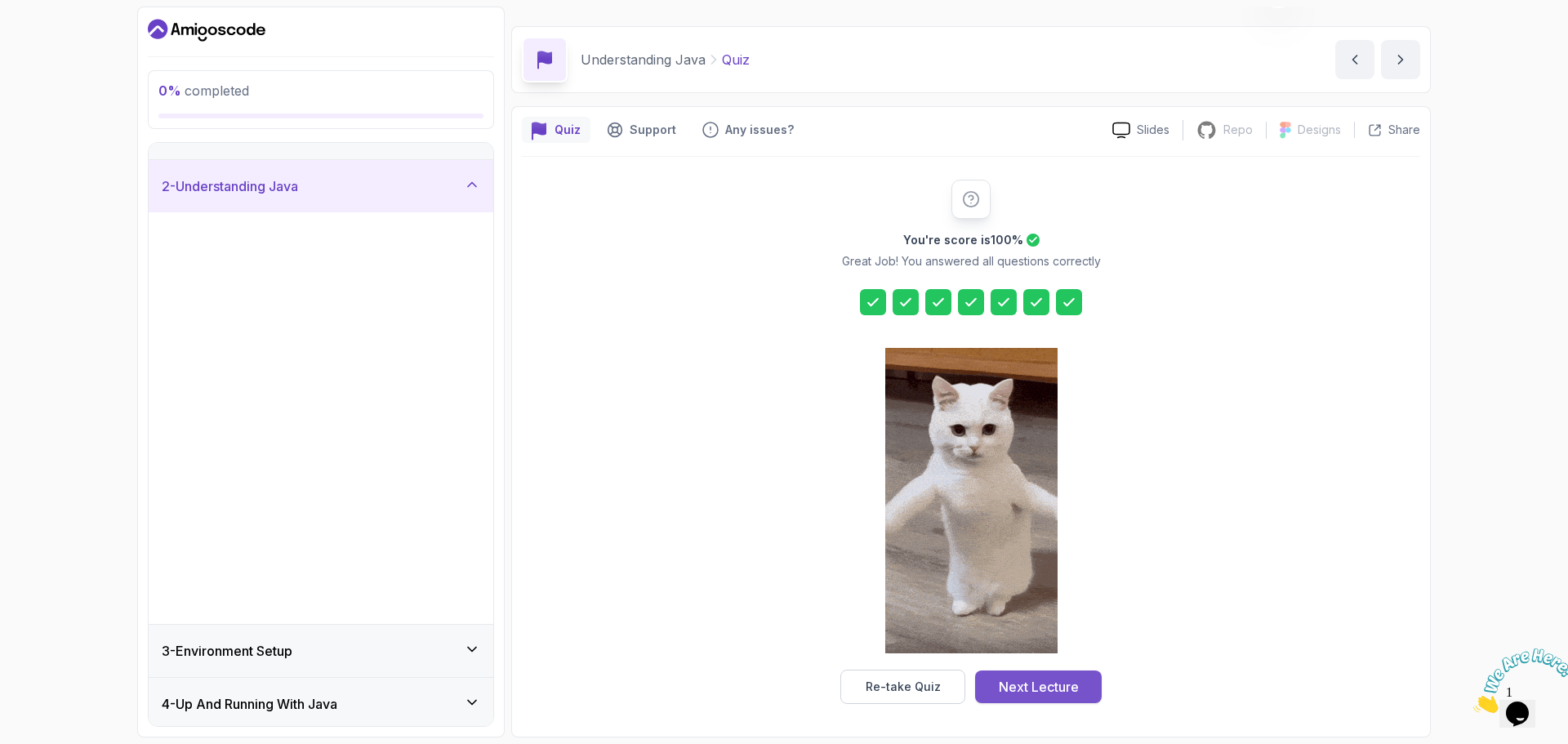 scroll, scrollTop: 0, scrollLeft: 0, axis: both 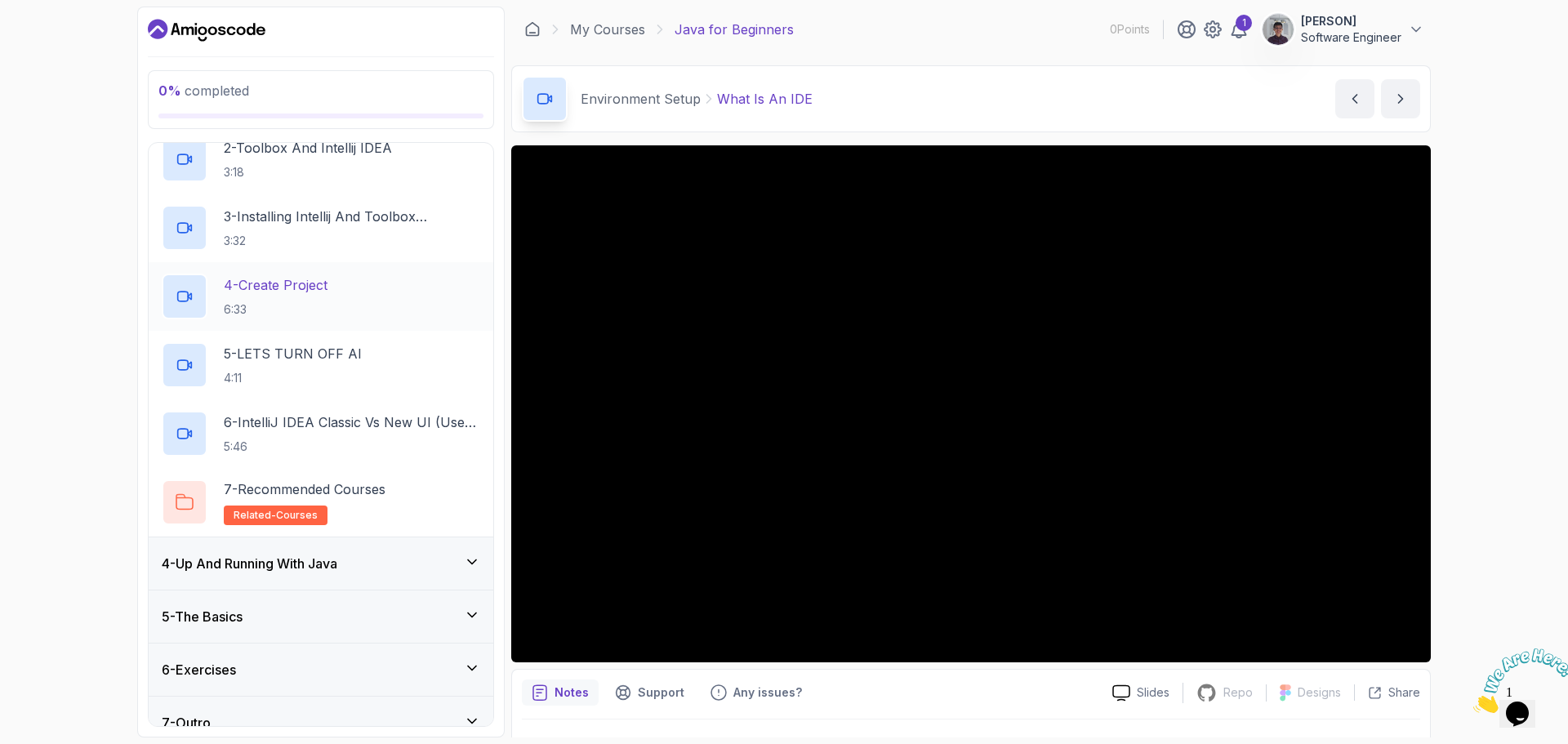 click on "4  -  Up And Running With Java" at bounding box center [321, 564] 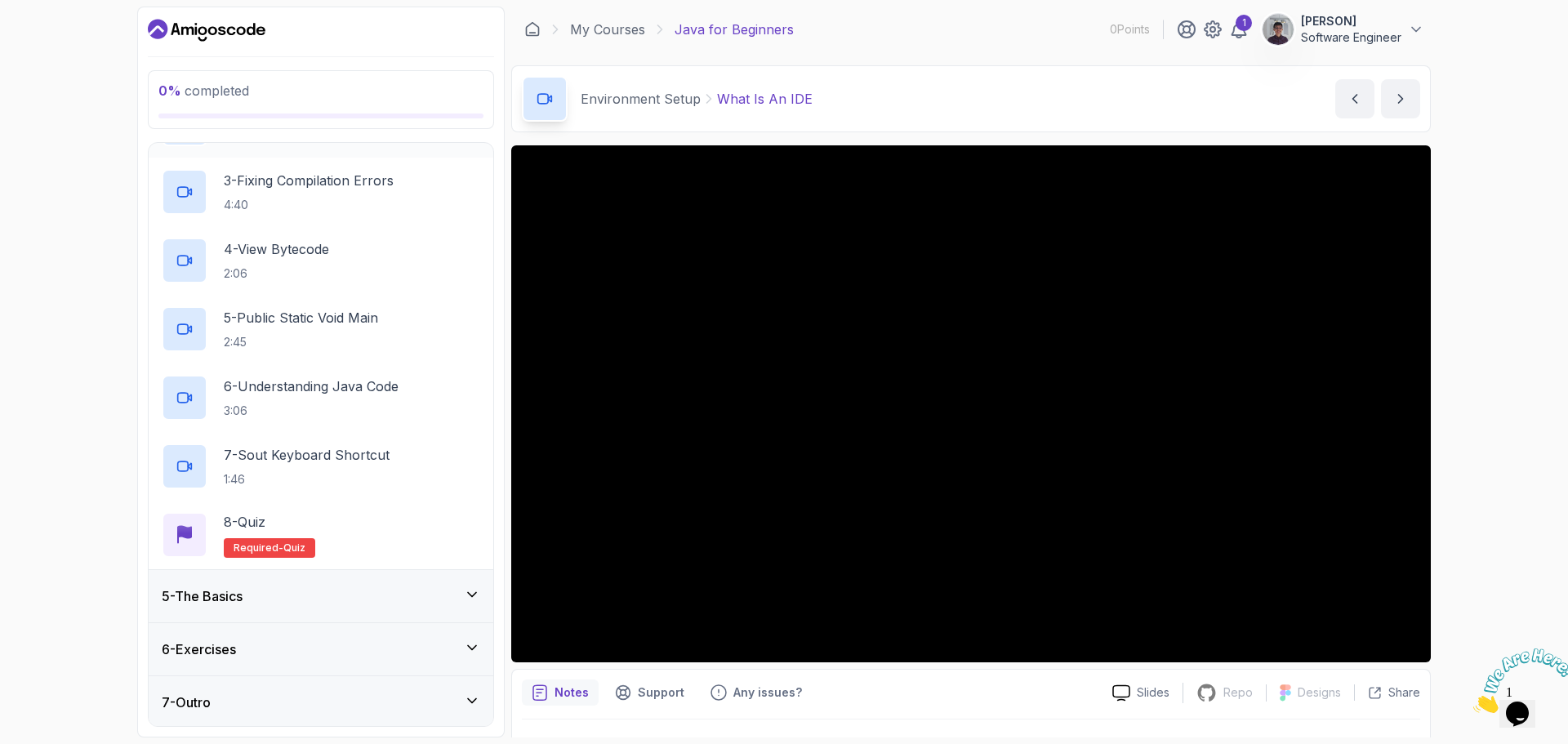 scroll, scrollTop: 336, scrollLeft: 0, axis: vertical 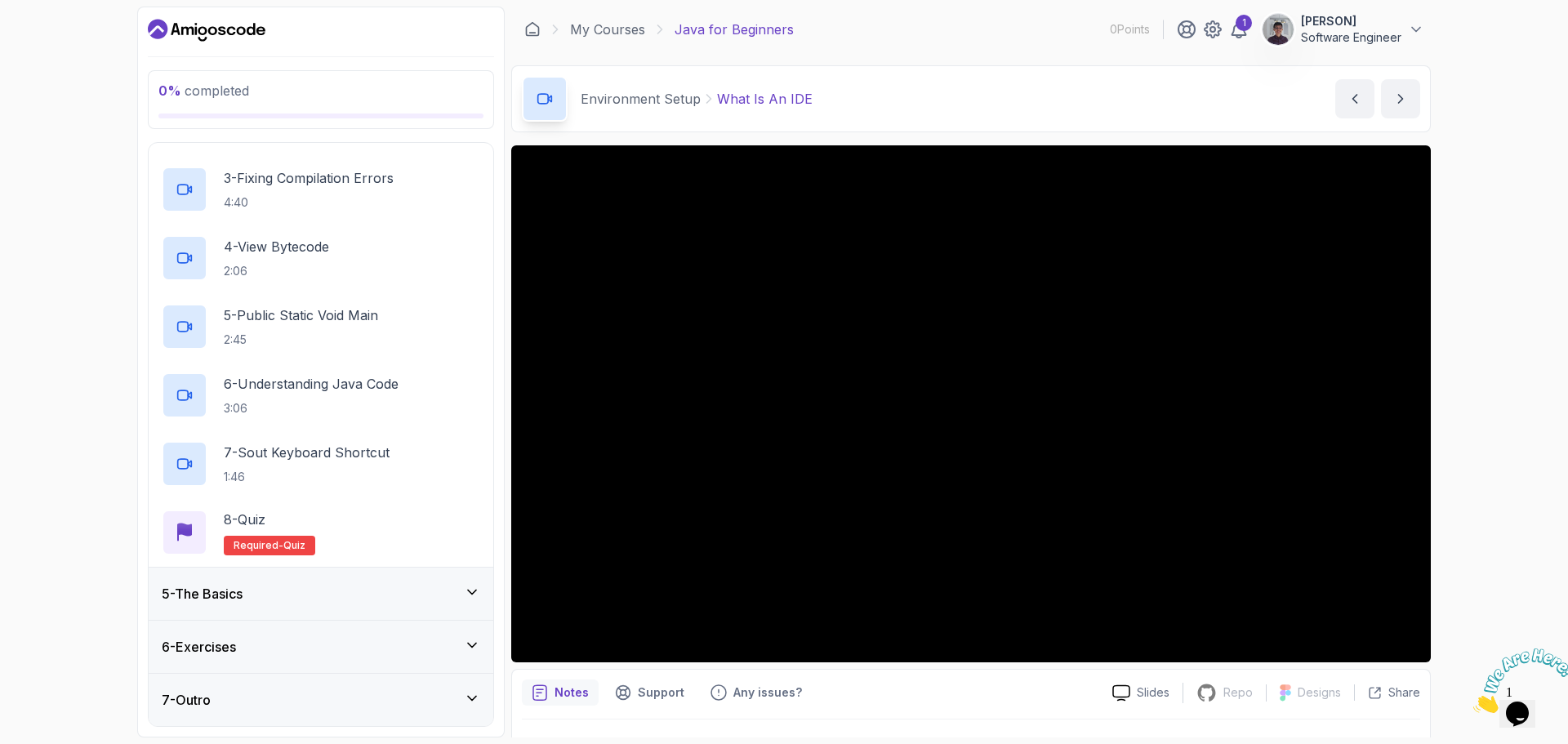 click on "5  -  The Basics" at bounding box center [321, 594] 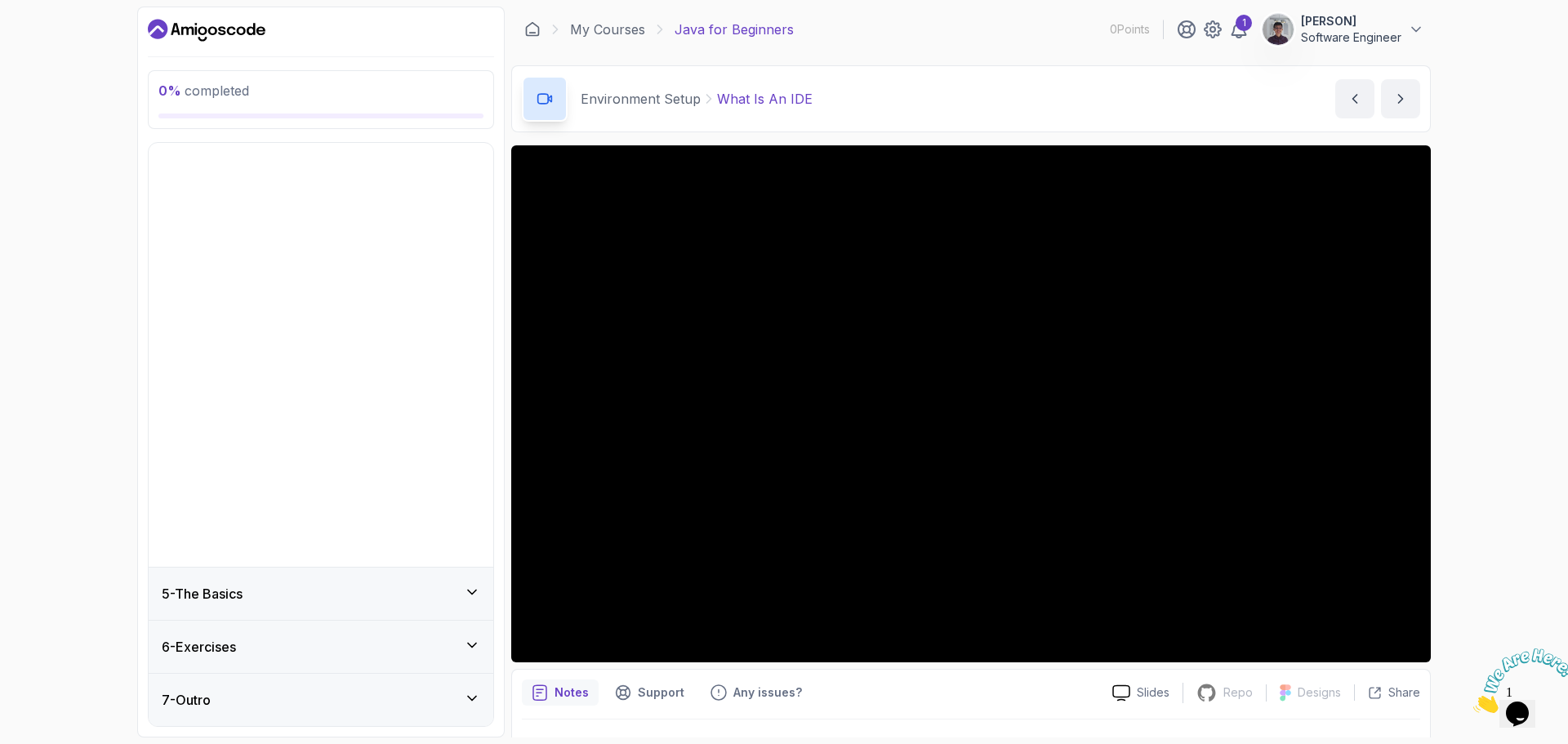 scroll, scrollTop: 0, scrollLeft: 0, axis: both 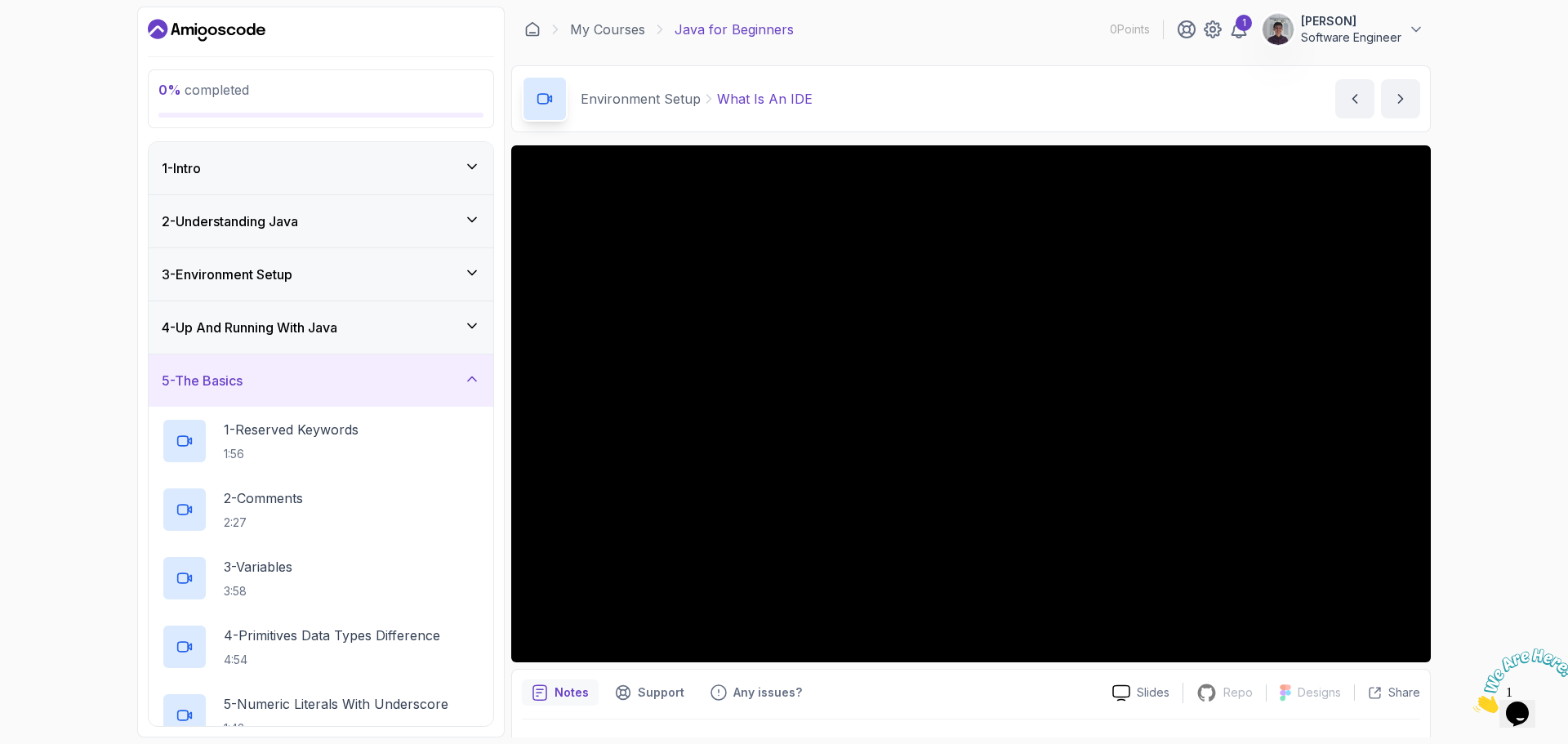 click on "3  -  Environment Setup" at bounding box center [321, 274] 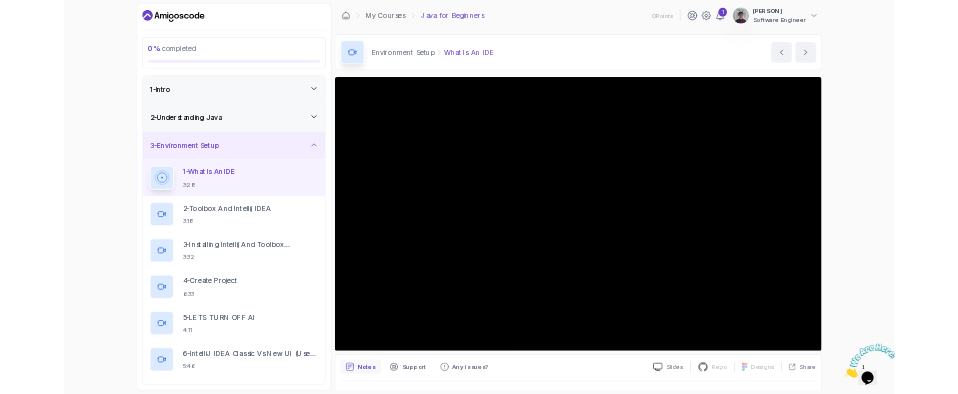 scroll, scrollTop: 100, scrollLeft: 0, axis: vertical 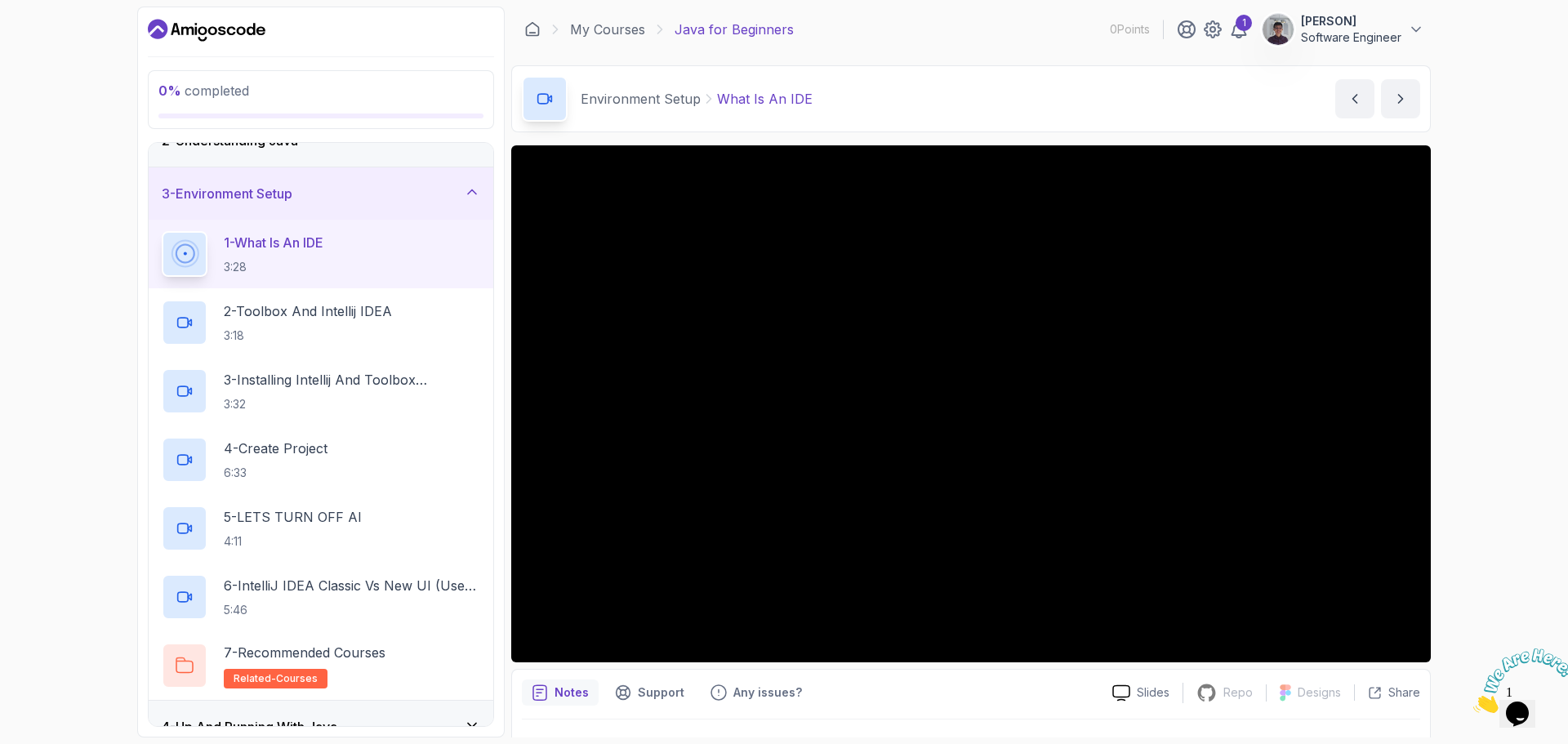 click on "0 % completed 1  -  Intro 2  -  Understanding Java 3  -  Environment Setup 1  -  What Is An IDE 3:28 2  -  Toolbox And Intellij IDEA 3:18 3  -  Installing Intellij And Toolbox Configuration 3:32 4  -  Create Project 6:33 5  -  LETS TURN OFF AI 4:11 6  -  IntelliJ IDEA Classic Vs New UI (User Interface) 5:46 7  -  Recommended Courses related-courses 4  -  Up And Running With Java 5  -  The Basics 6  -  Exercises 7  -  Outro My Courses Java for Beginners 0  Points 1 Edwin Goh Software Engineer 3 - Environment Setup  0 % completed Environment Setup What Is An IDE What Is An IDE by  nelson Slides Repo Repository not available Designs Design not available Share Notes Support Any issues? Slides Repo Repository not available Designs Design not available Share" at bounding box center [784, 372] 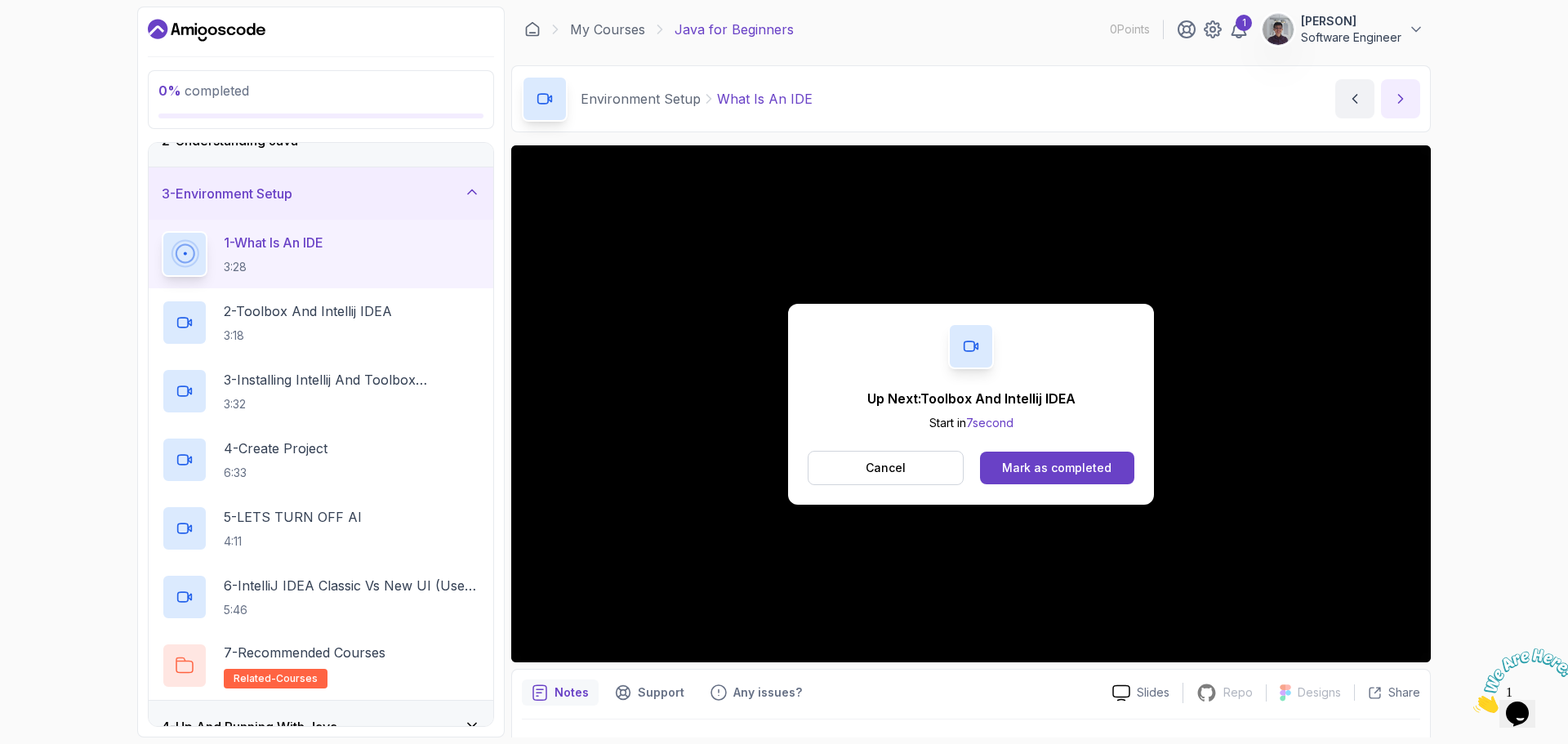 click 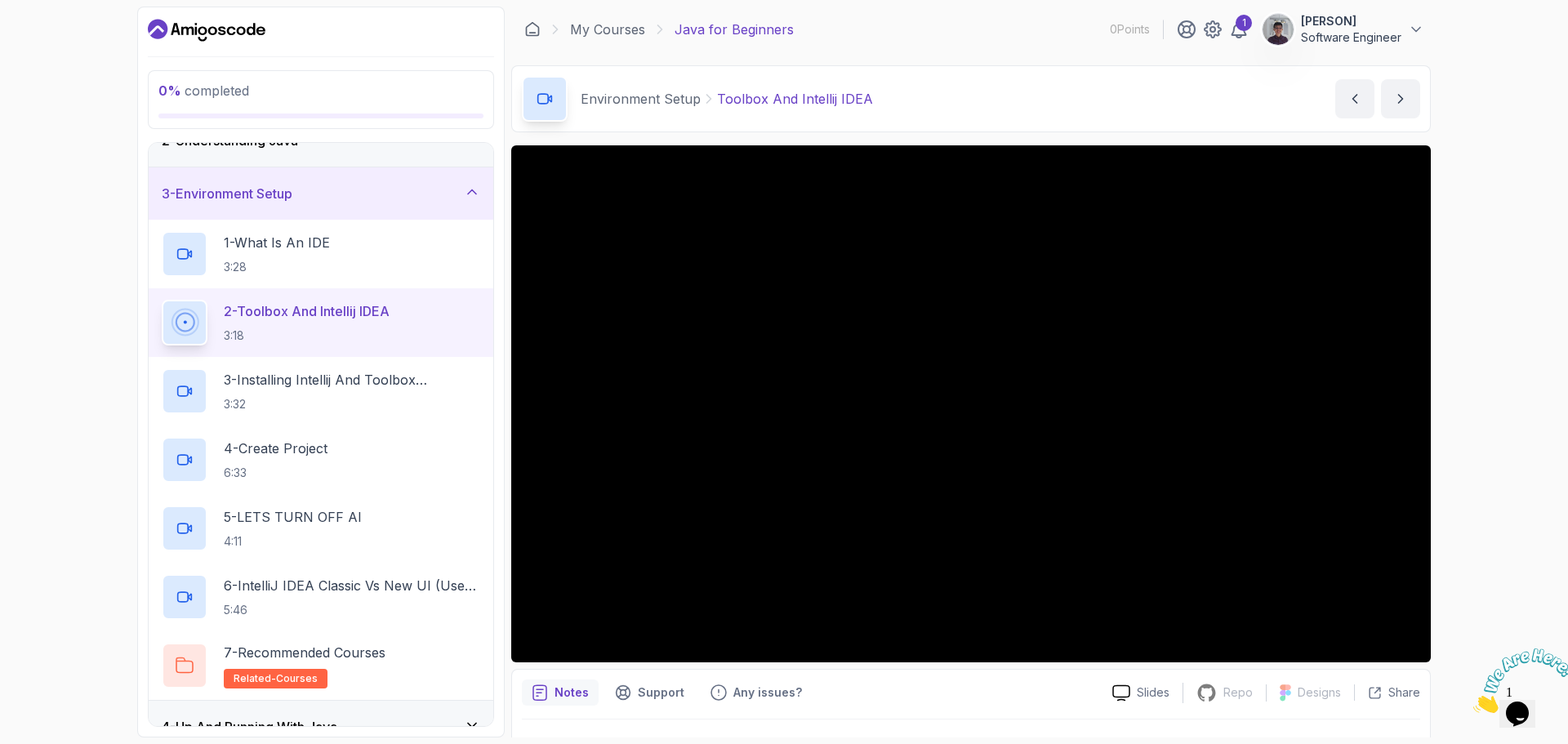 click on "0 % completed 1  -  Intro 2  -  Understanding Java 3  -  Environment Setup 1  -  What Is An IDE 3:28 2  -  Toolbox And Intellij IDEA 3:18 3  -  Installing Intellij And Toolbox Configuration 3:32 4  -  Create Project 6:33 5  -  LETS TURN OFF AI 4:11 6  -  IntelliJ IDEA Classic Vs New UI (User Interface) 5:46 7  -  Recommended Courses related-courses 4  -  Up And Running With Java 5  -  The Basics 6  -  Exercises 7  -  Outro My Courses Java for Beginners 0  Points 1 Edwin Goh Software Engineer 3 - Environment Setup  0 % completed Environment Setup Toolbox And Intellij IDEA Toolbox And Intellij IDEA by  nelson Slides Repo Repository not available Designs Design not available Share Notes Support Any issues? Slides Repo Repository not available Designs Design not available Share ~1 min read JetBrains
Links
JetBrains
JetBrains Toolbox
IntelliJ IDEA" at bounding box center [784, 372] 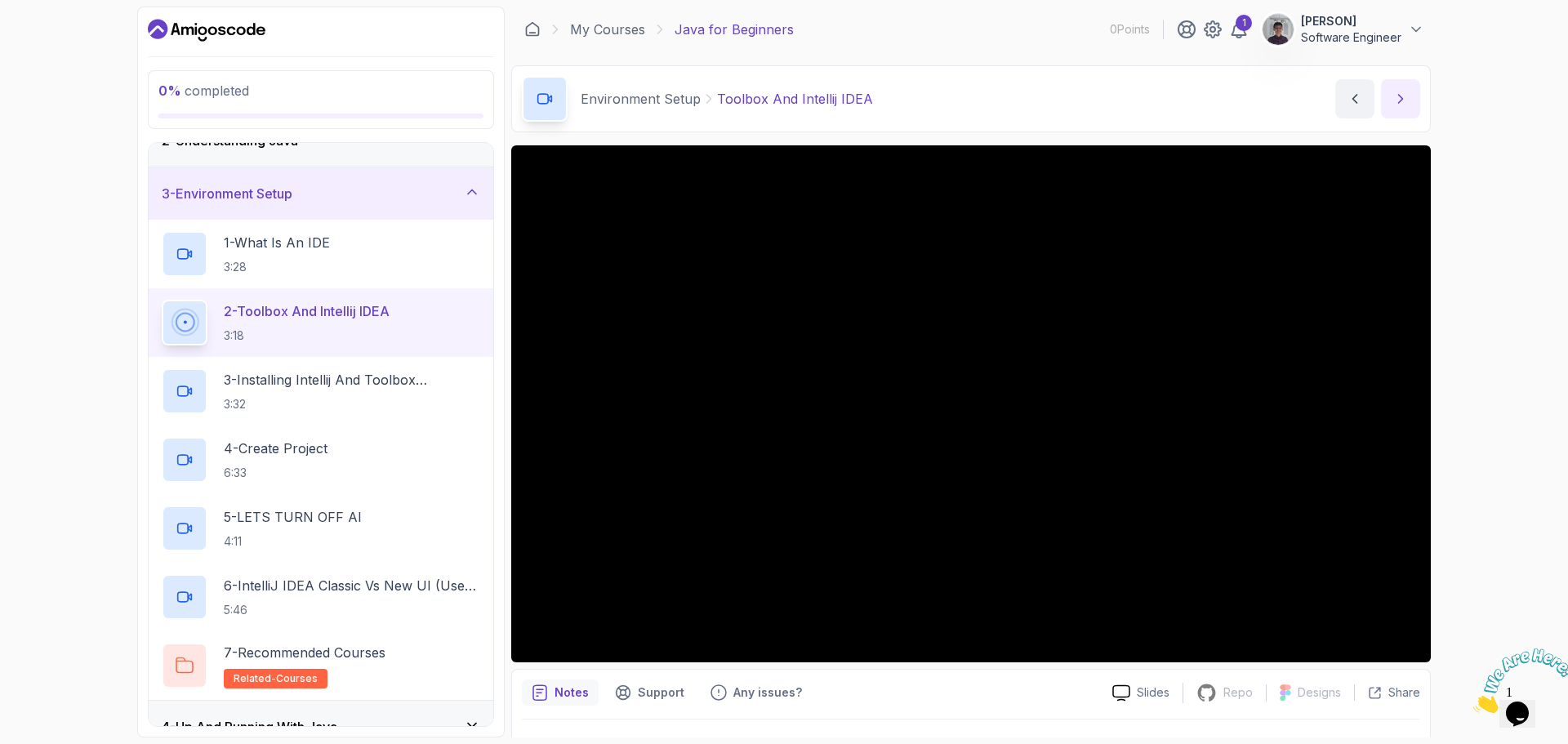 click 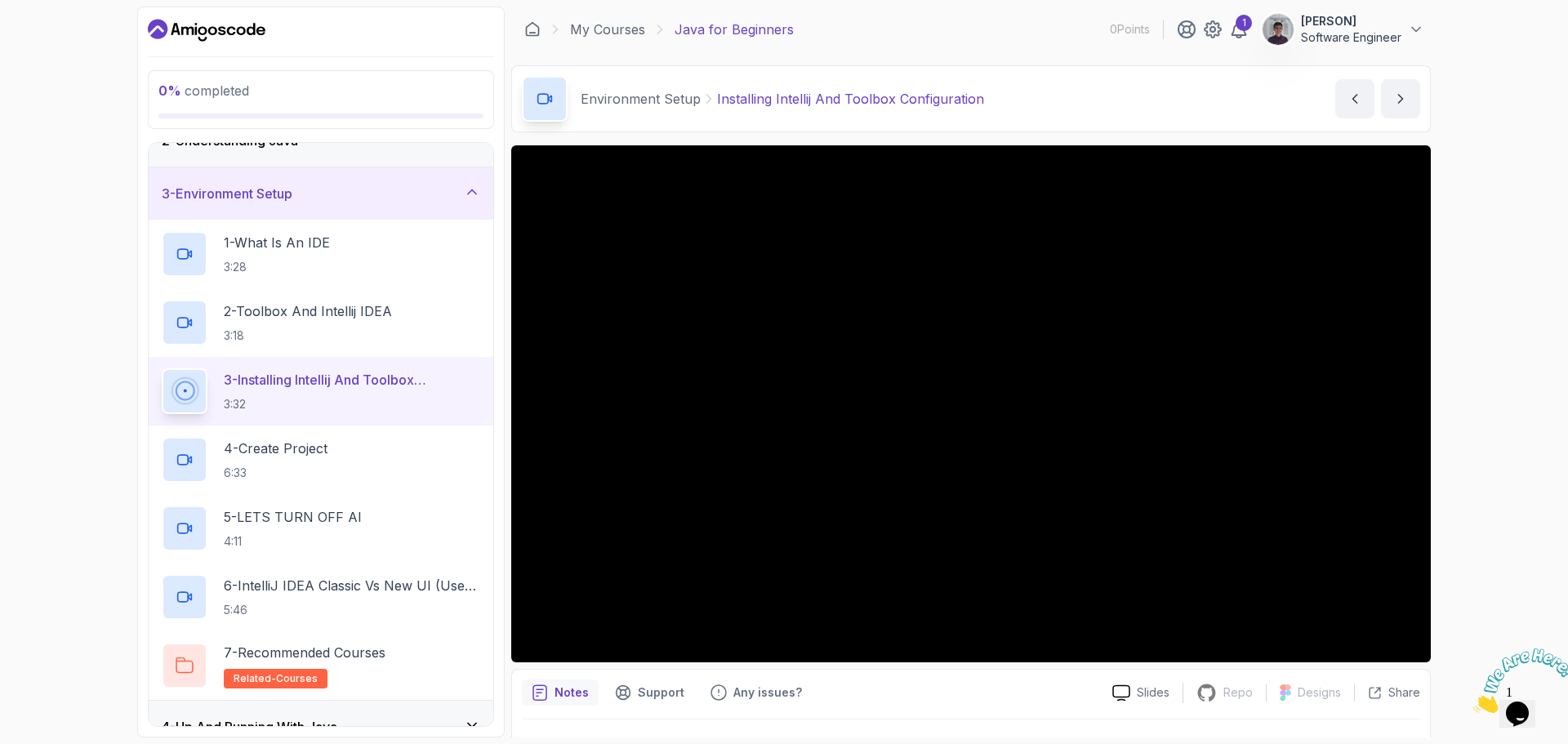type 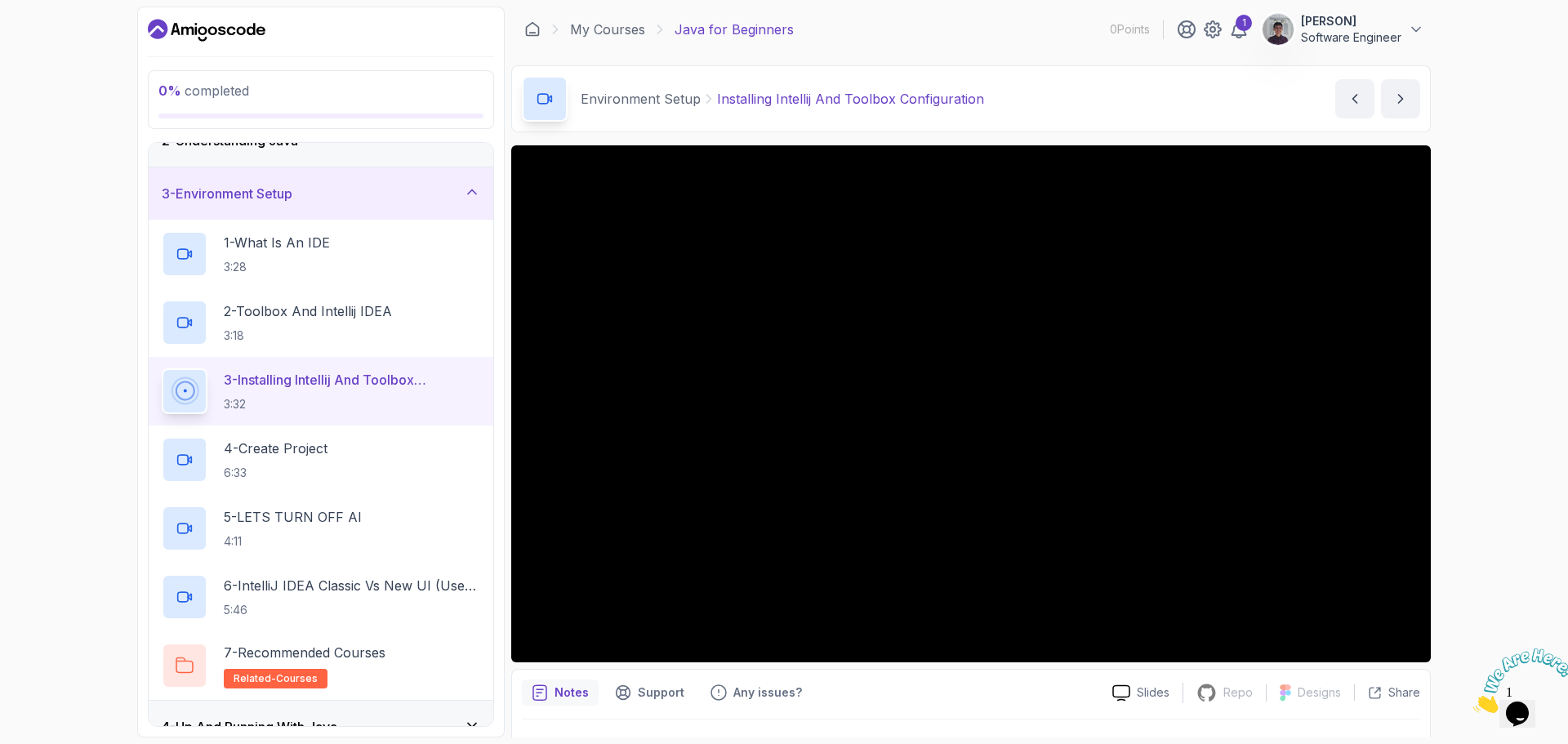 click on "0 % completed 1  -  Intro 2  -  Understanding Java 3  -  Environment Setup 1  -  What Is An IDE 3:28 2  -  Toolbox And Intellij IDEA 3:18 3  -  Installing Intellij And Toolbox Configuration 3:32 4  -  Create Project 6:33 5  -  LETS TURN OFF AI 4:11 6  -  IntelliJ IDEA Classic Vs New UI (User Interface) 5:46 7  -  Recommended Courses related-courses 4  -  Up And Running With Java 5  -  The Basics 6  -  Exercises 7  -  Outro My Courses Java for Beginners 0  Points 1 Edwin Goh Software Engineer 3 - Environment Setup  0 % completed Environment Setup Installing Intellij And Toolbox Configuration Installing Intellij And Toolbox Configuration by  nelson Slides Repo Repository not available Designs Design not available Share Notes Support Any issues? Slides Repo Repository not available Designs Design not available Share" at bounding box center (784, 372) 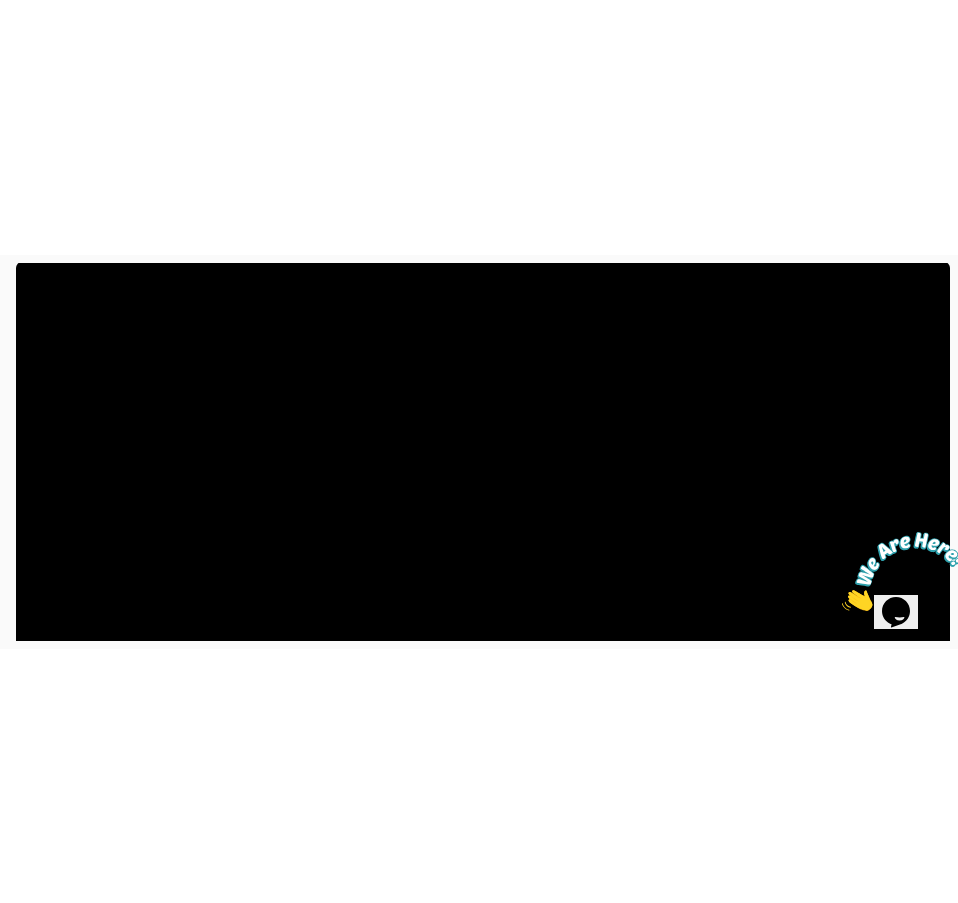 scroll, scrollTop: 300, scrollLeft: 0, axis: vertical 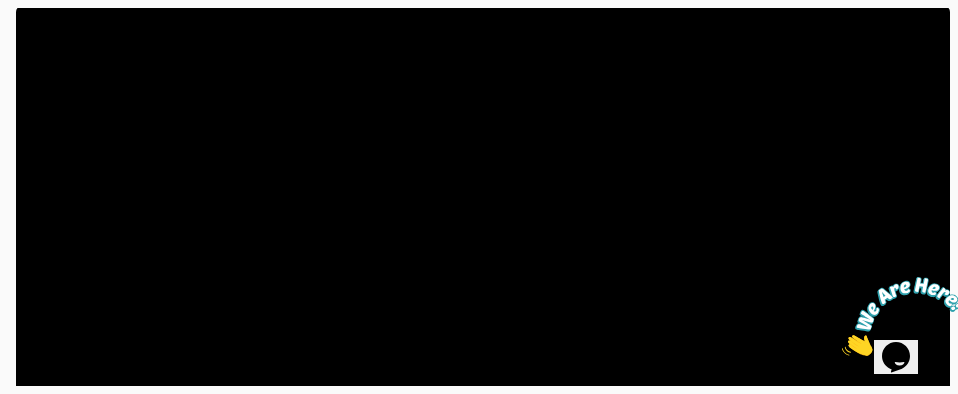 click at bounding box center (842, 350) 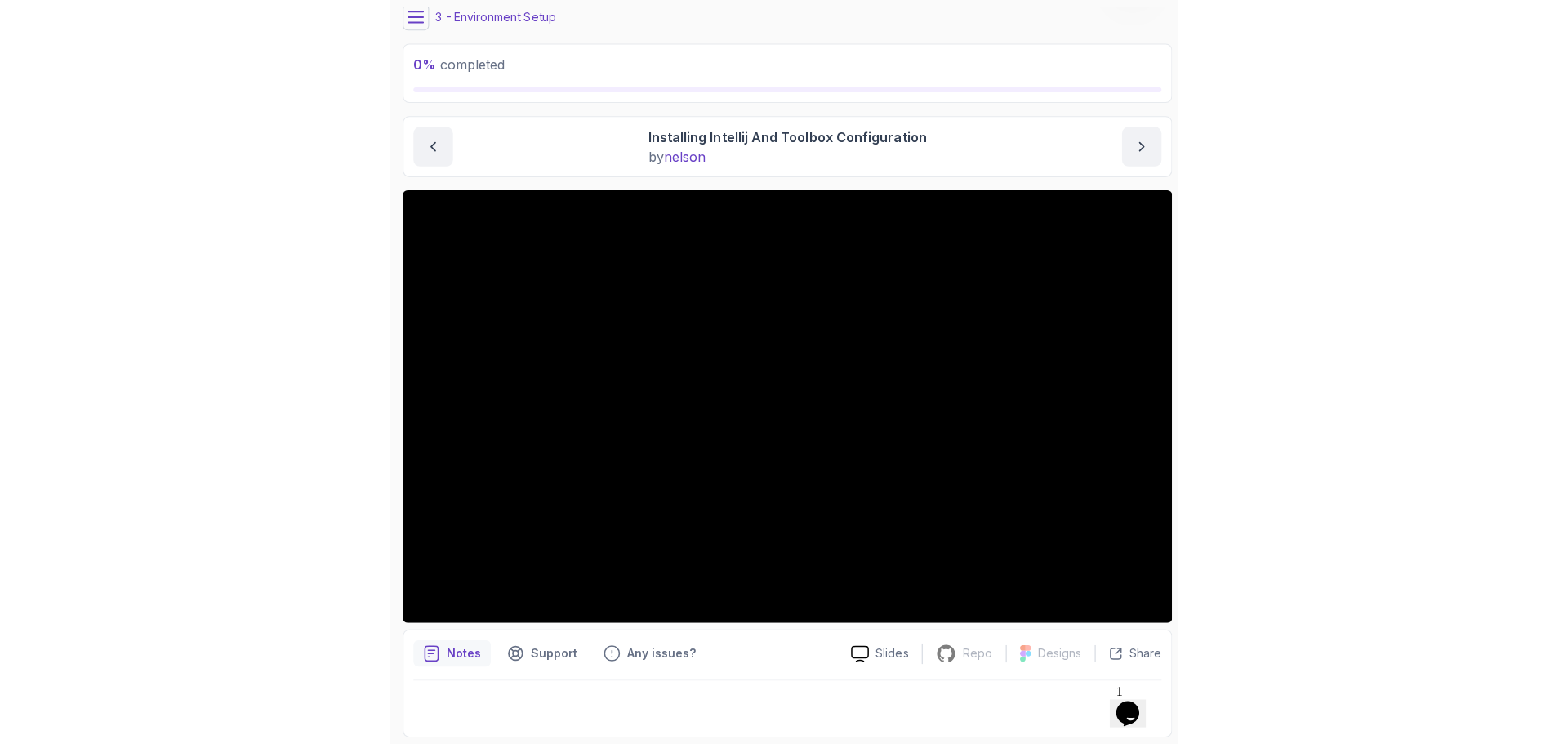 scroll, scrollTop: 56, scrollLeft: 0, axis: vertical 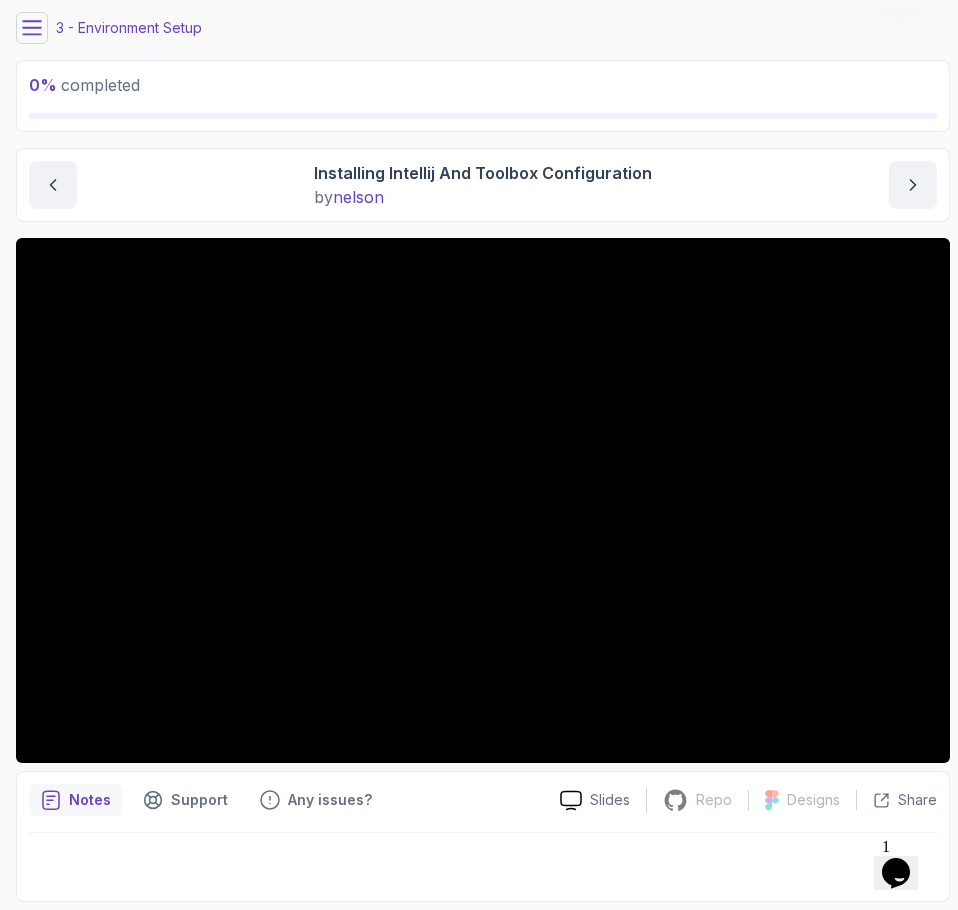 click on "0 % completed" at bounding box center [483, 96] 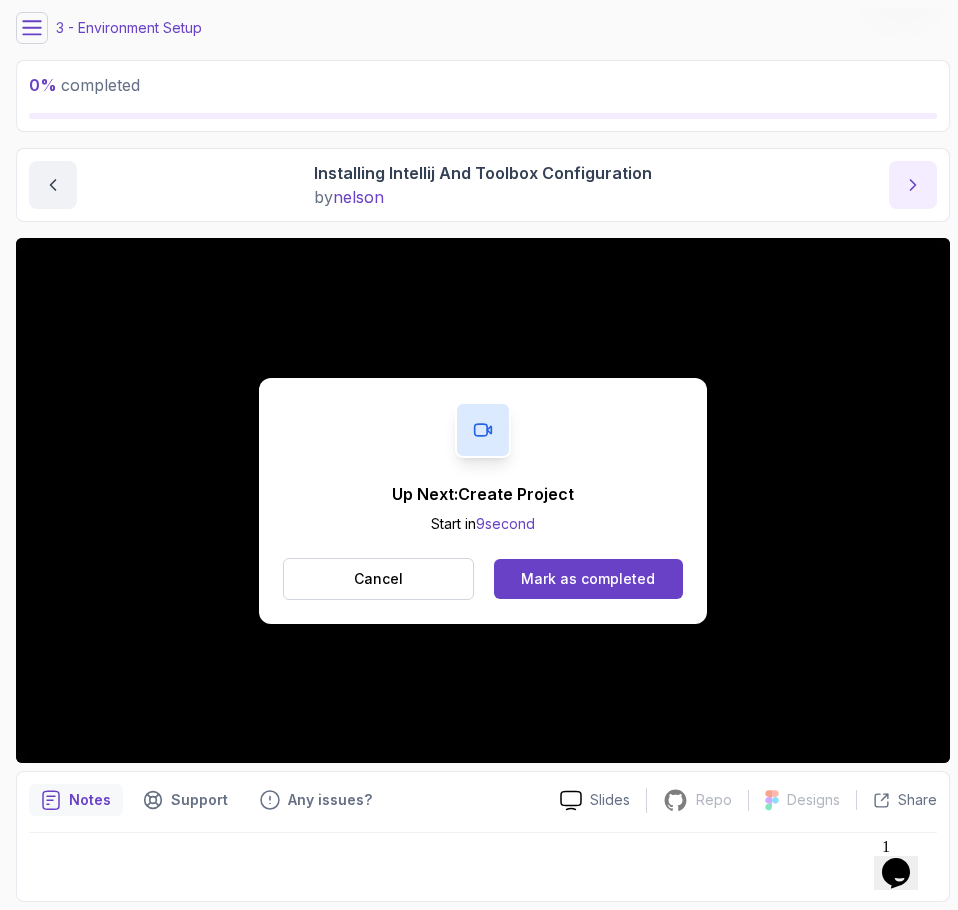 click at bounding box center [913, 185] 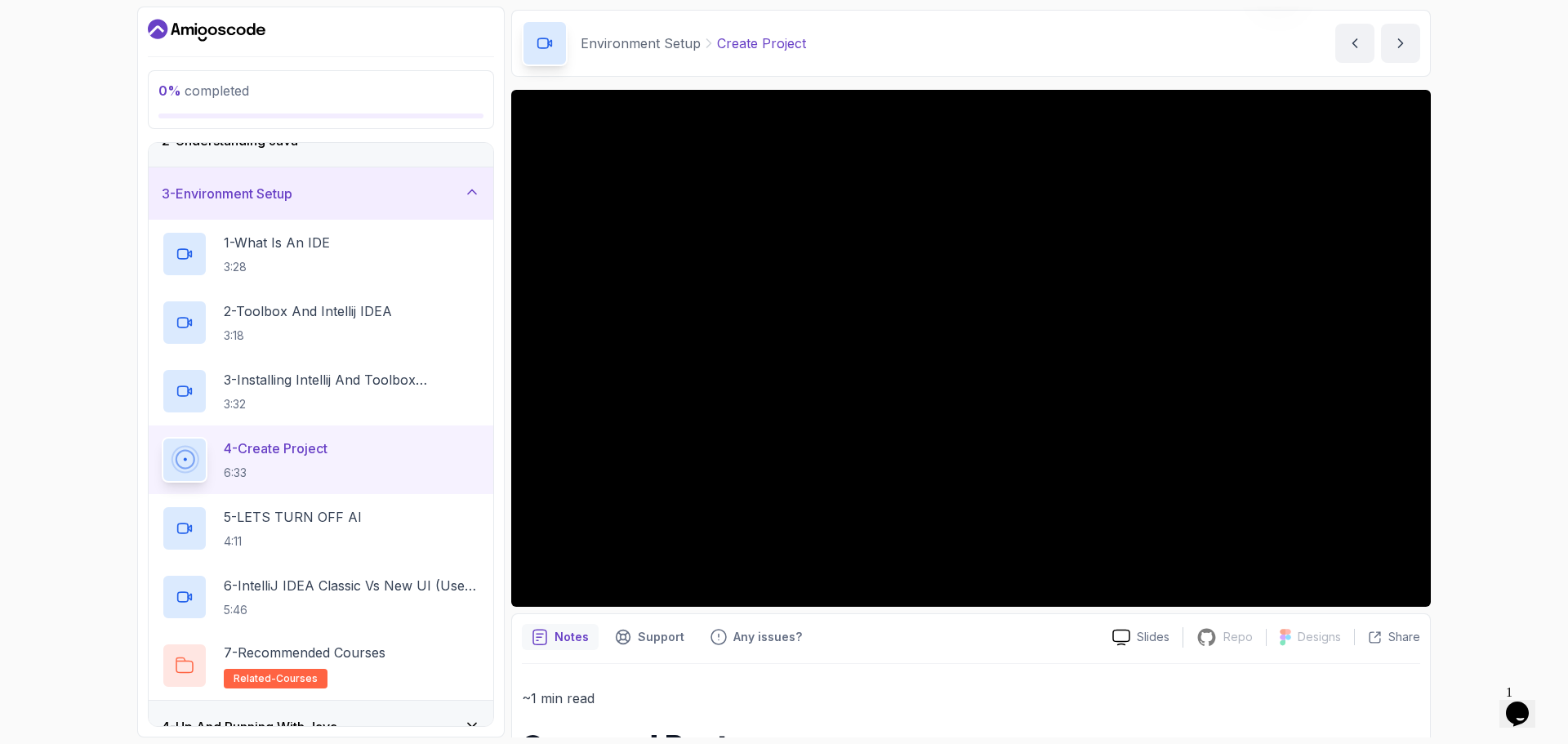scroll, scrollTop: 0, scrollLeft: 0, axis: both 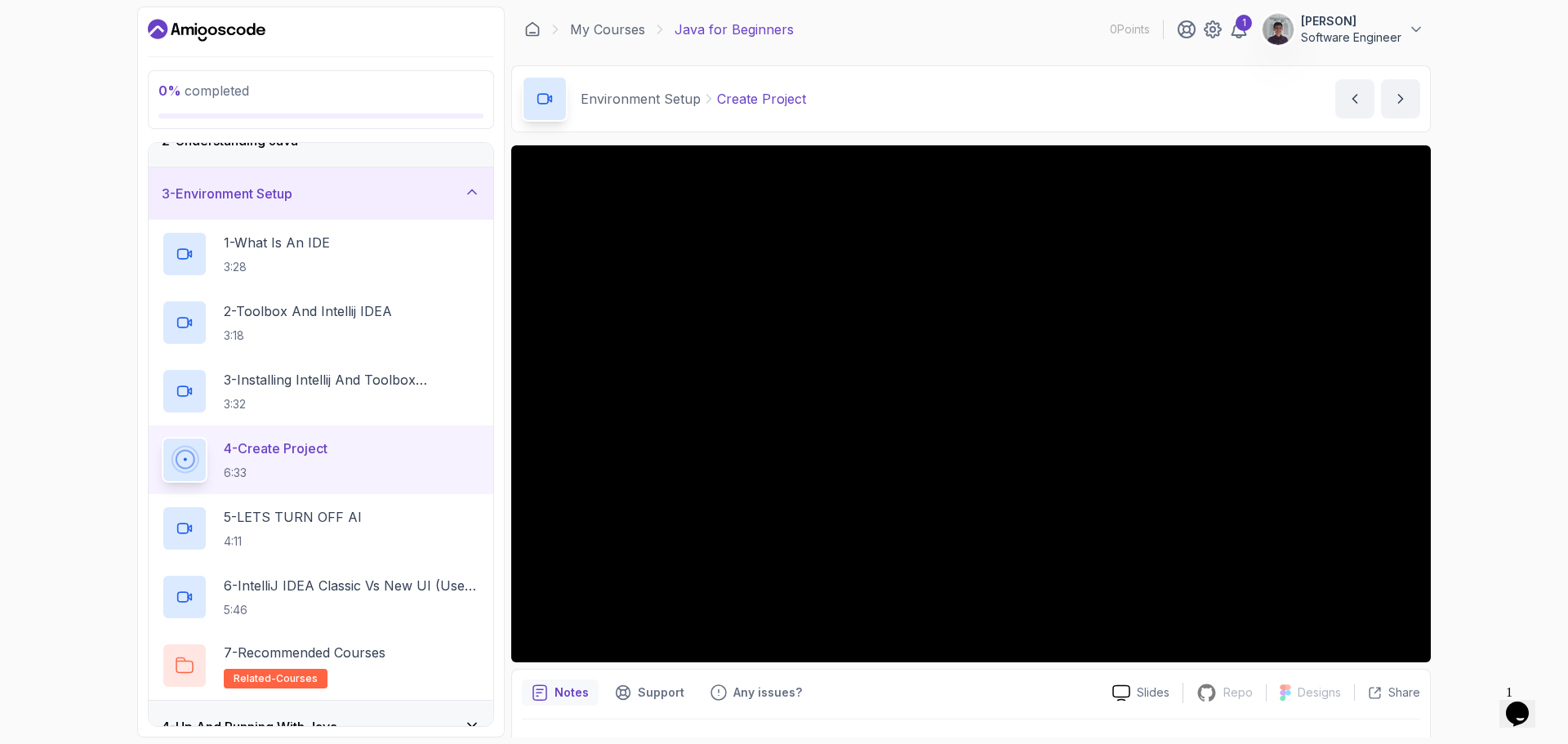 click on "0 % completed 1  -  Intro 2  -  Understanding Java 3  -  Environment Setup 1  -  What Is An IDE 3:28 2  -  Toolbox And Intellij IDEA 3:18 3  -  Installing Intellij And Toolbox Configuration 3:32 4  -  Create Project 6:33 5  -  LETS TURN OFF AI 4:11 6  -  IntelliJ IDEA Classic Vs New UI (User Interface) 5:46 7  -  Recommended Courses related-courses 4  -  Up And Running With Java 5  -  The Basics 6  -  Exercises 7  -  Outro My Courses Java for Beginners 0  Points 1 Edwin Goh Software Engineer 3 - Environment Setup  0 % completed Environment Setup Create Project Create Project by  nelson Slides Repo Repository not available Designs Design not available Share Notes Support Any issues? Slides Repo Repository not available Designs Design not available Share ~1 min read Copy and Paste
Make sure to create the package name as  com.amigoscode  or  com.yourname  inside the  src/  folder.
Then copy and paste the following code into the  Main.java  file:
package  com.amigoscode;
public  class  Main  {
static" at bounding box center (784, 372) 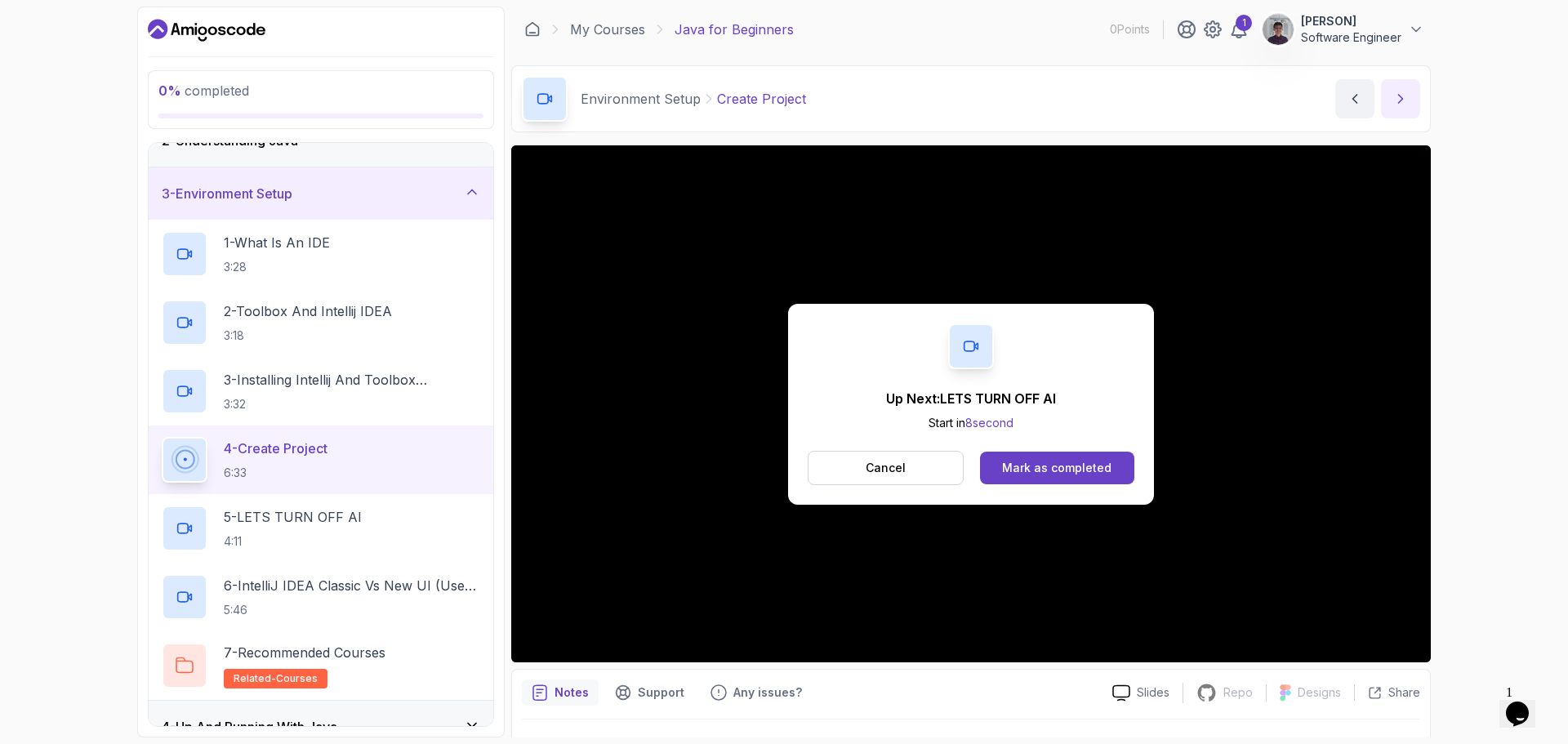 click at bounding box center (1401, 99) 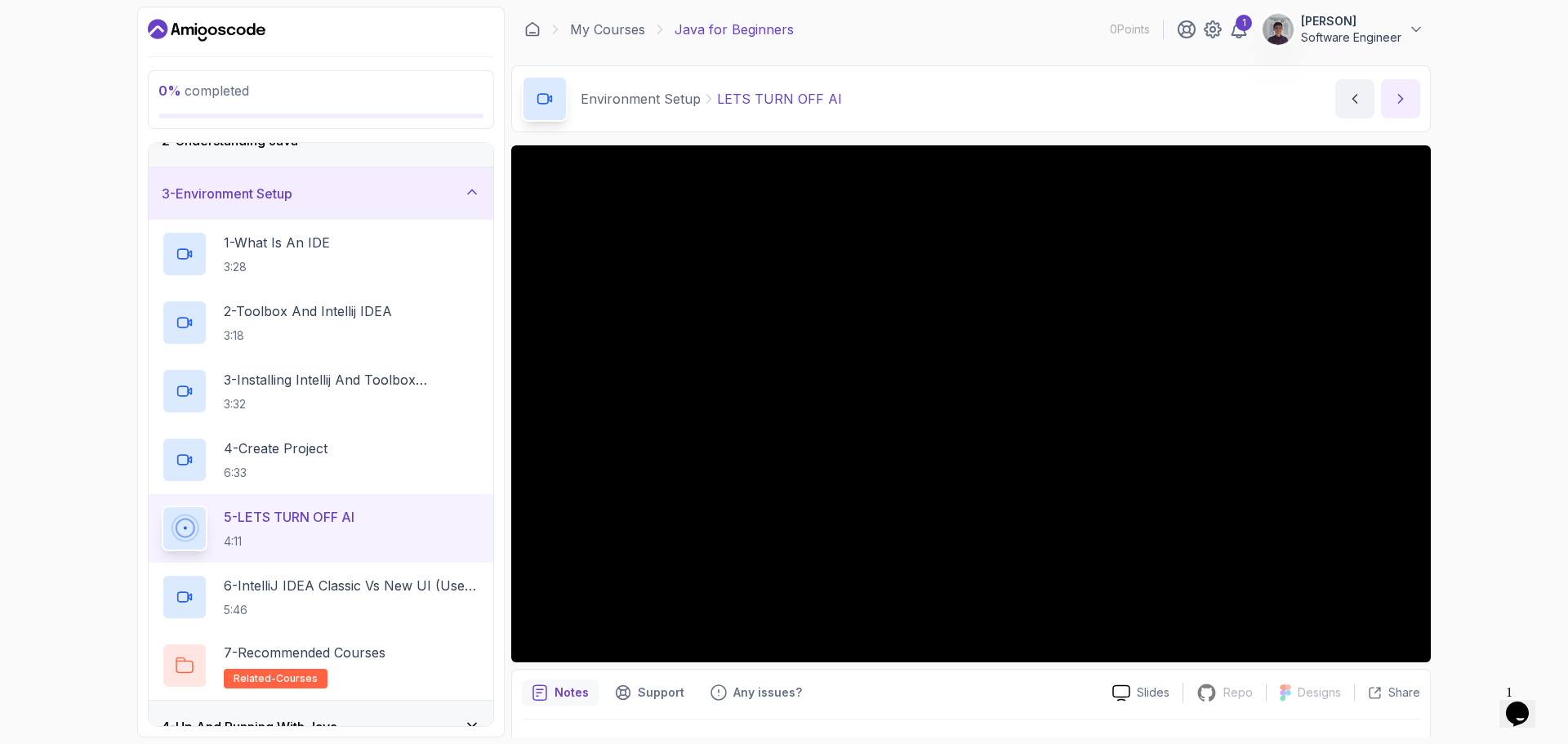 click 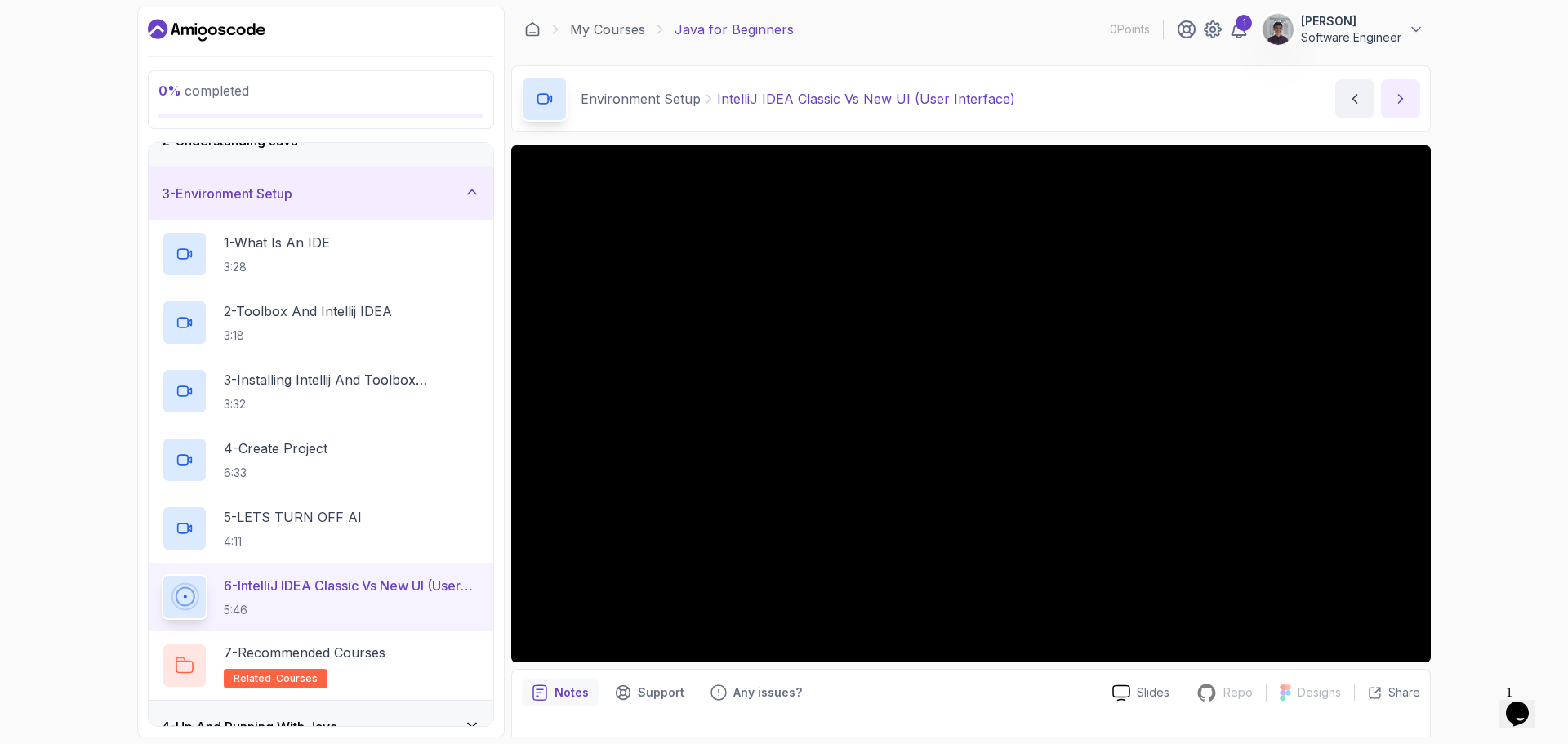 click at bounding box center (1401, 99) 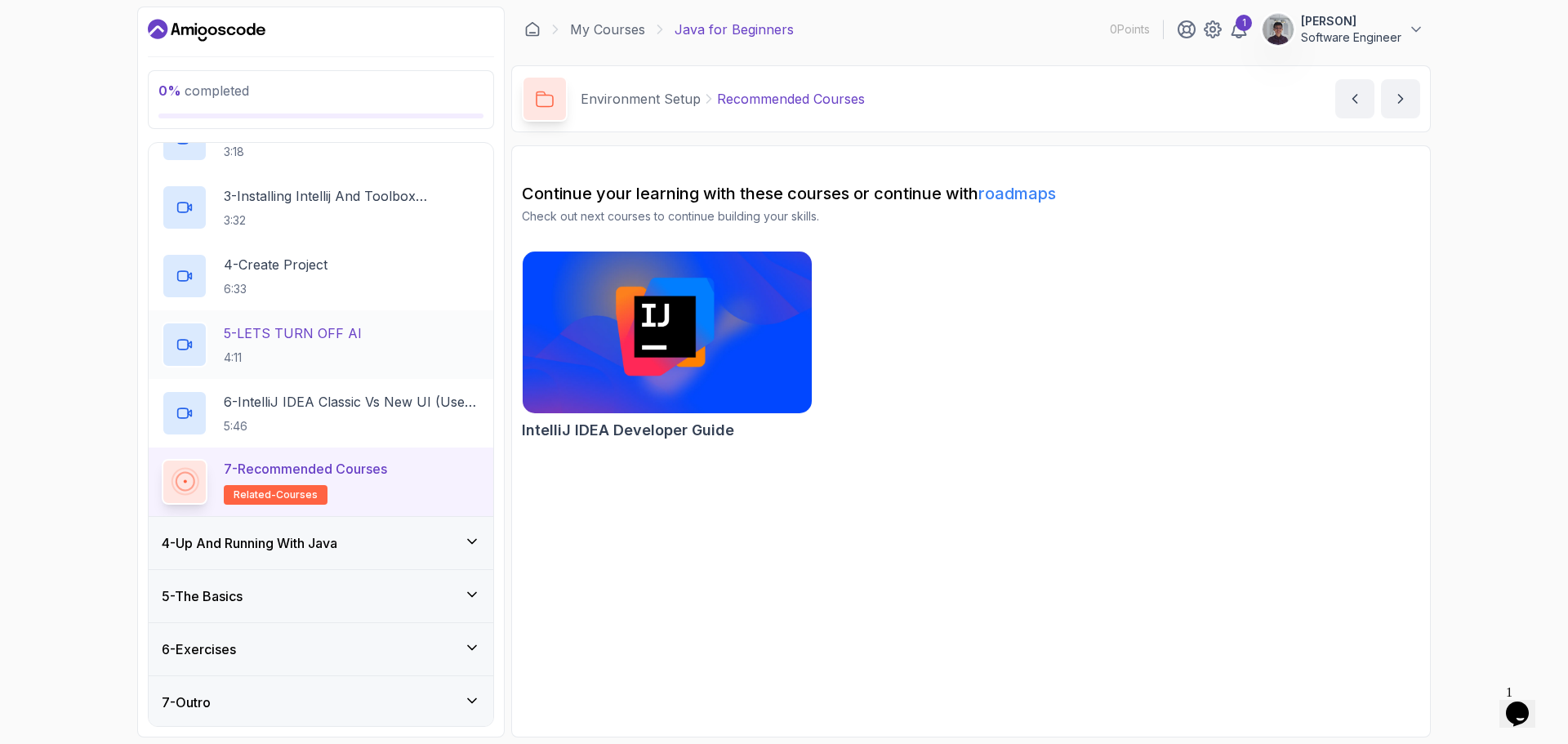 scroll, scrollTop: 268, scrollLeft: 0, axis: vertical 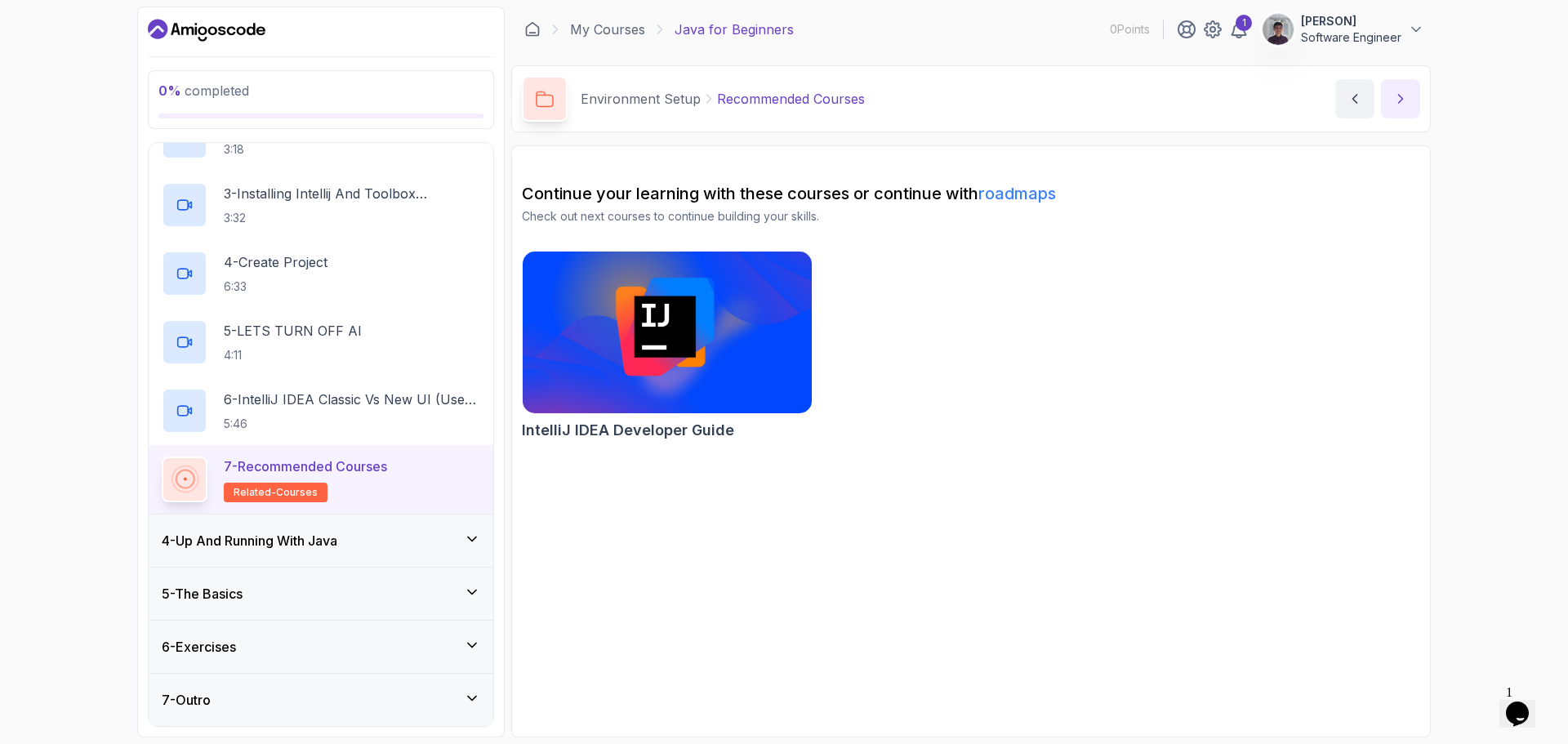 click 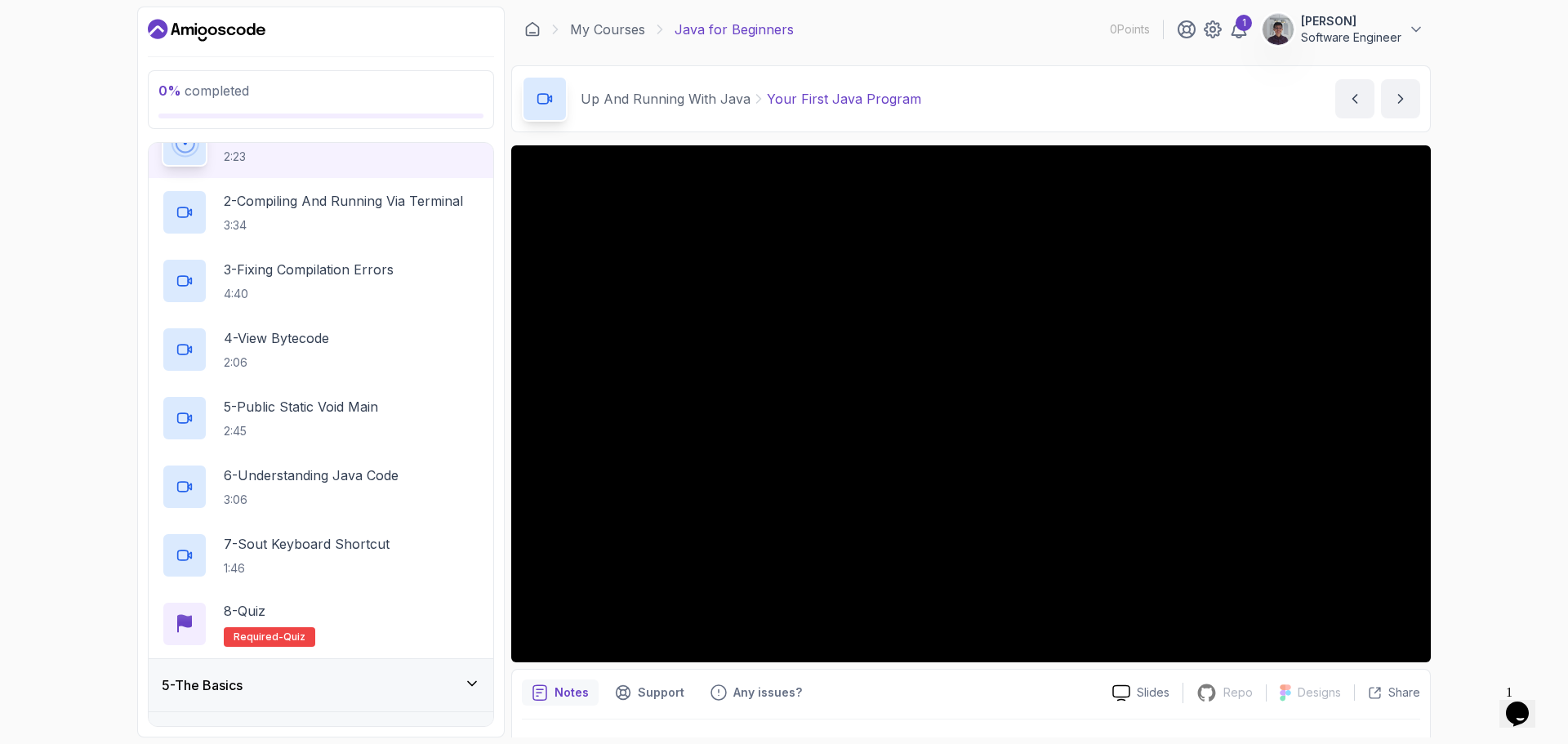 scroll, scrollTop: 198, scrollLeft: 0, axis: vertical 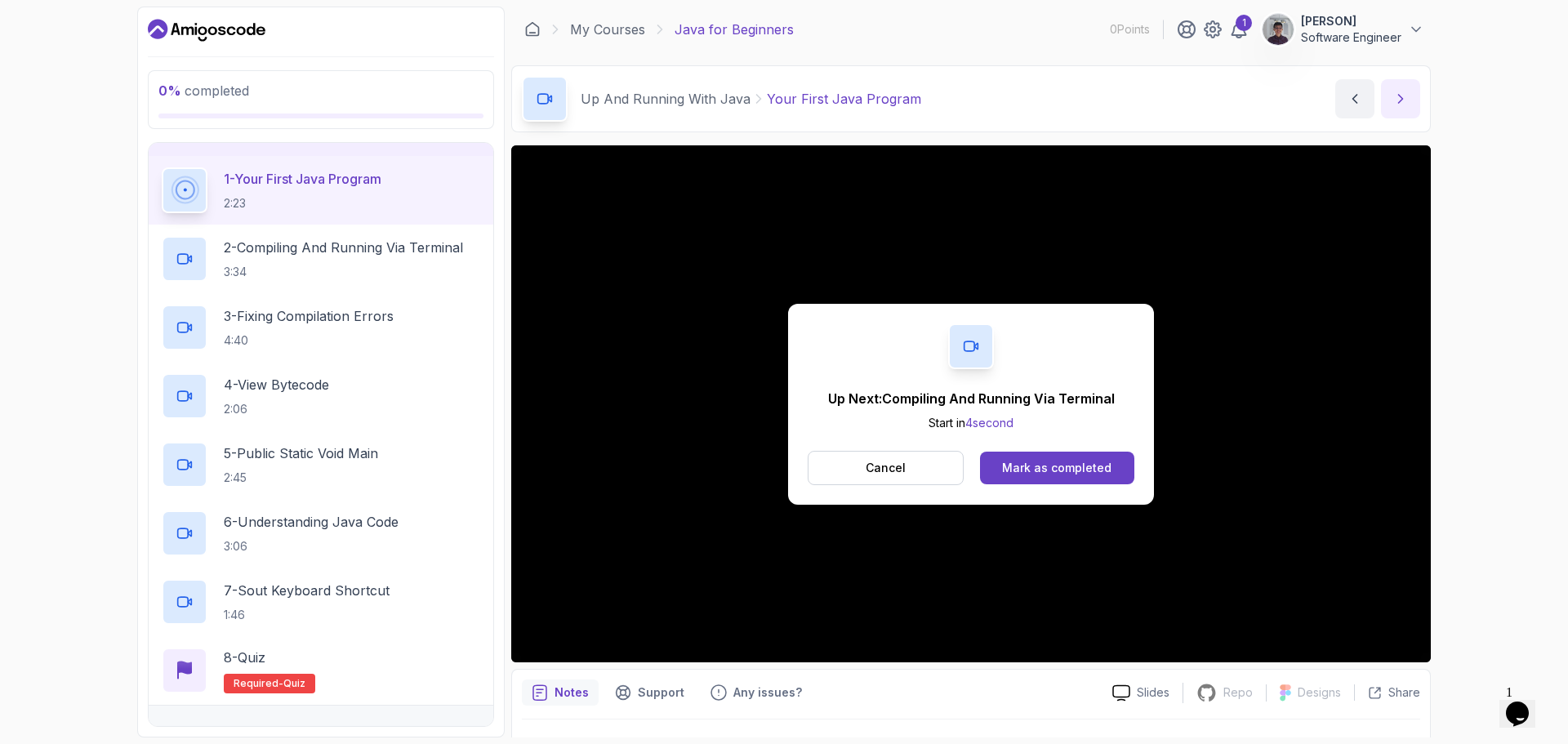 click at bounding box center [1401, 99] 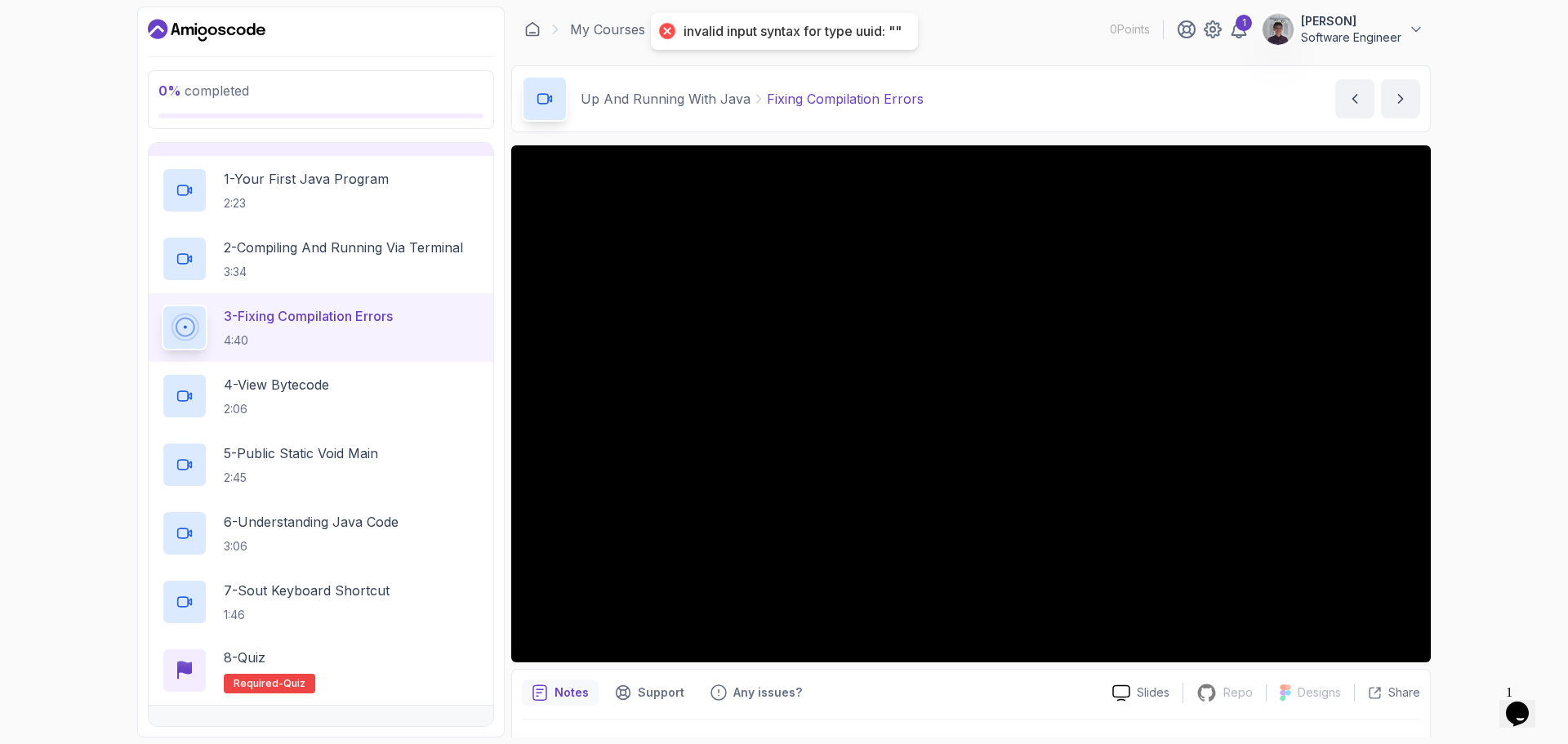 click on "0 % completed 1  -  Intro 2  -  Understanding Java 3  -  Environment Setup 4  -  Up And Running With Java 1  -  Your First Java Program 2:23 2  -  Compiling And Running Via Terminal 3:34 3  -  Fixing Compilation Errors 4:40 4  -  View Bytecode 2:06 5  -  Public Static Void Main 2:45 6  -  Understanding Java Code 3:06 7  -  Sout Keyboard Shortcut 1:46 8  -  Quiz Required- quiz 5  -  The Basics 6  -  Exercises 7  -  Outro My Courses Java for Beginners 0  Points 1 Edwin Goh Software Engineer 4 - Up And Running With Java  0 % completed Up And Running With Java Fixing Compilation Errors Fixing Compilation Errors by  nelson Slides Repo Repository not available Designs Design not available Share Notes Support Any issues? Slides Repo Repository not available Designs Design not available Share" at bounding box center [784, 372] 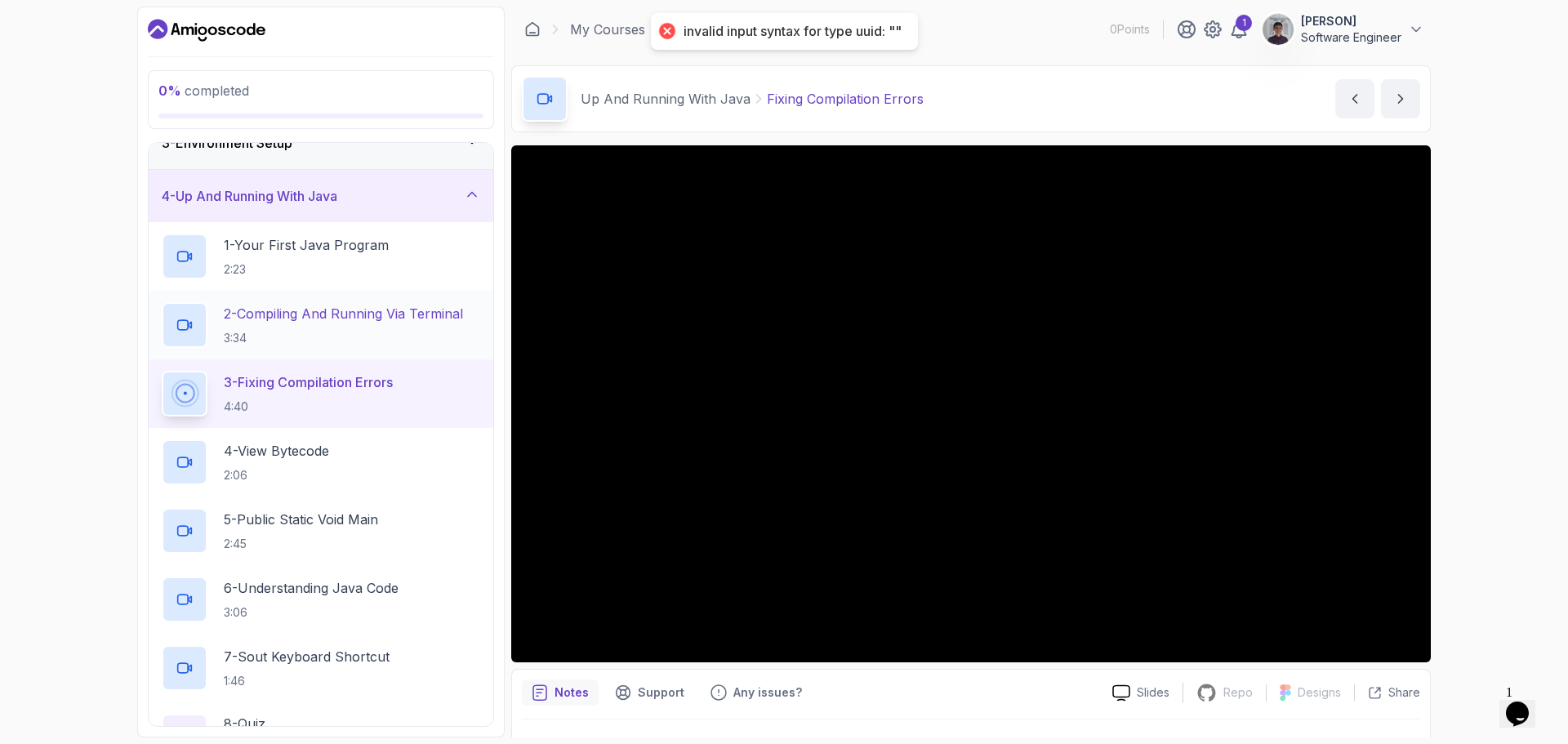 scroll, scrollTop: 117, scrollLeft: 0, axis: vertical 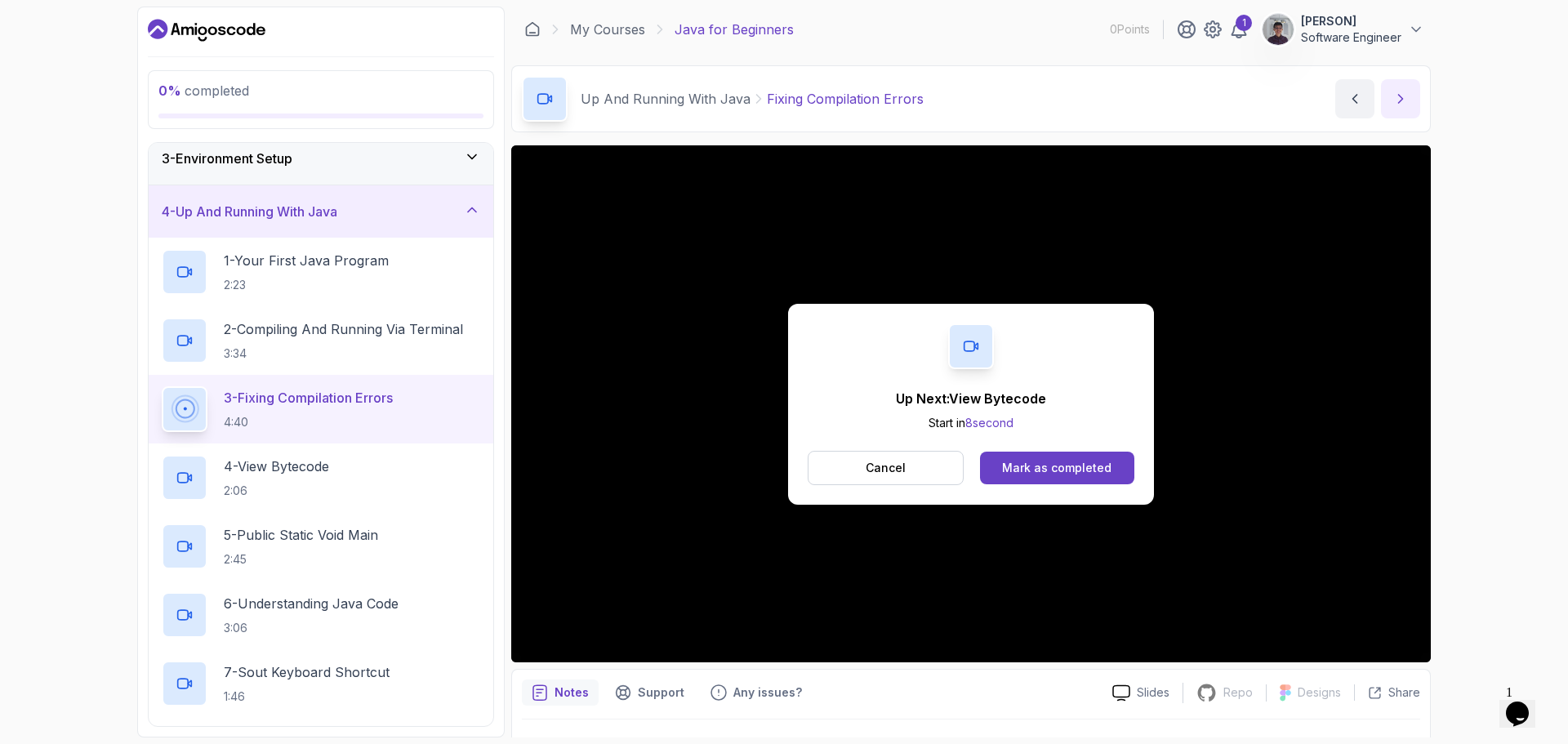 click at bounding box center [1401, 99] 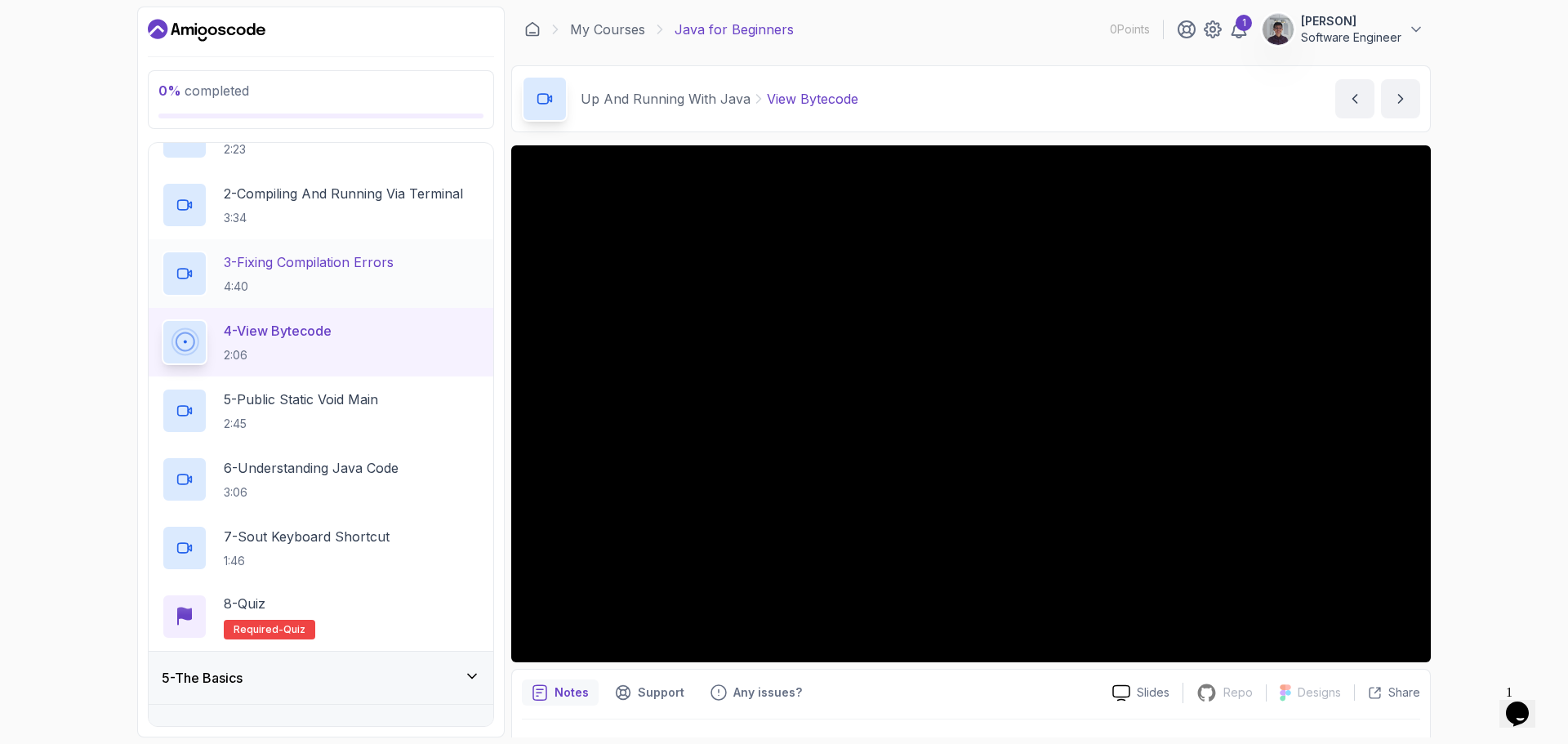 scroll, scrollTop: 336, scrollLeft: 0, axis: vertical 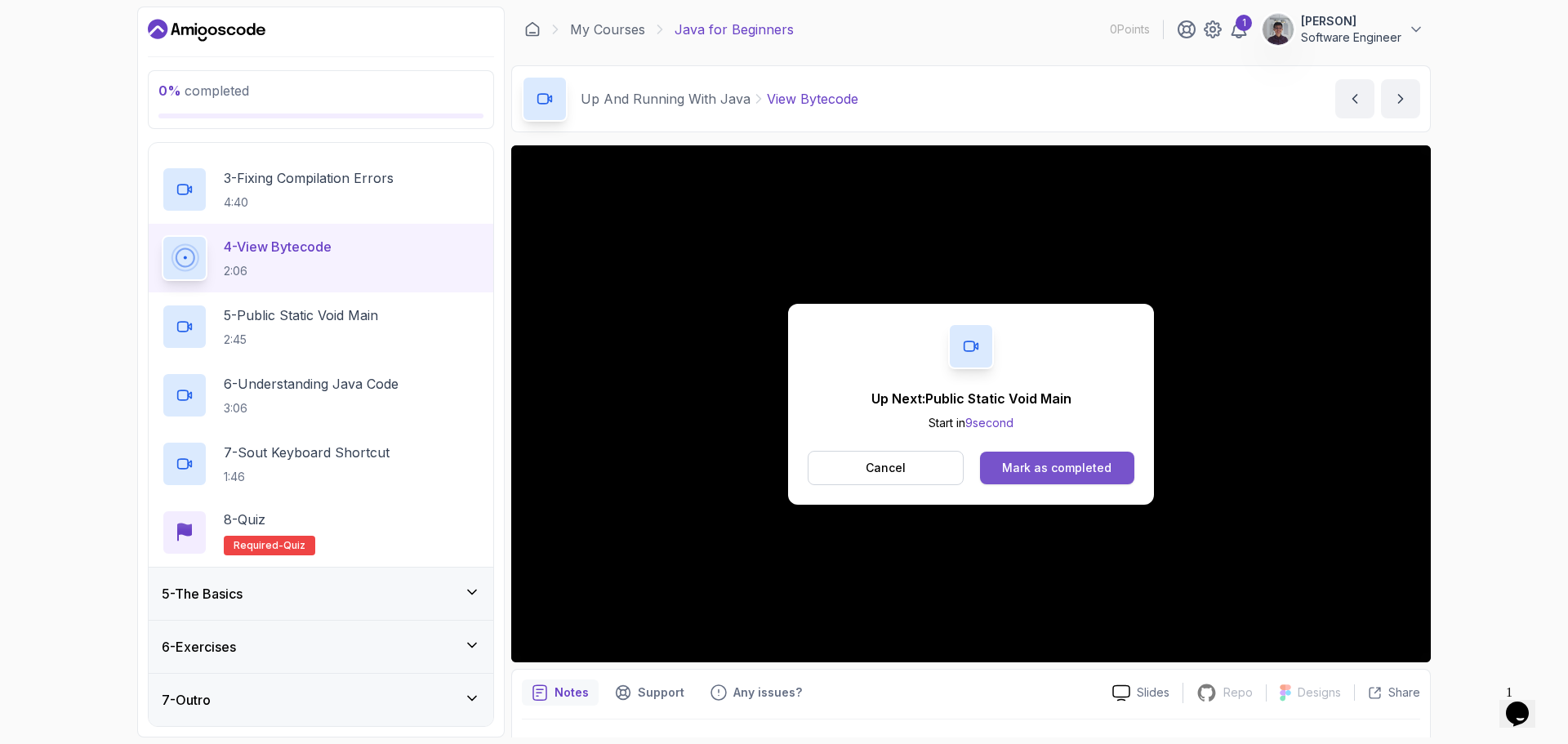 click on "Mark as completed" at bounding box center (1057, 468) 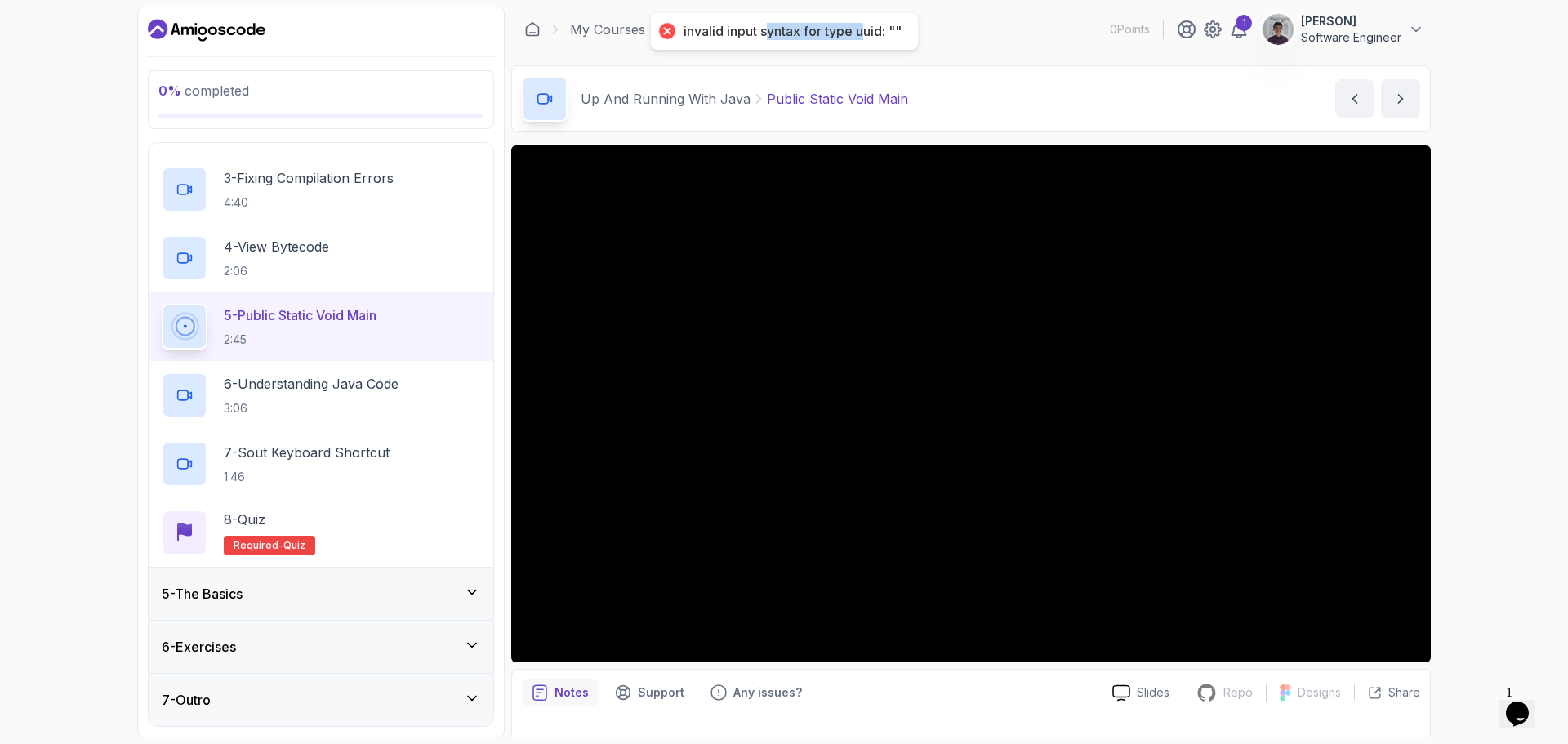drag, startPoint x: 776, startPoint y: 31, endPoint x: 862, endPoint y: 39, distance: 86.37129 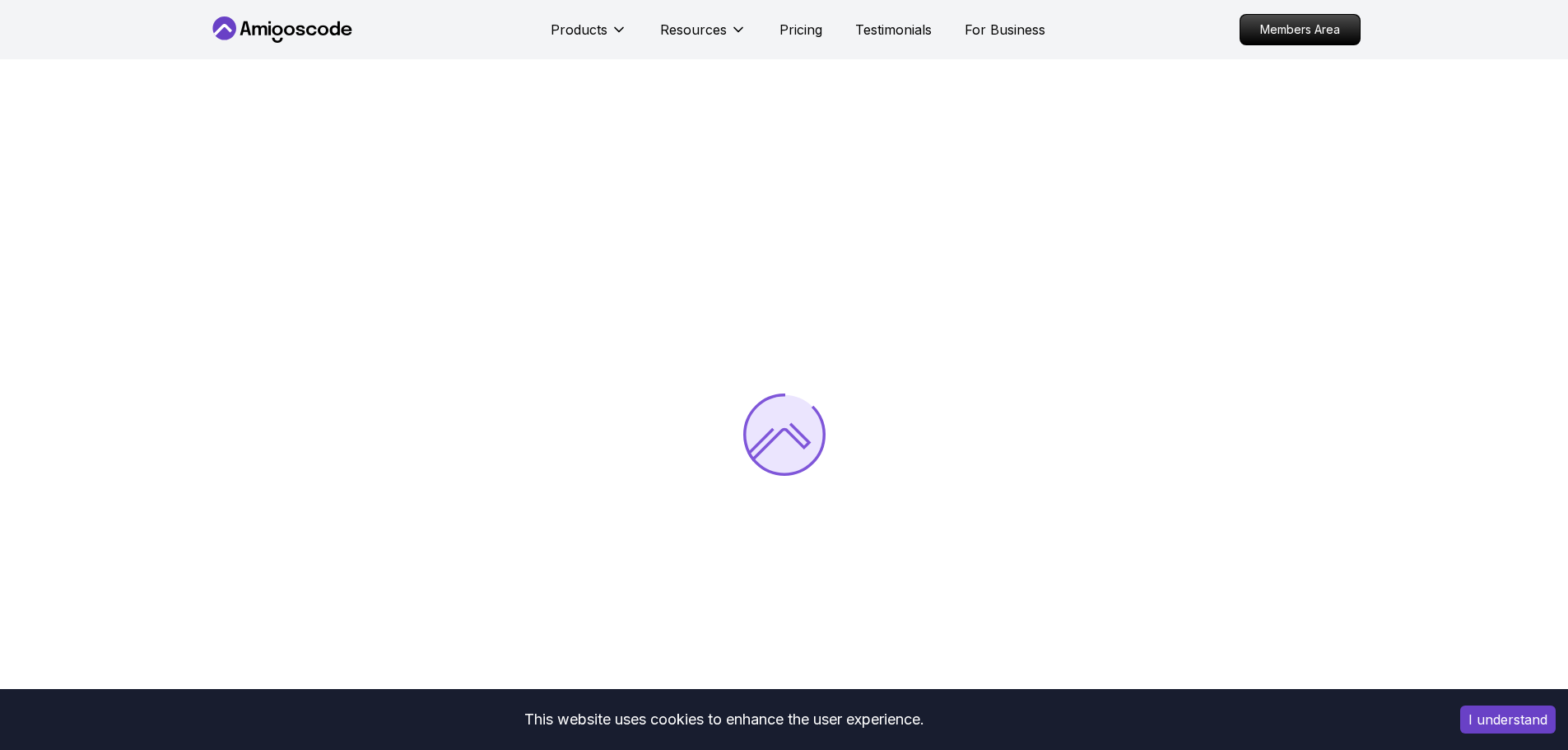 scroll, scrollTop: 0, scrollLeft: 0, axis: both 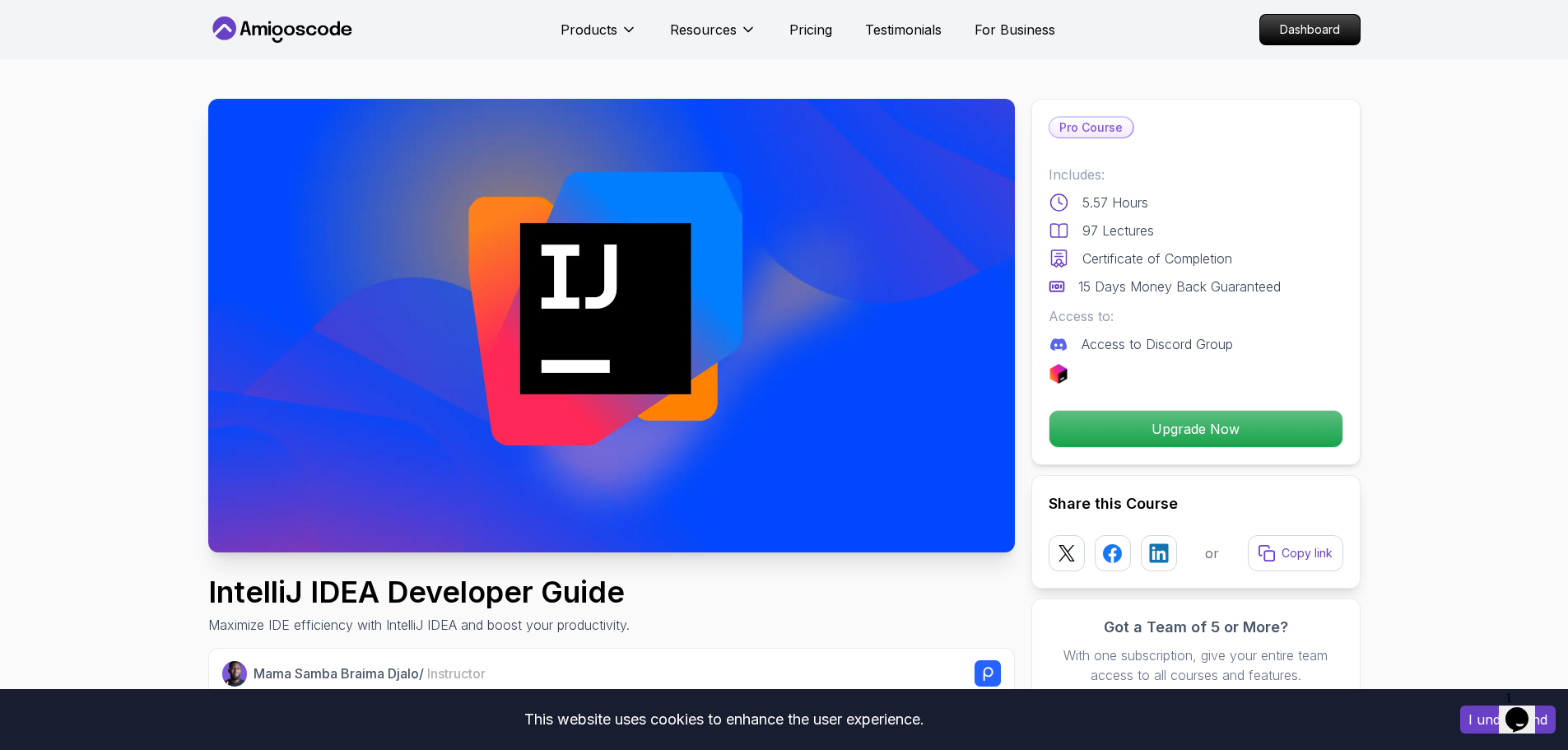 click at bounding box center [612, 325] 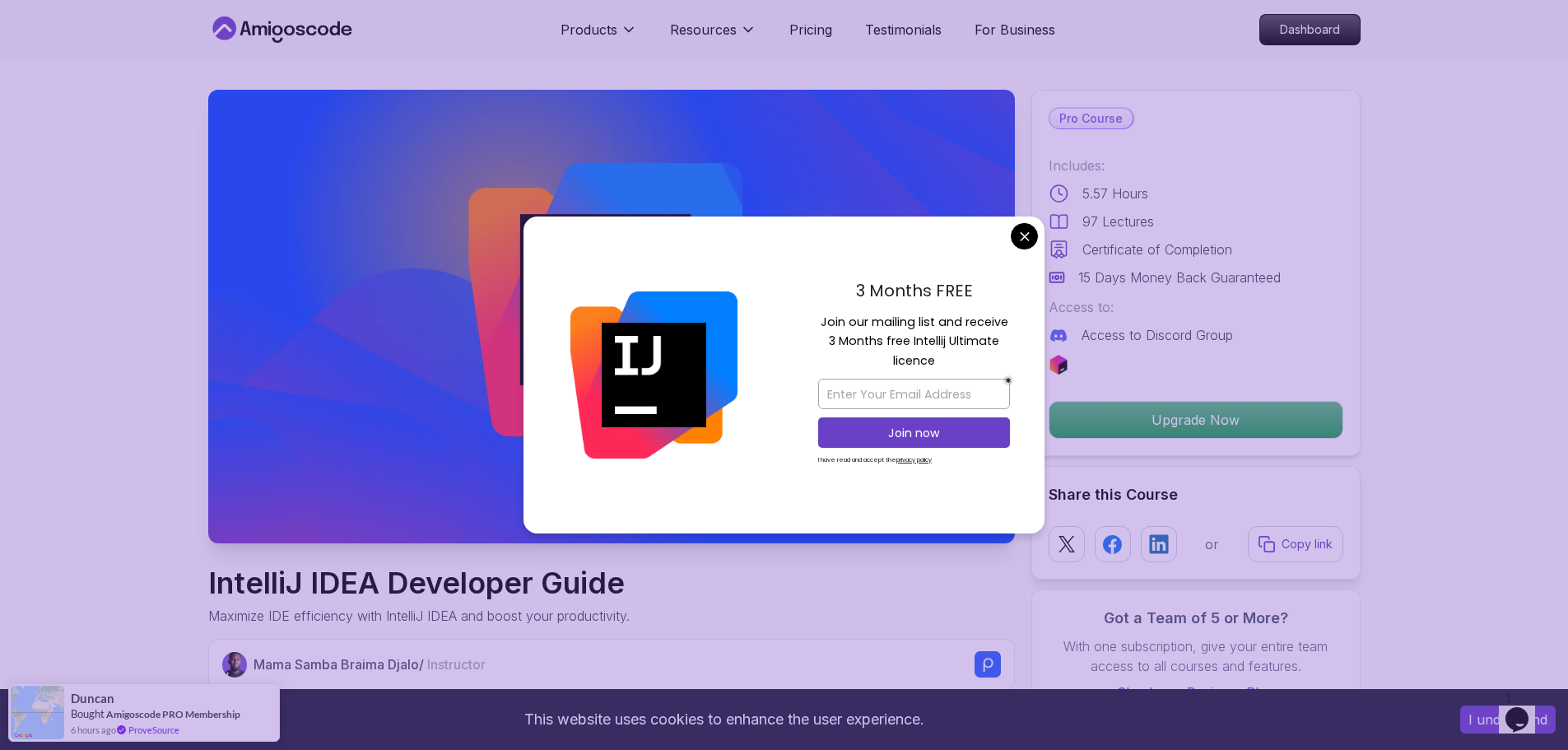 scroll, scrollTop: 0, scrollLeft: 0, axis: both 